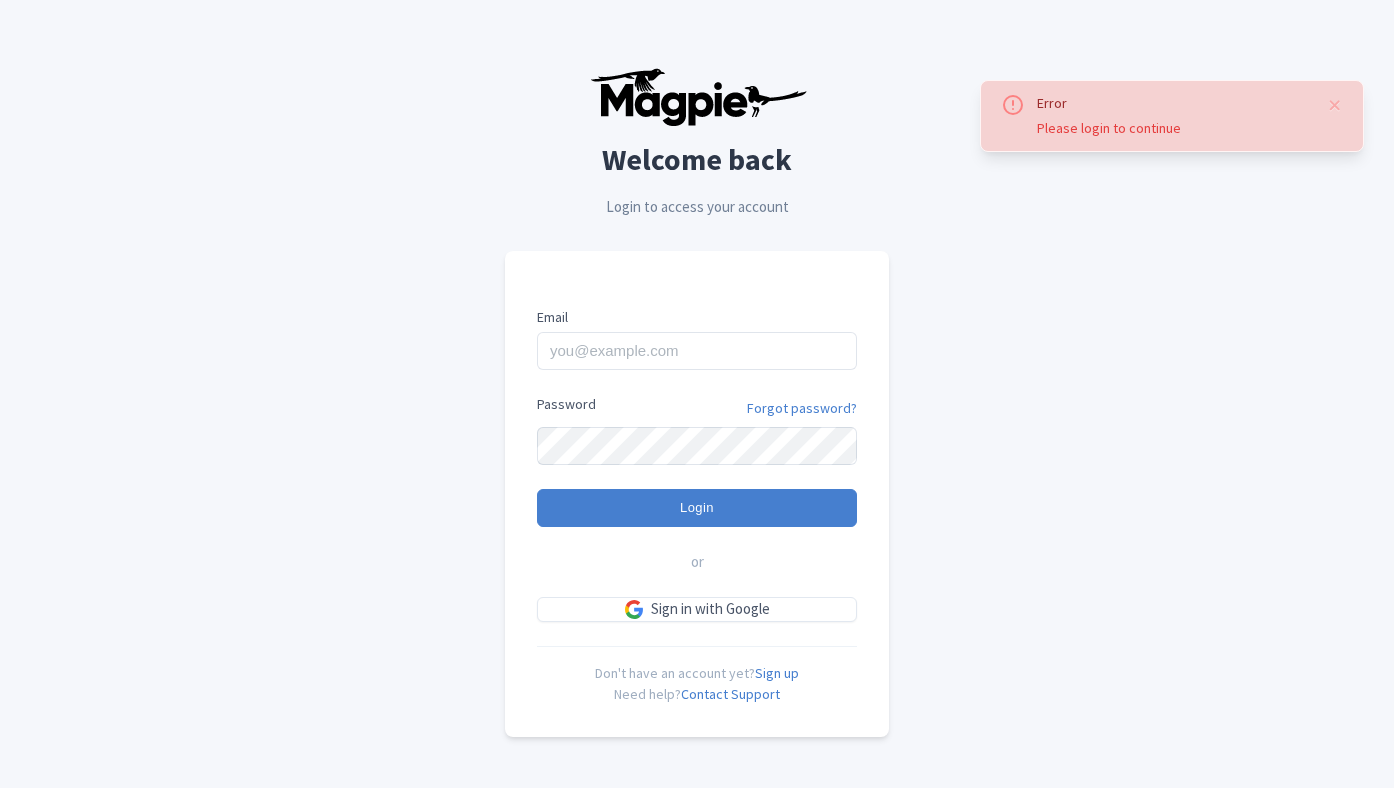 click on "Email" at bounding box center (697, 351) 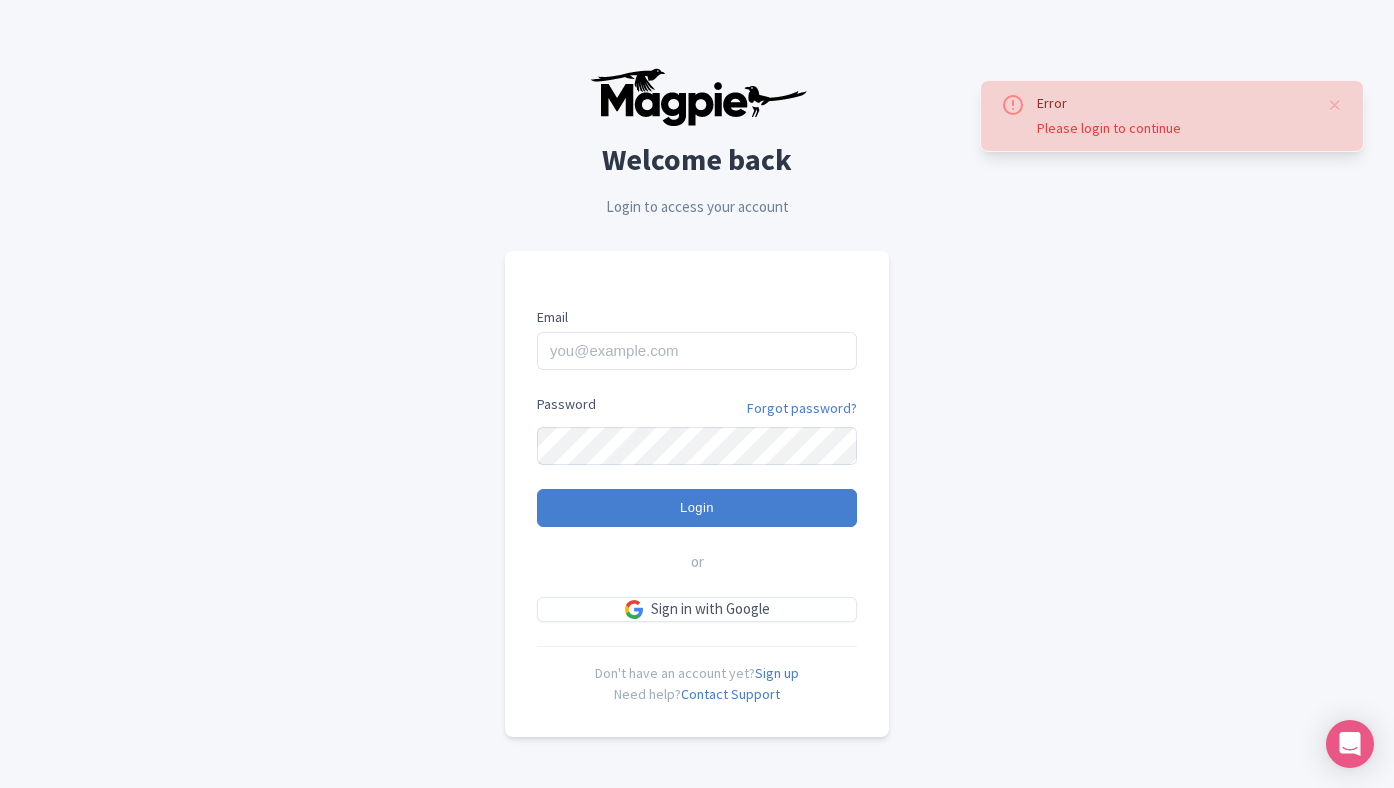 type on "skronwitter@graylinetoronto.tours" 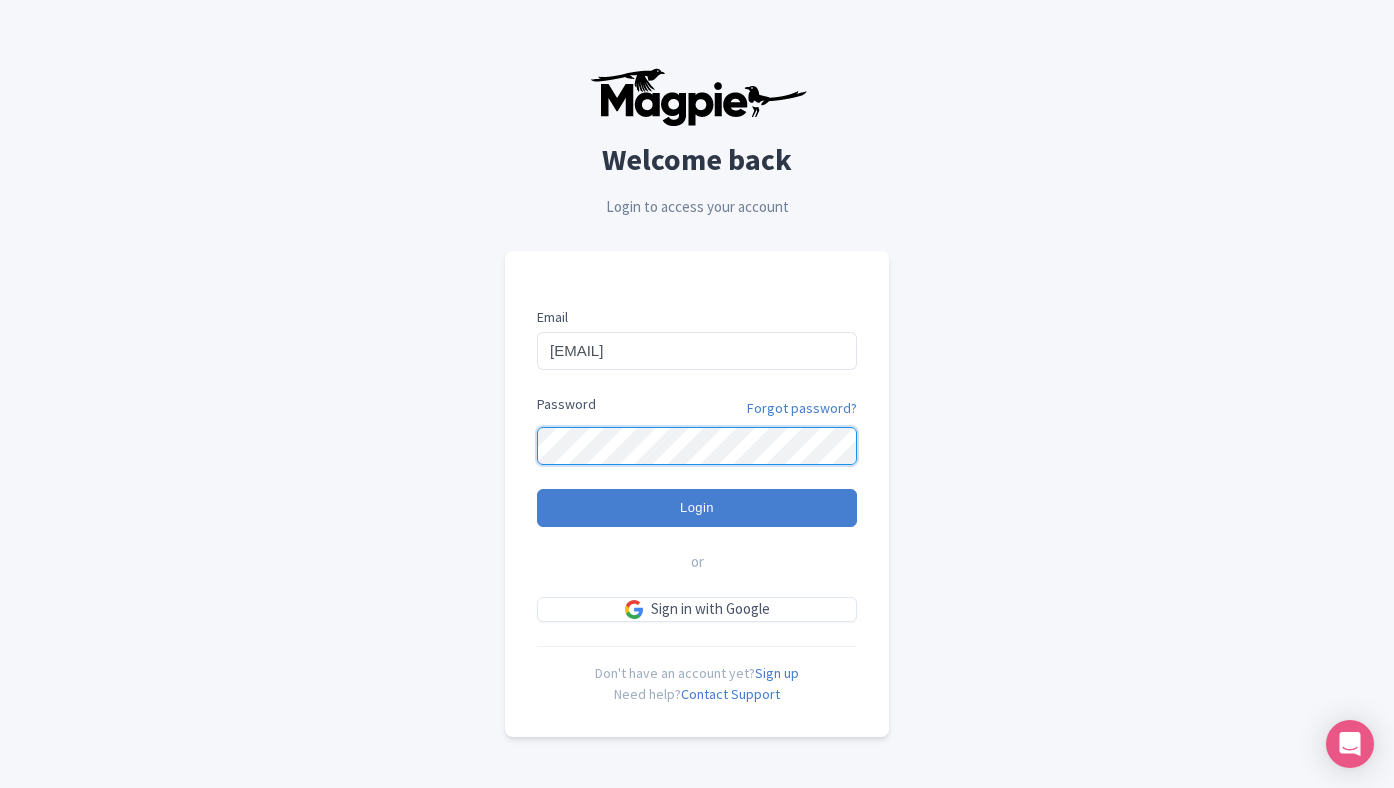 click on "Login" at bounding box center [697, 508] 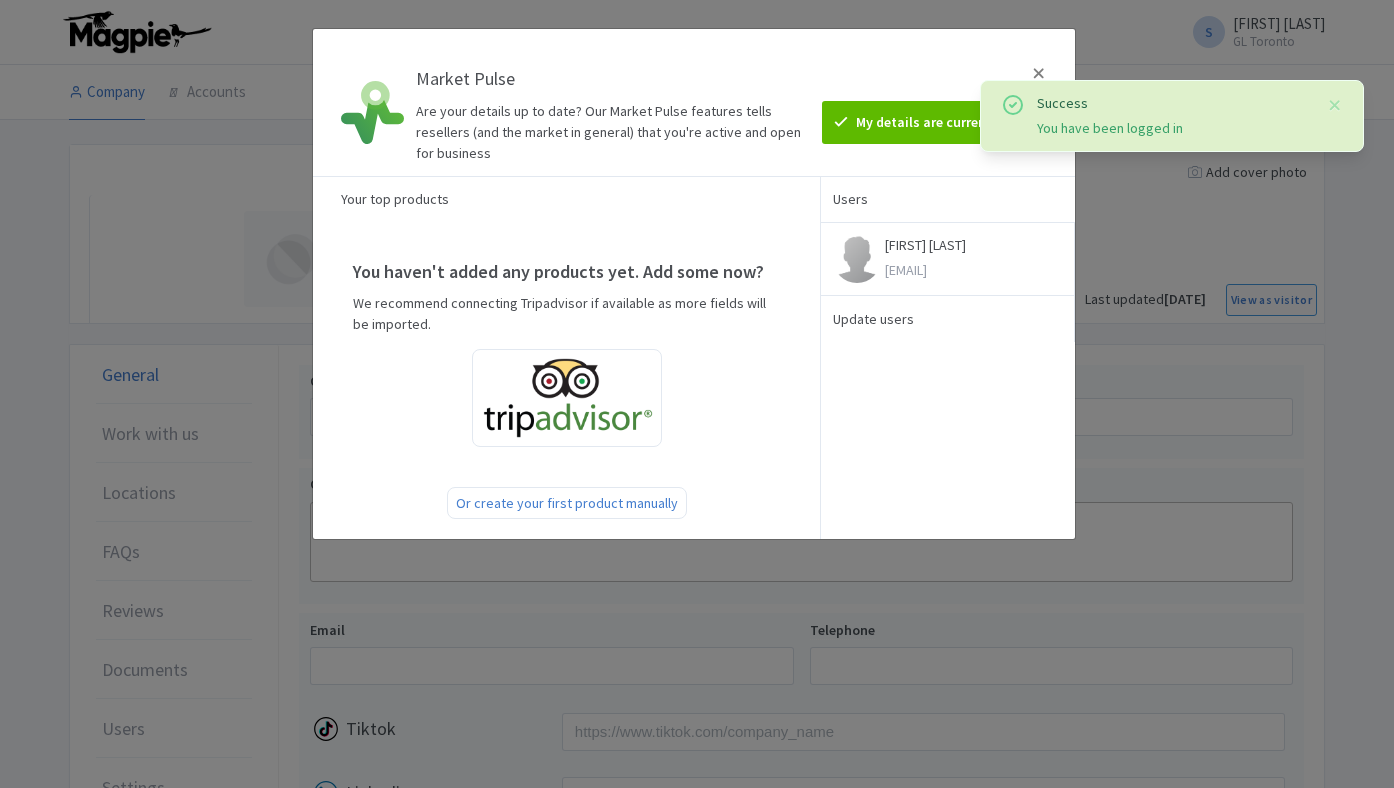 scroll, scrollTop: 0, scrollLeft: 0, axis: both 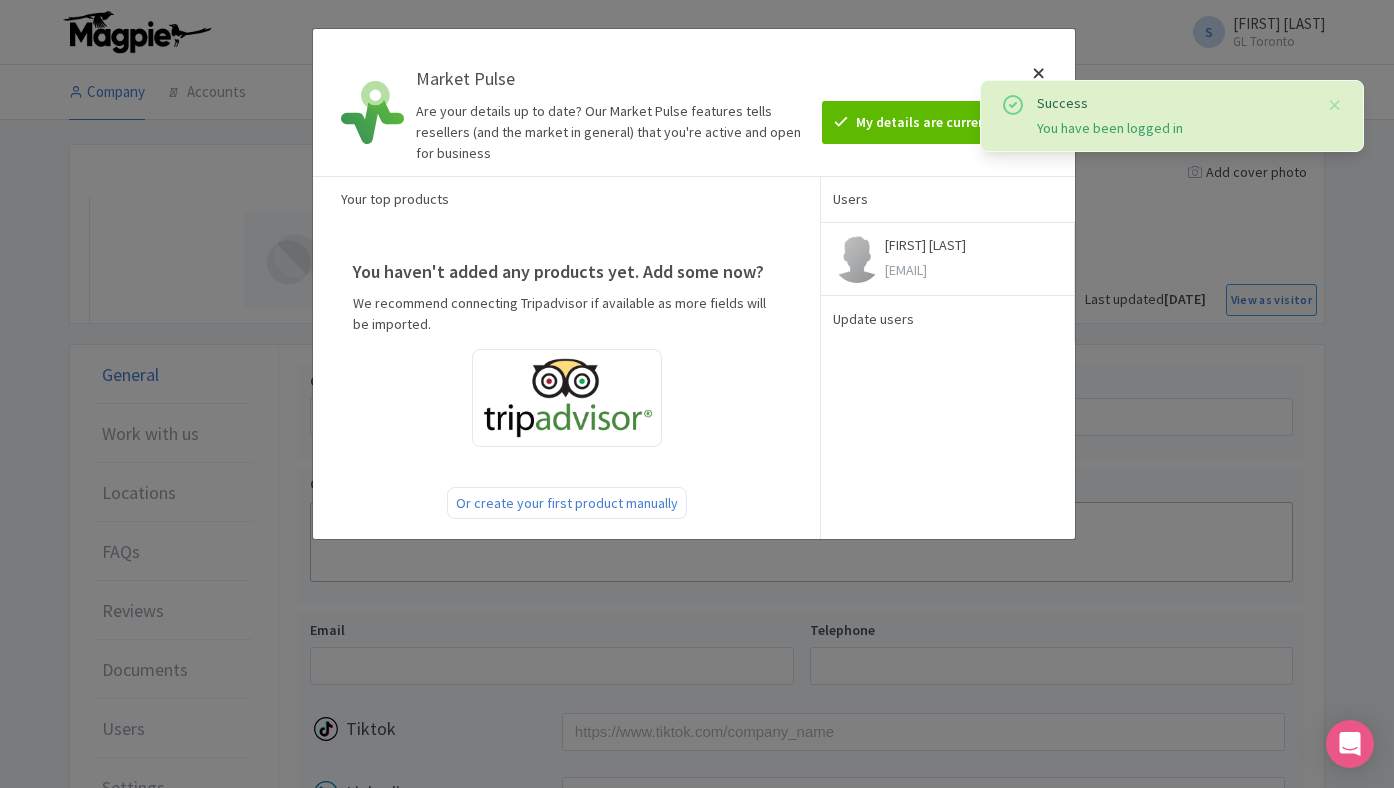 click at bounding box center (1039, 102) 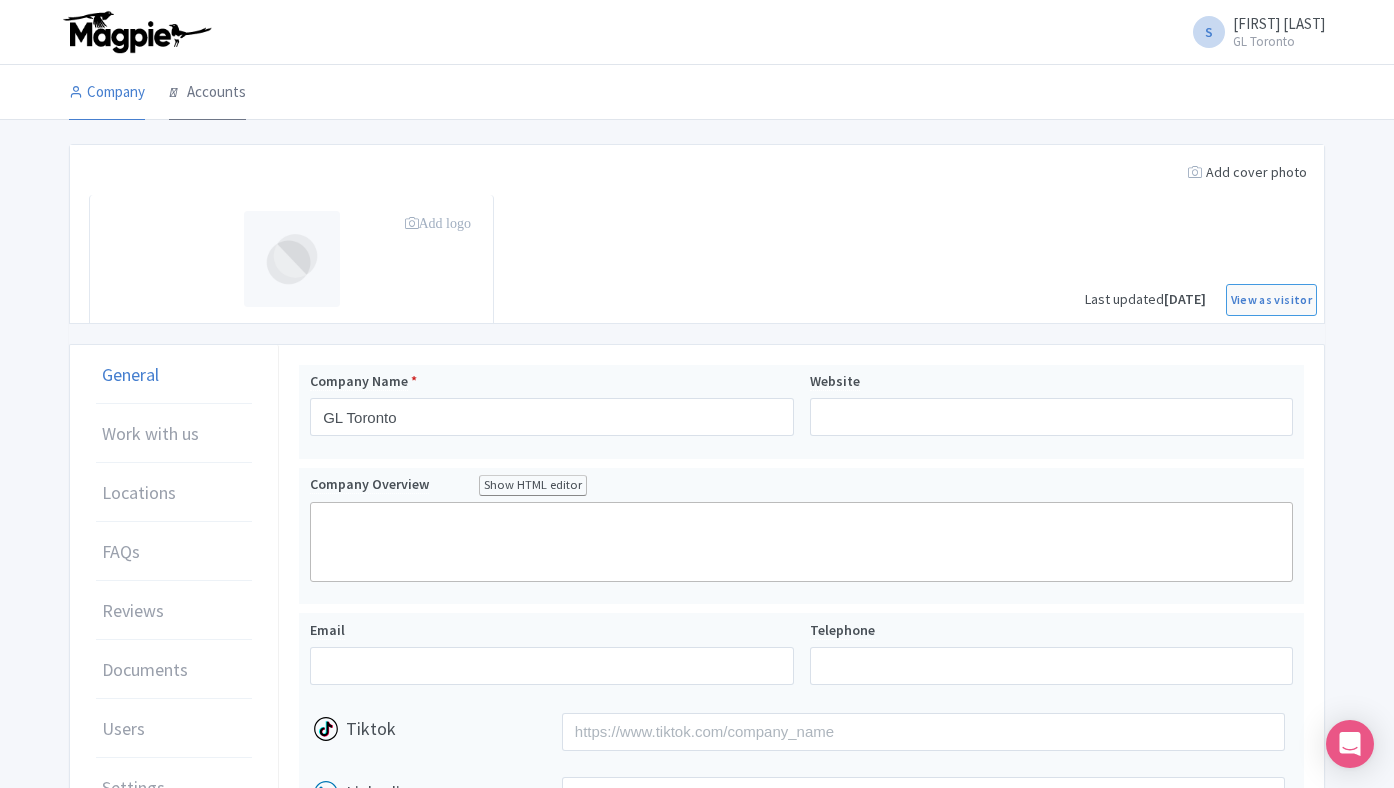 click on "Accounts" at bounding box center (207, 93) 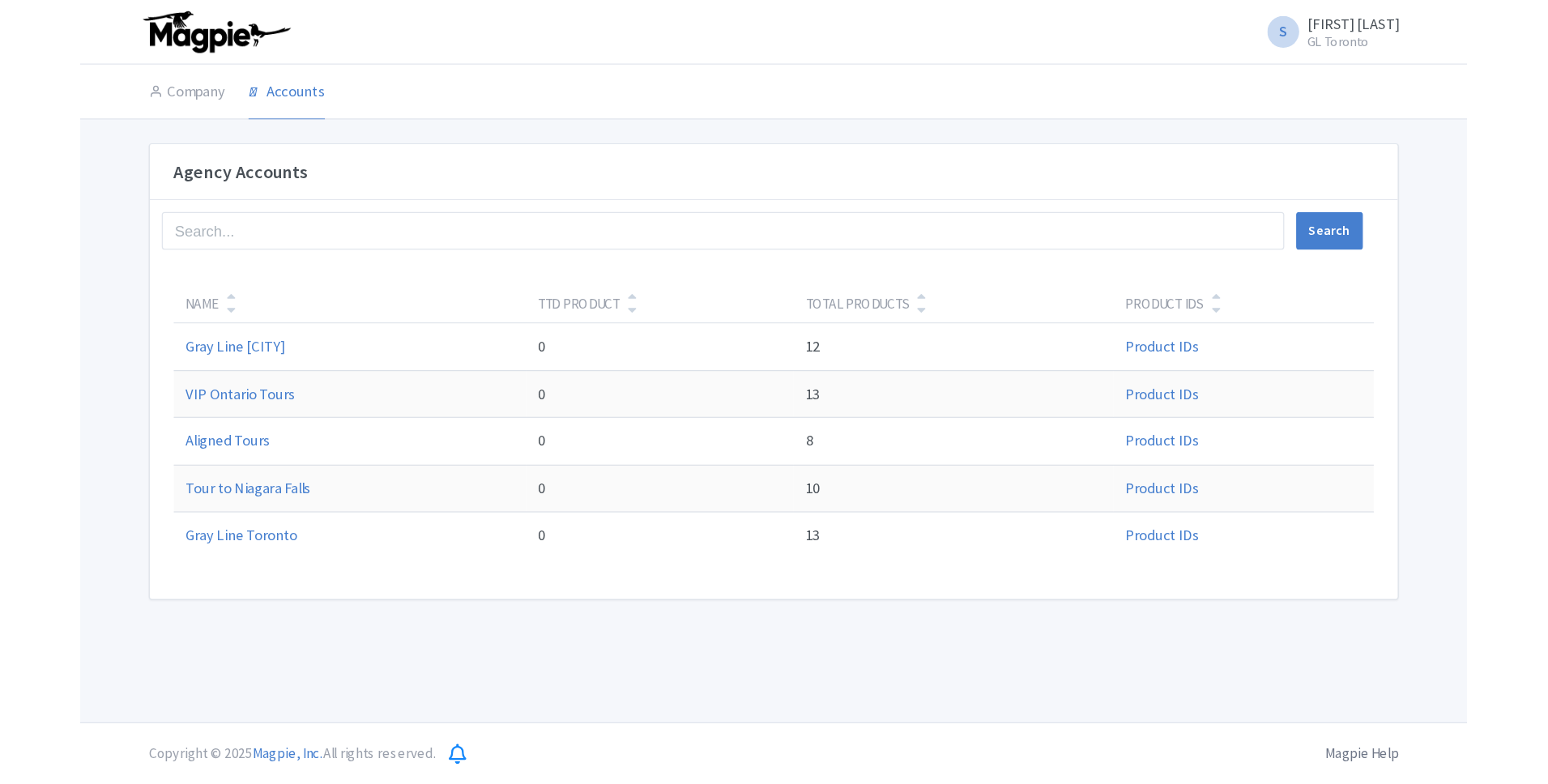 scroll, scrollTop: 0, scrollLeft: 0, axis: both 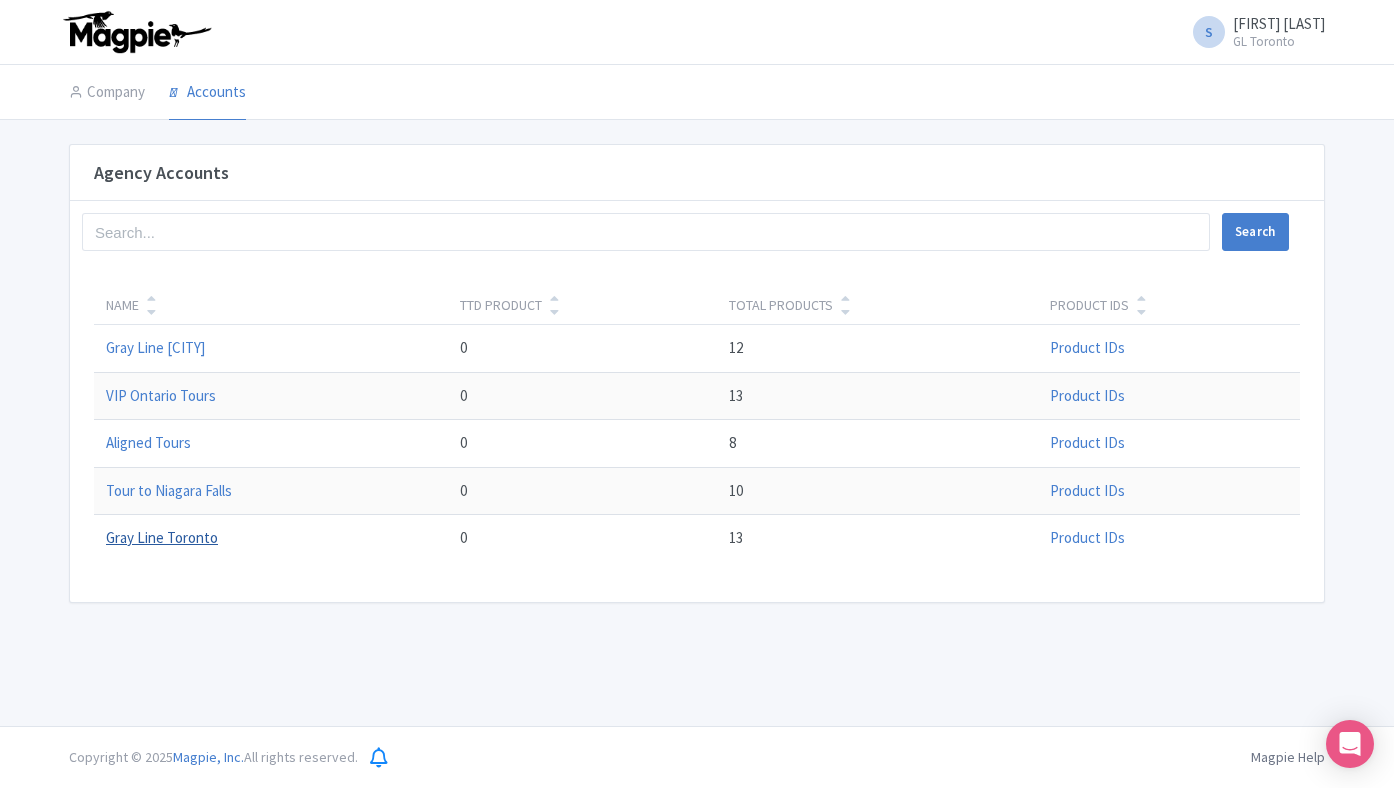click on "Gray Line Toronto" at bounding box center [162, 537] 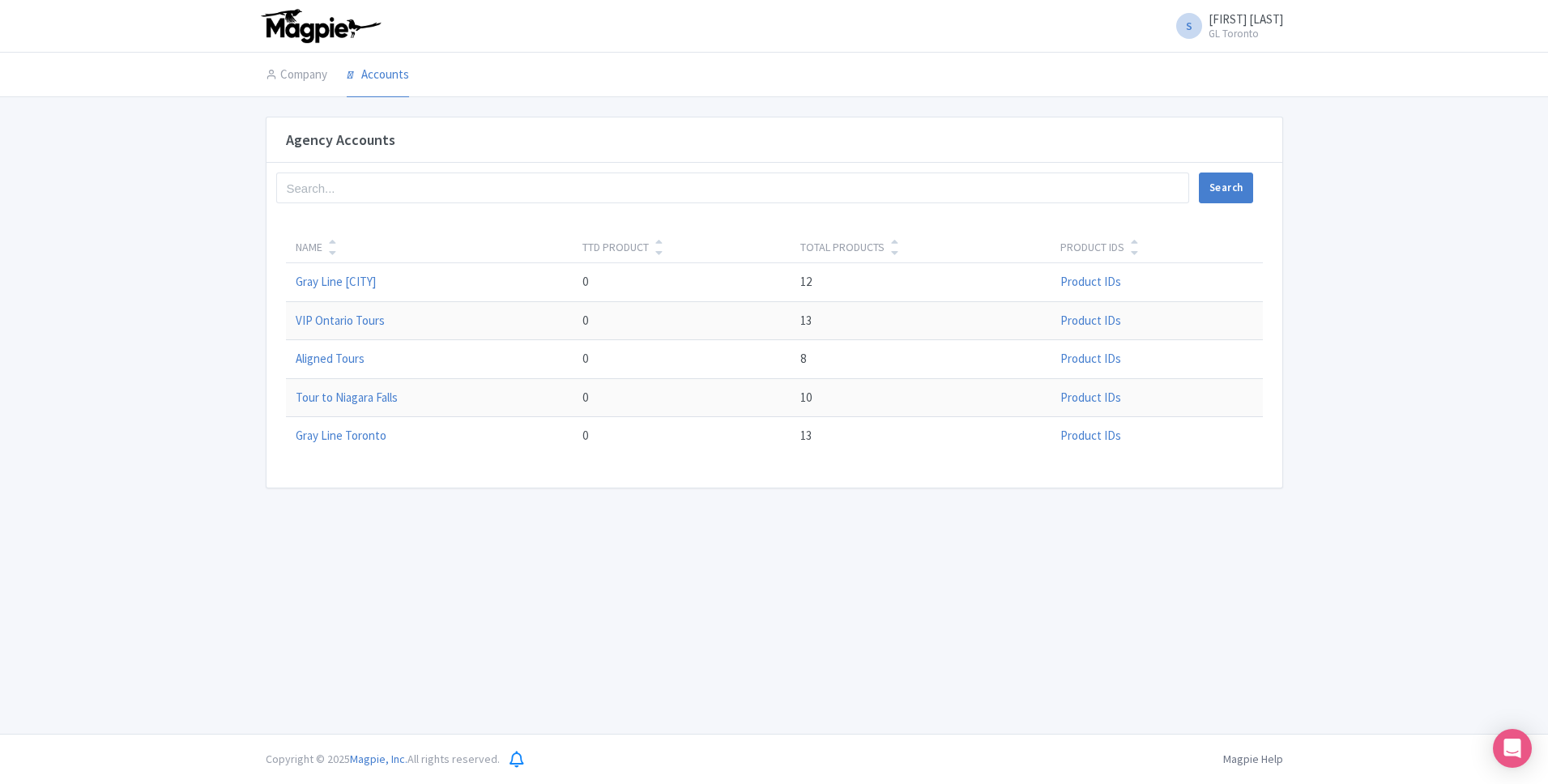click on "S
Stephanie Kronwitter
GL Toronto
Users
Settings
Sign out" at bounding box center (774, 26) 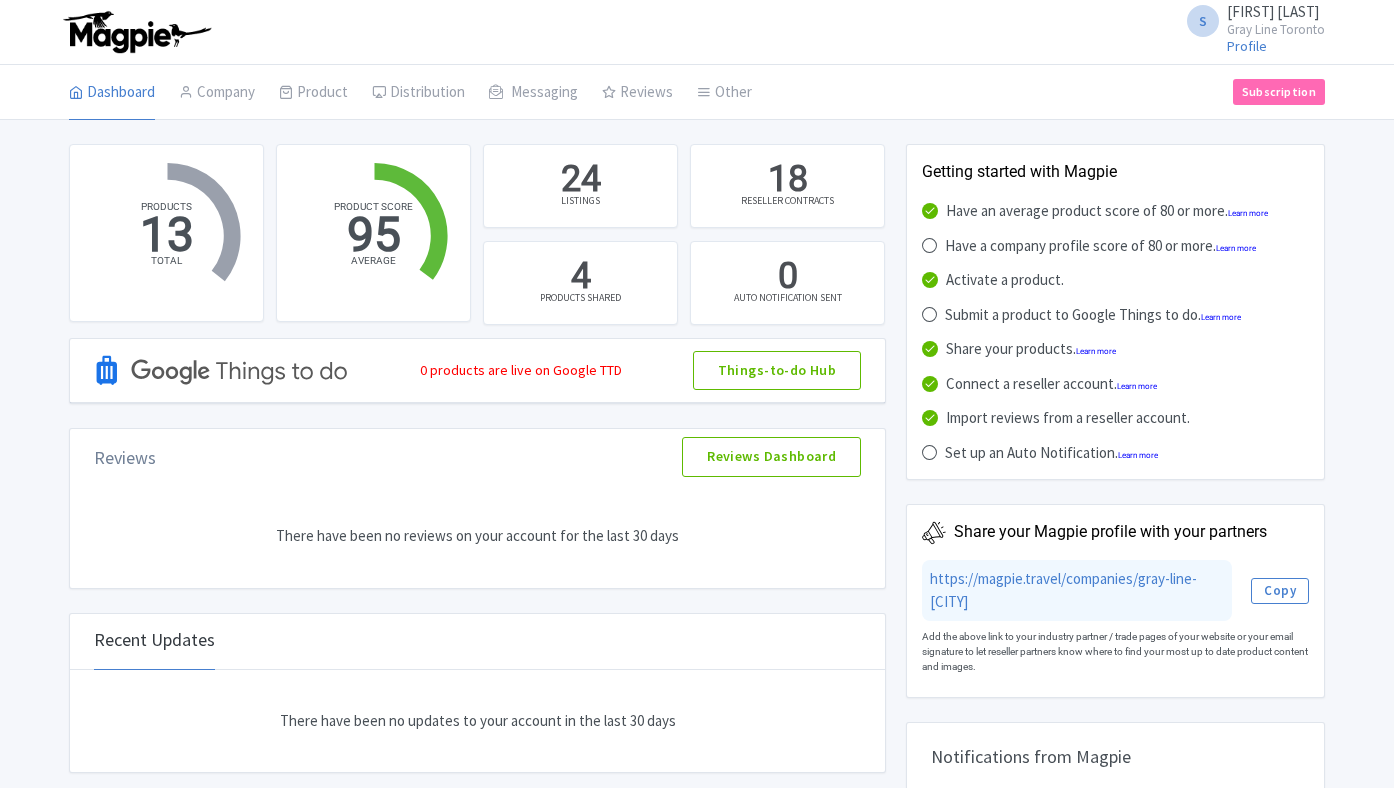 scroll, scrollTop: 0, scrollLeft: 0, axis: both 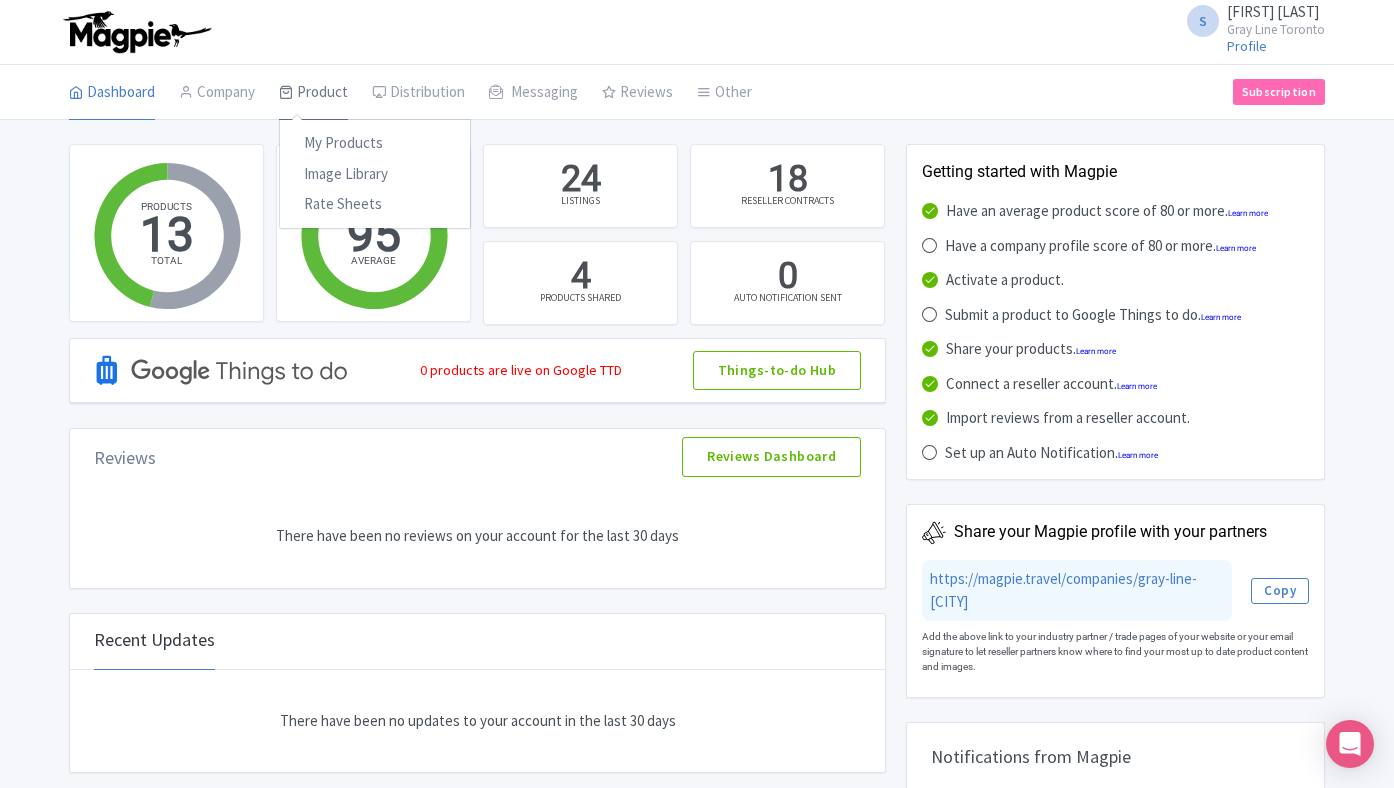 click on "Product" at bounding box center (313, 93) 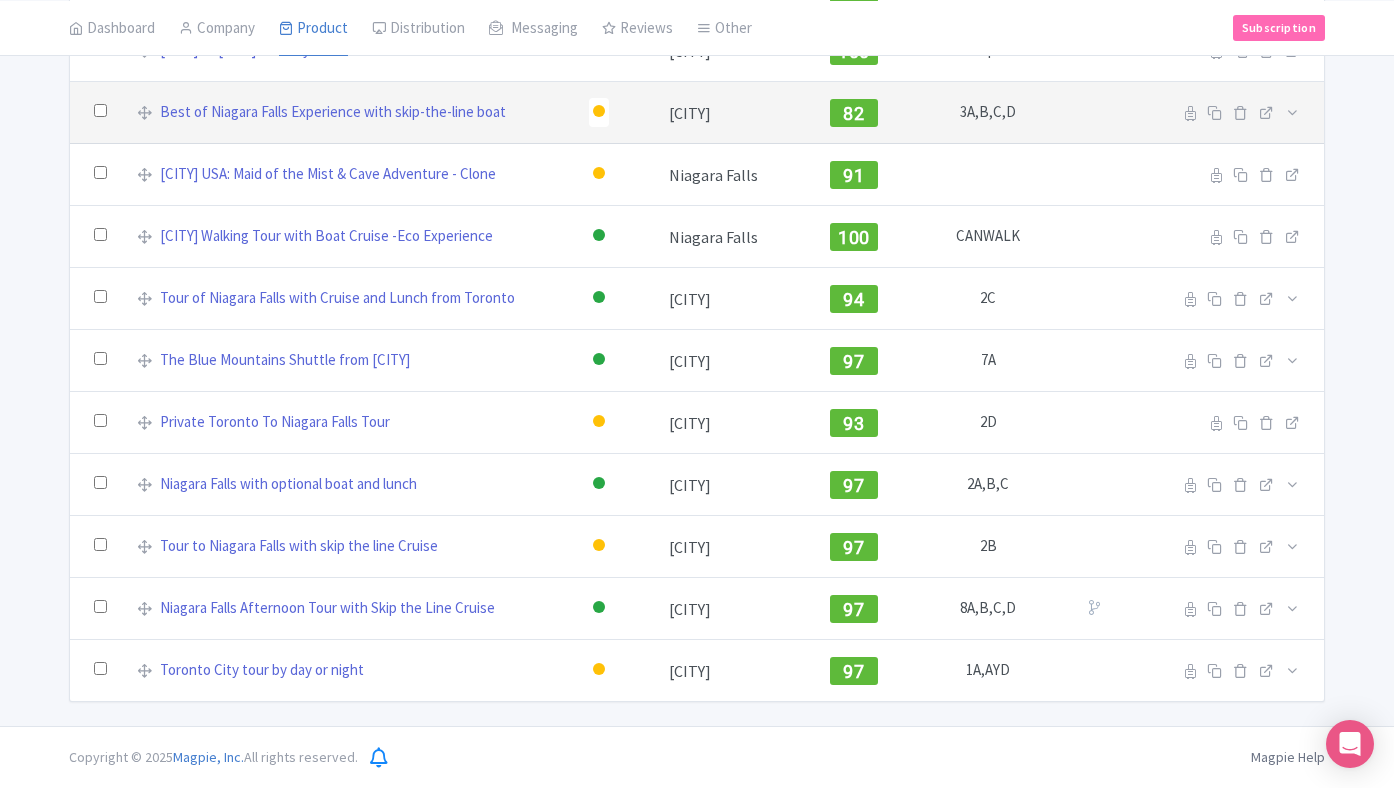 scroll, scrollTop: 0, scrollLeft: 0, axis: both 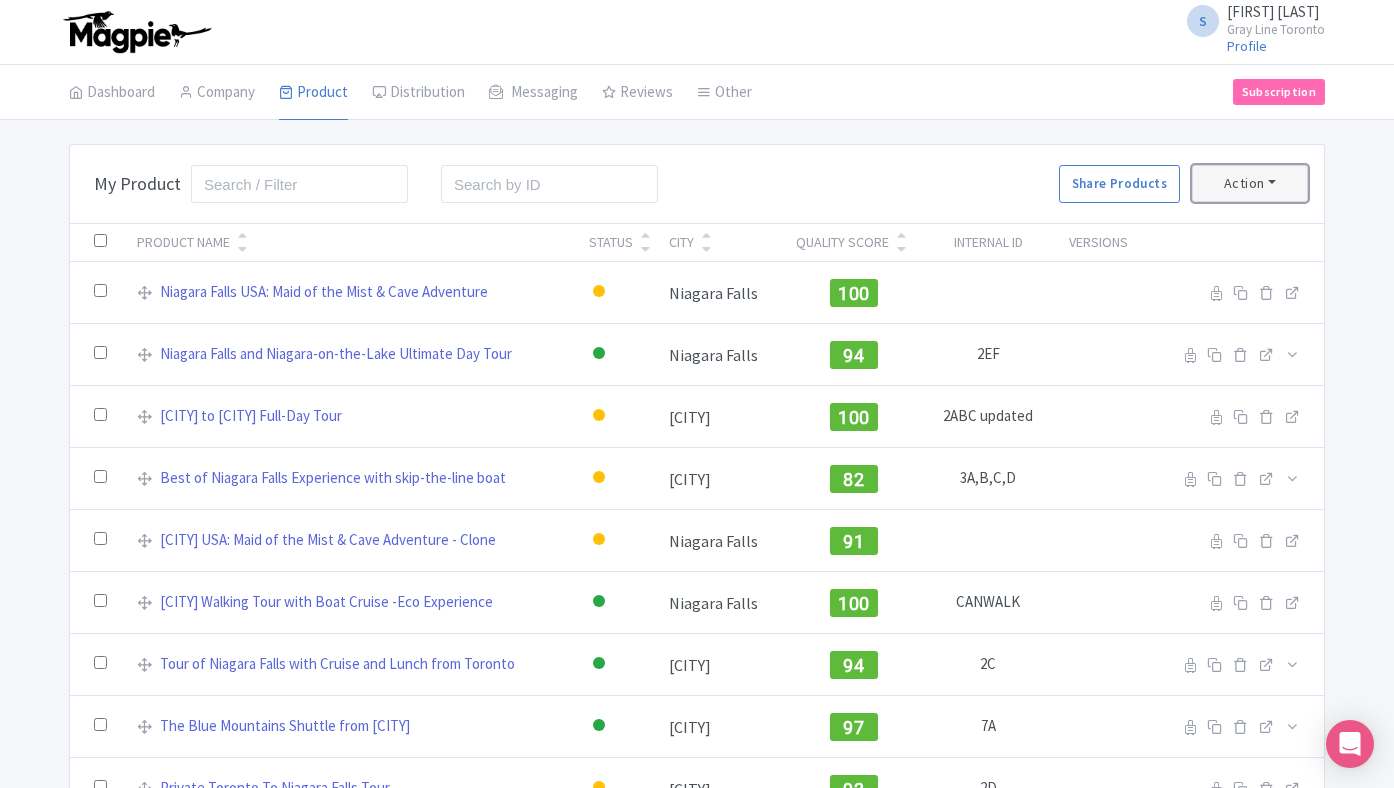 click on "Action" at bounding box center (1250, 183) 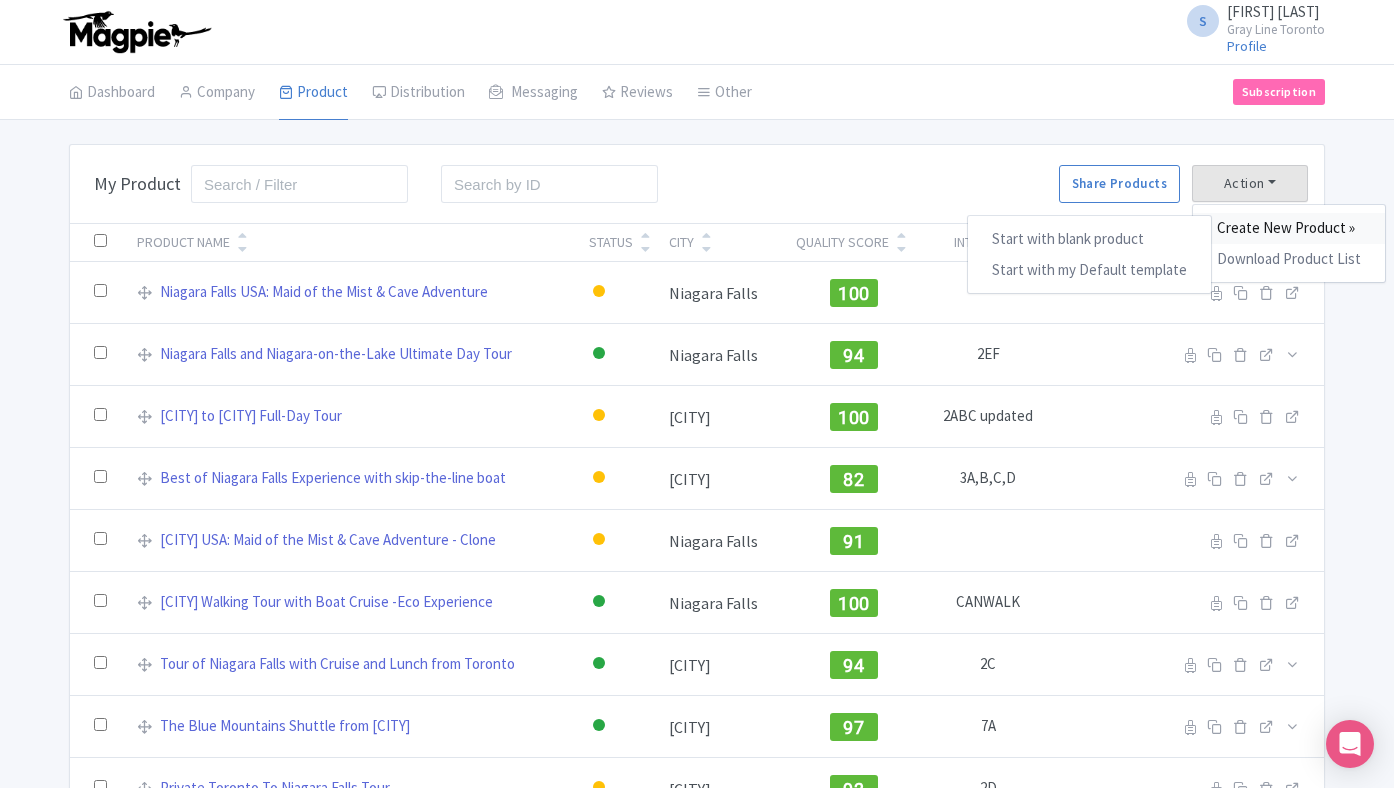 click on "Create New Product  »" at bounding box center (1289, 228) 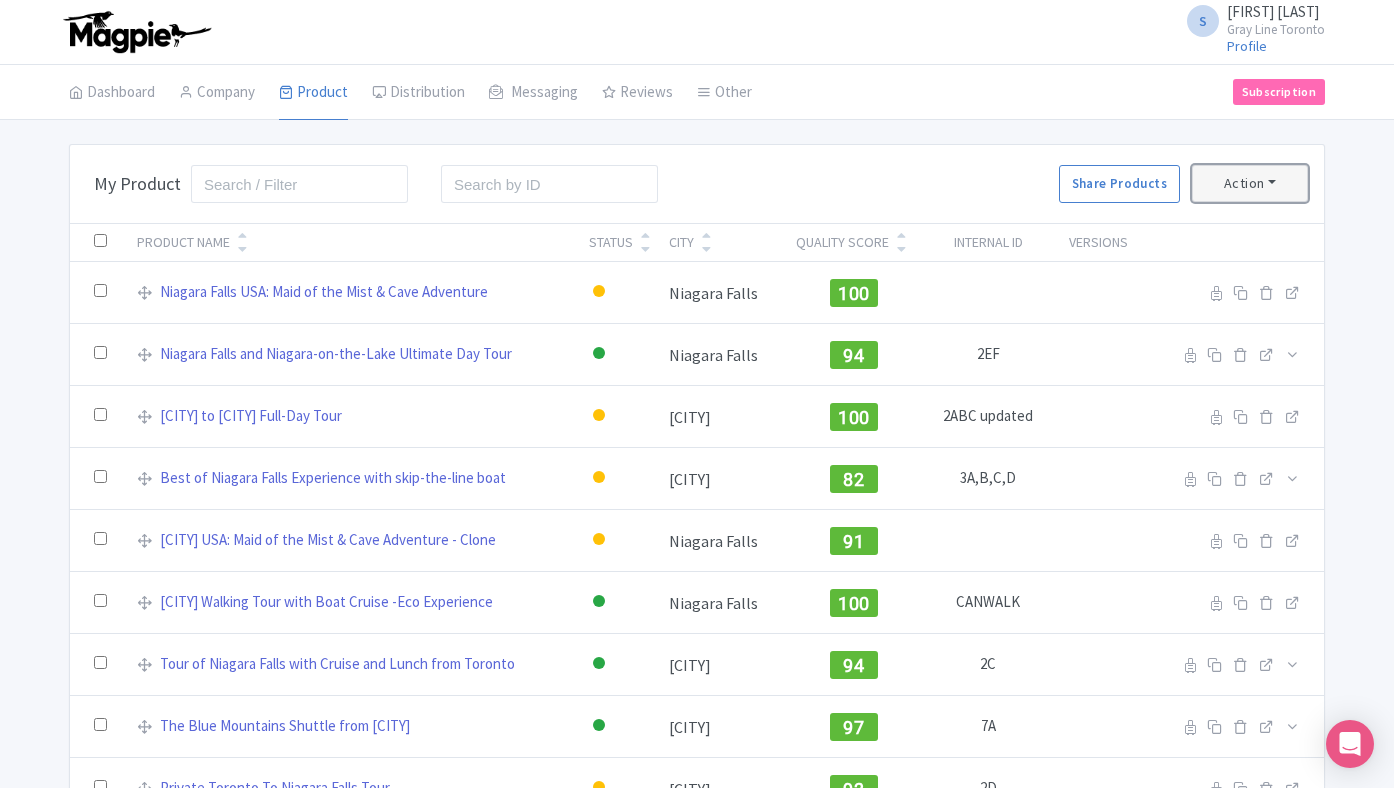 click on "Action" at bounding box center [1250, 183] 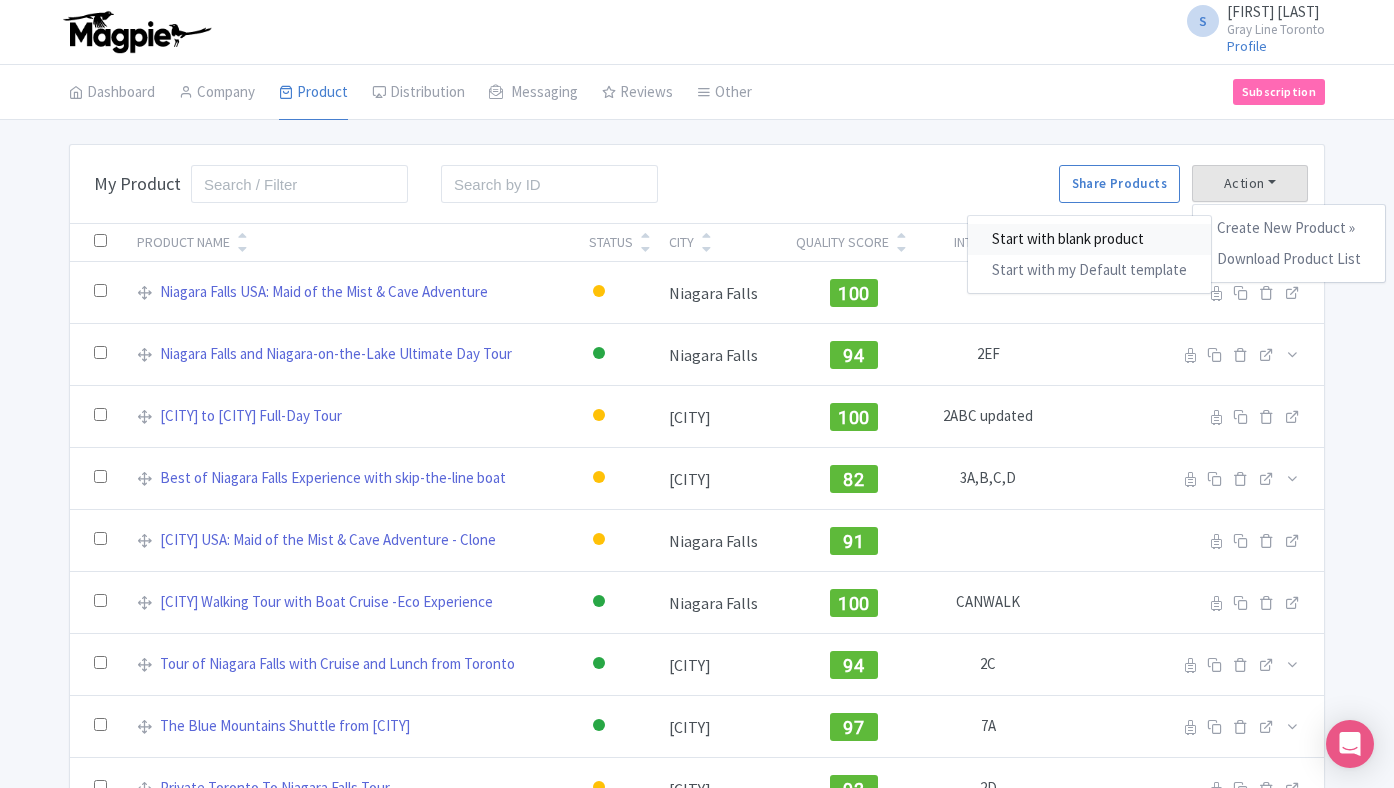click on "Start with blank product" at bounding box center [1089, 239] 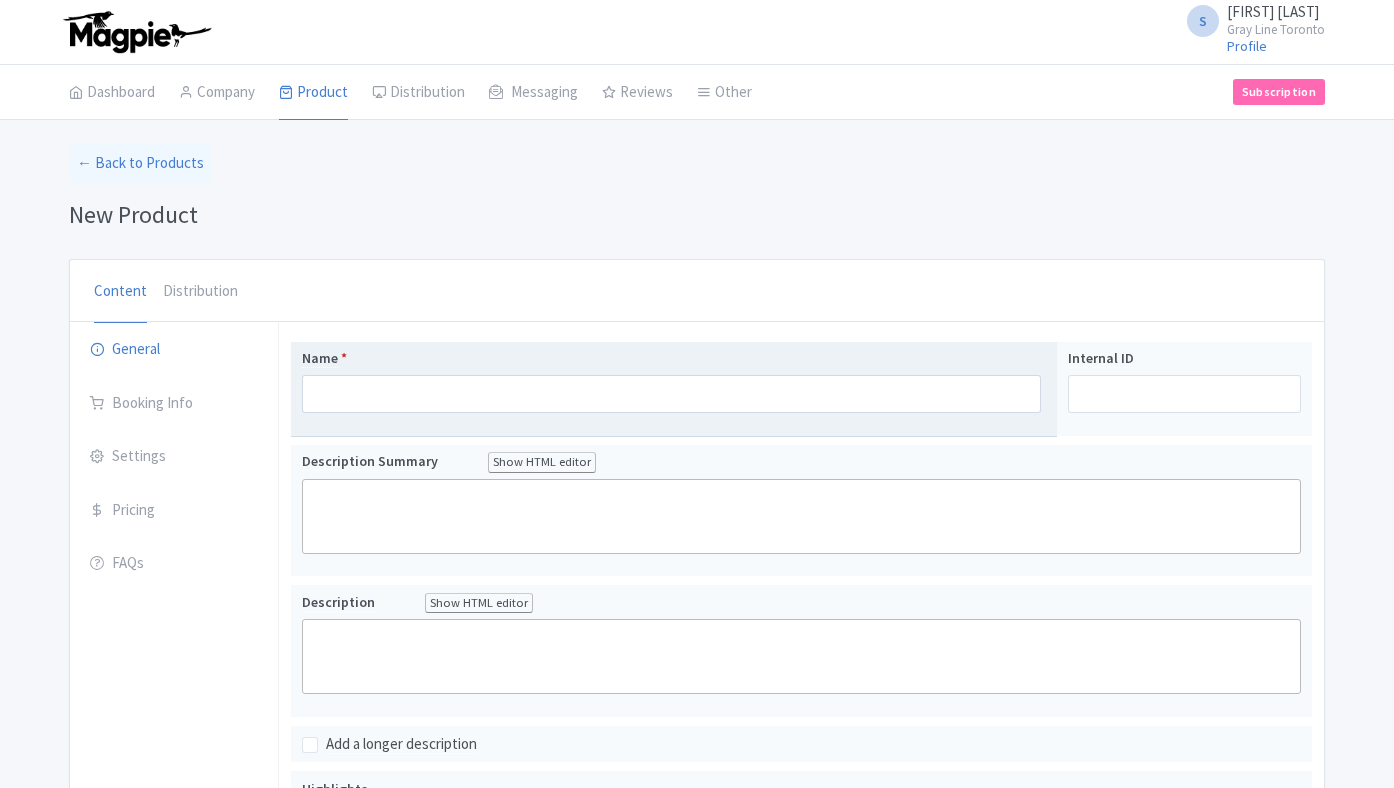 scroll, scrollTop: 0, scrollLeft: 0, axis: both 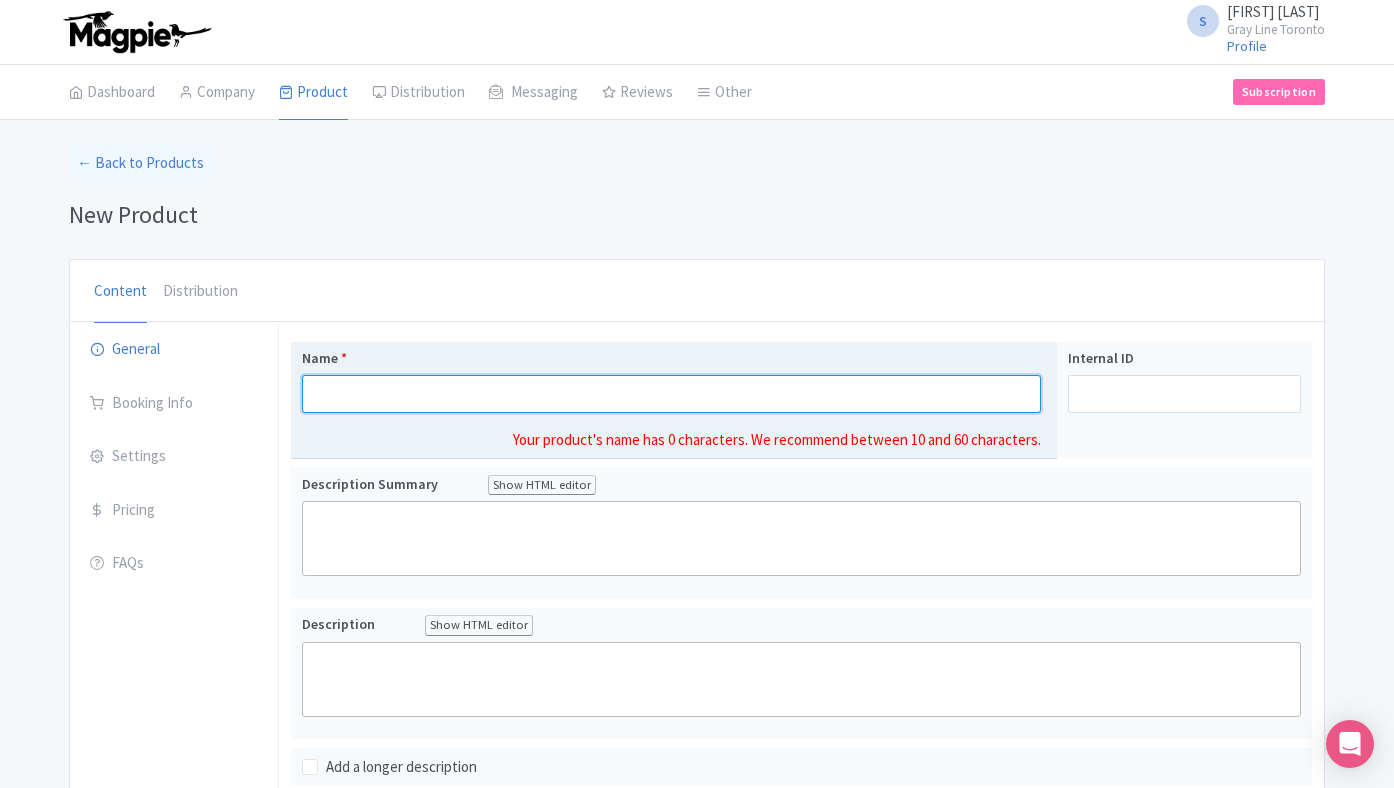 click on "Name   *" at bounding box center (671, 394) 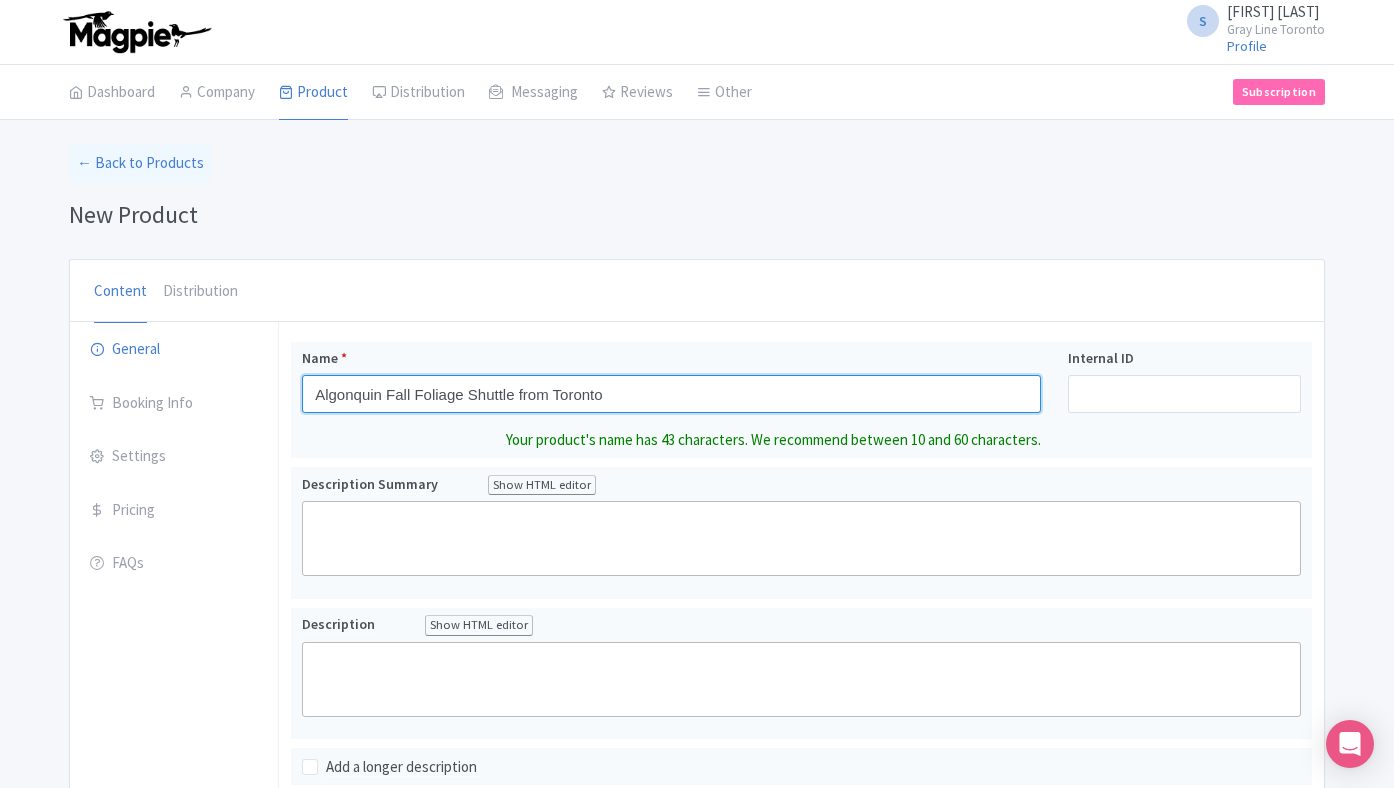type on "Algonquin Fall Foliage Shuttle from Toronto" 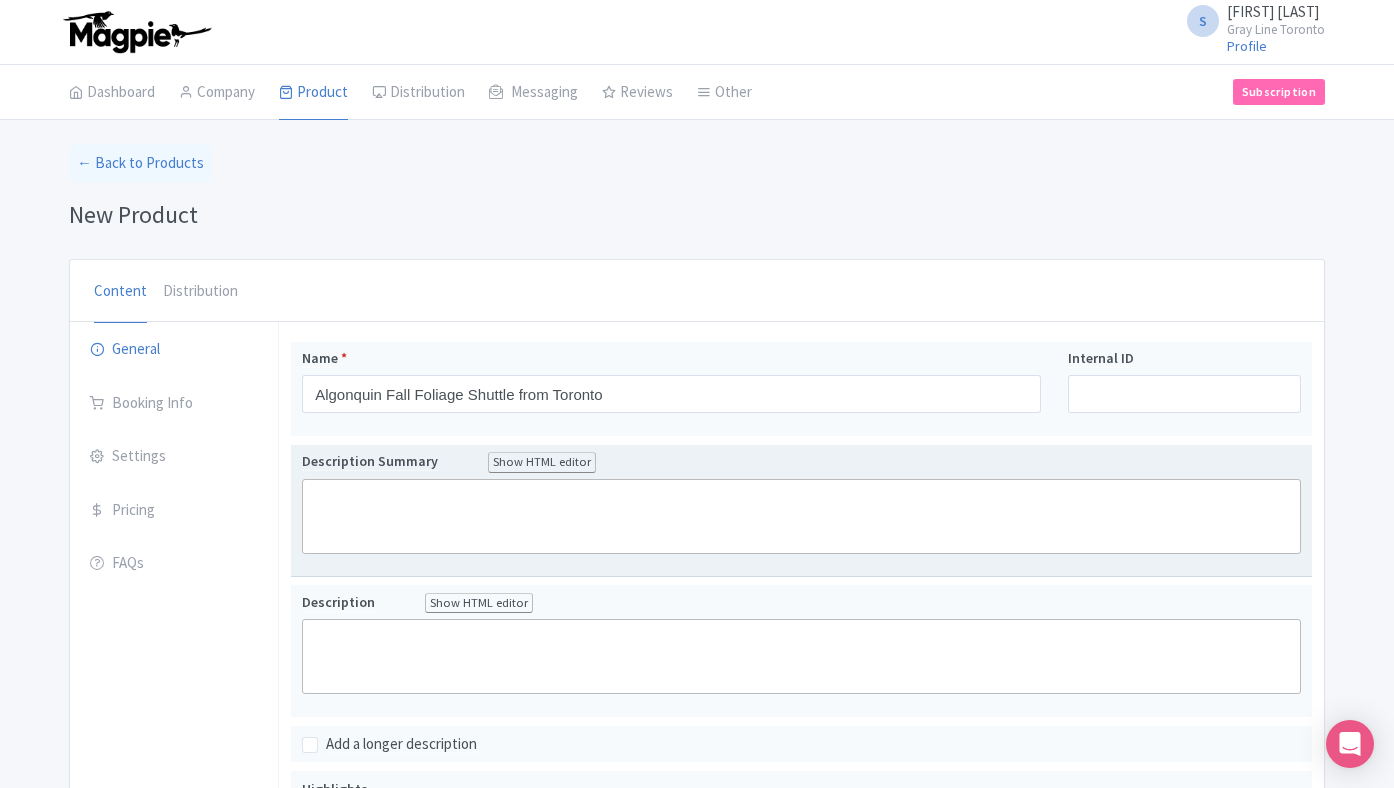 click on "Description Summary Show HTML editor
Bold
Italic
Strikethrough
Link
Heading
Quote
Code
Bullets
Numbers
Decrease Level
Increase Level
Attach Files
Undo
Redo
Link
Unlink" at bounding box center [801, 502] 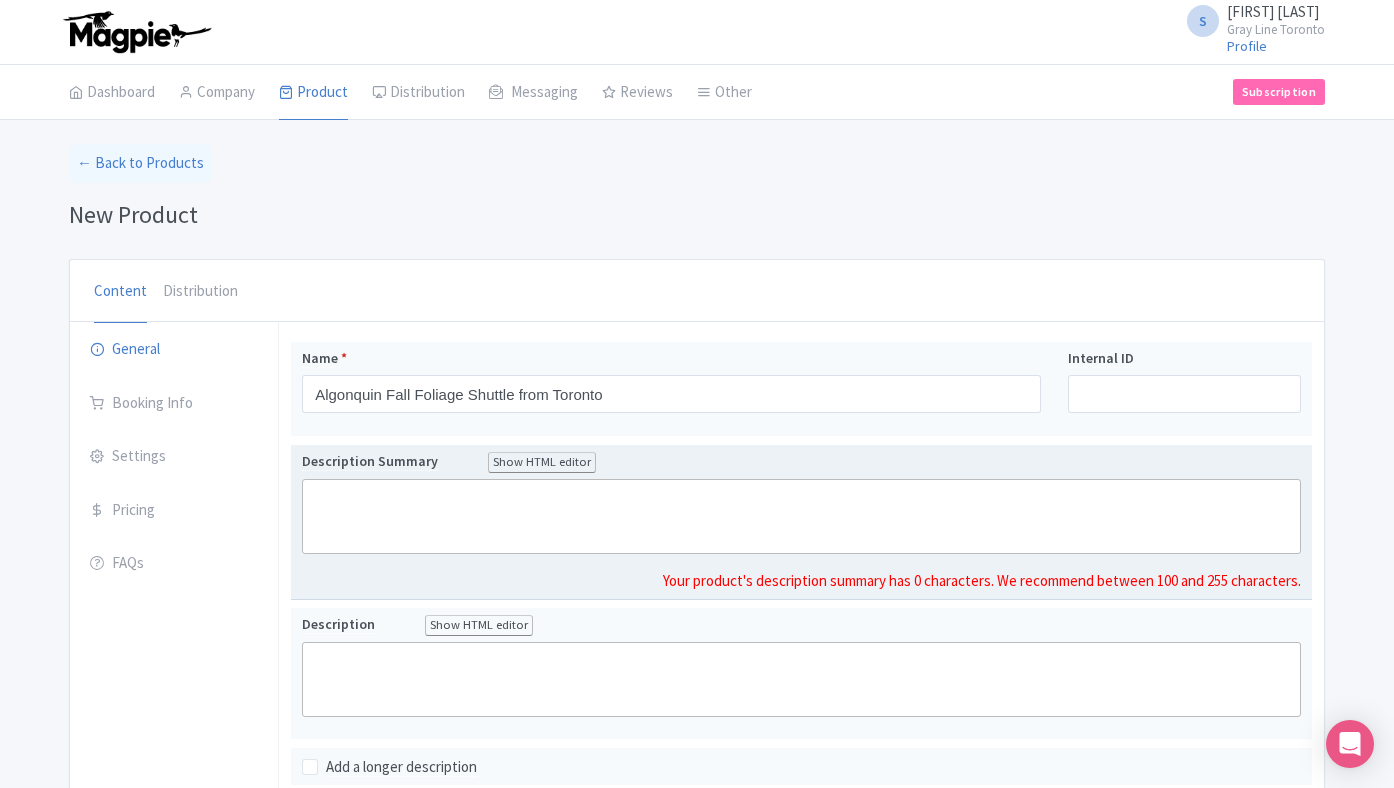 paste on "<div>Experience Ontario’s iconic fall colours on this round-trip shuttle from Toronto to Algonquin Park. Hike three scenic trails with vibrant foliage and enjoy a relaxing return stop—no car needed!<br><br></div>" 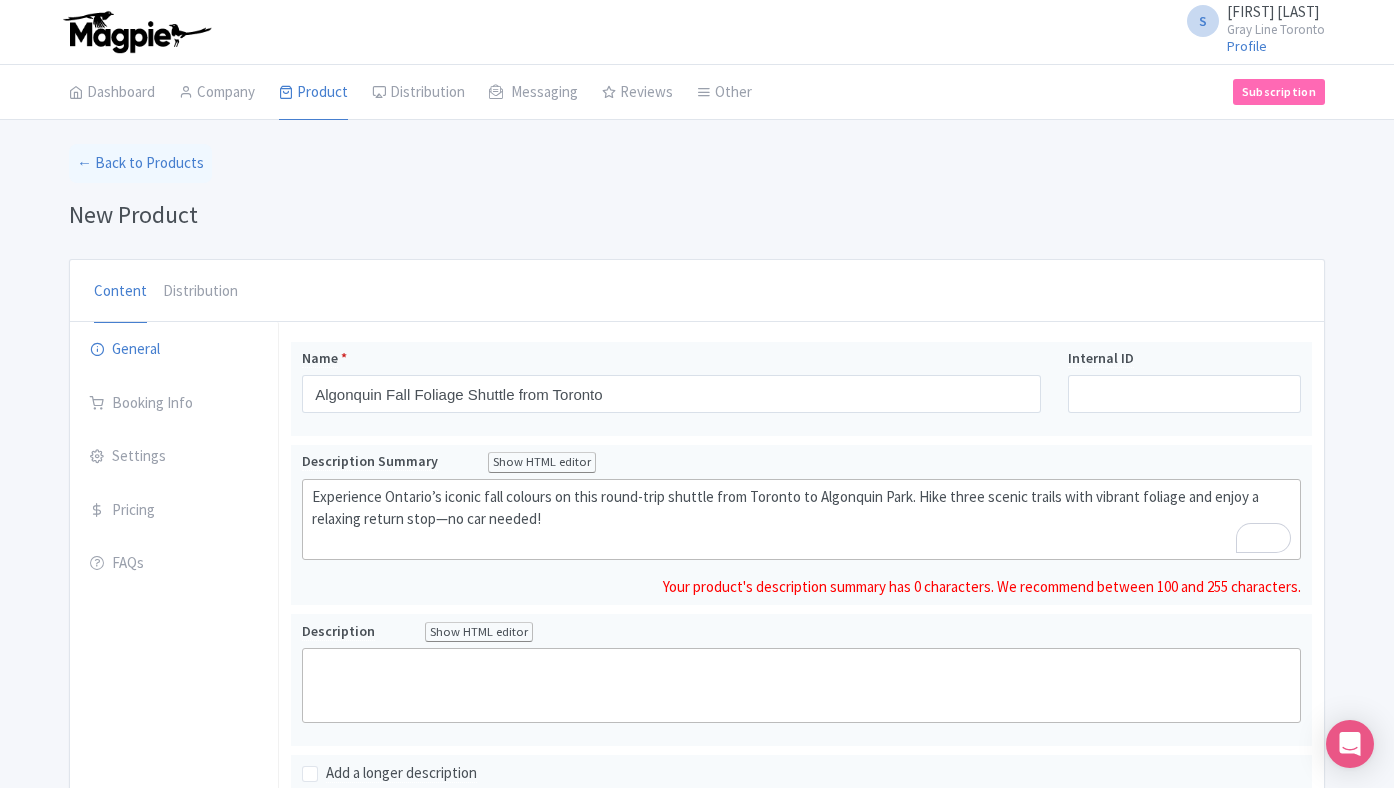 type on "<div>Experience Ontario’s iconic fall colours on this round-trip shuttle from Toronto to Algonquin Park. Hike three scenic trails with vibrant foliage and enjoy a relaxing return stop—no car needed!</div>" 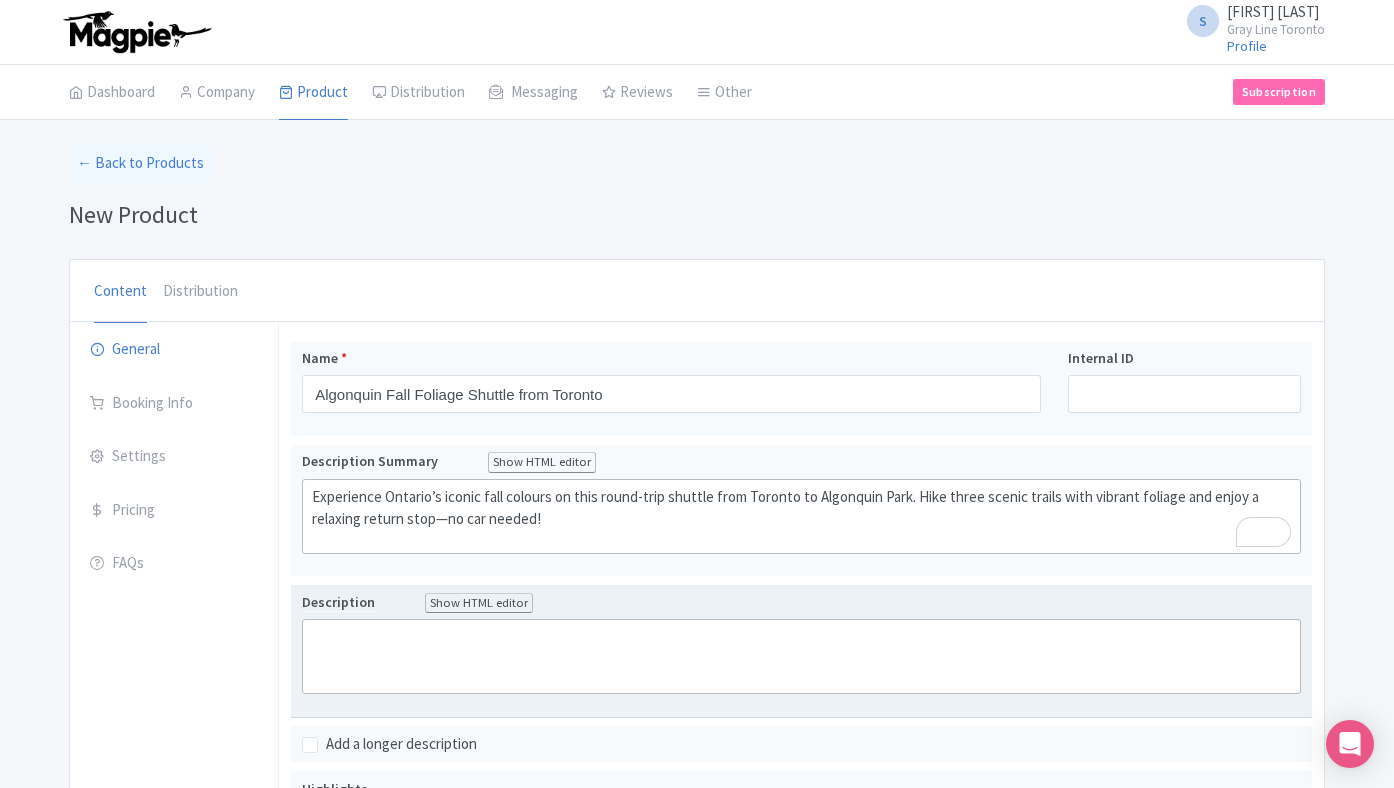 click 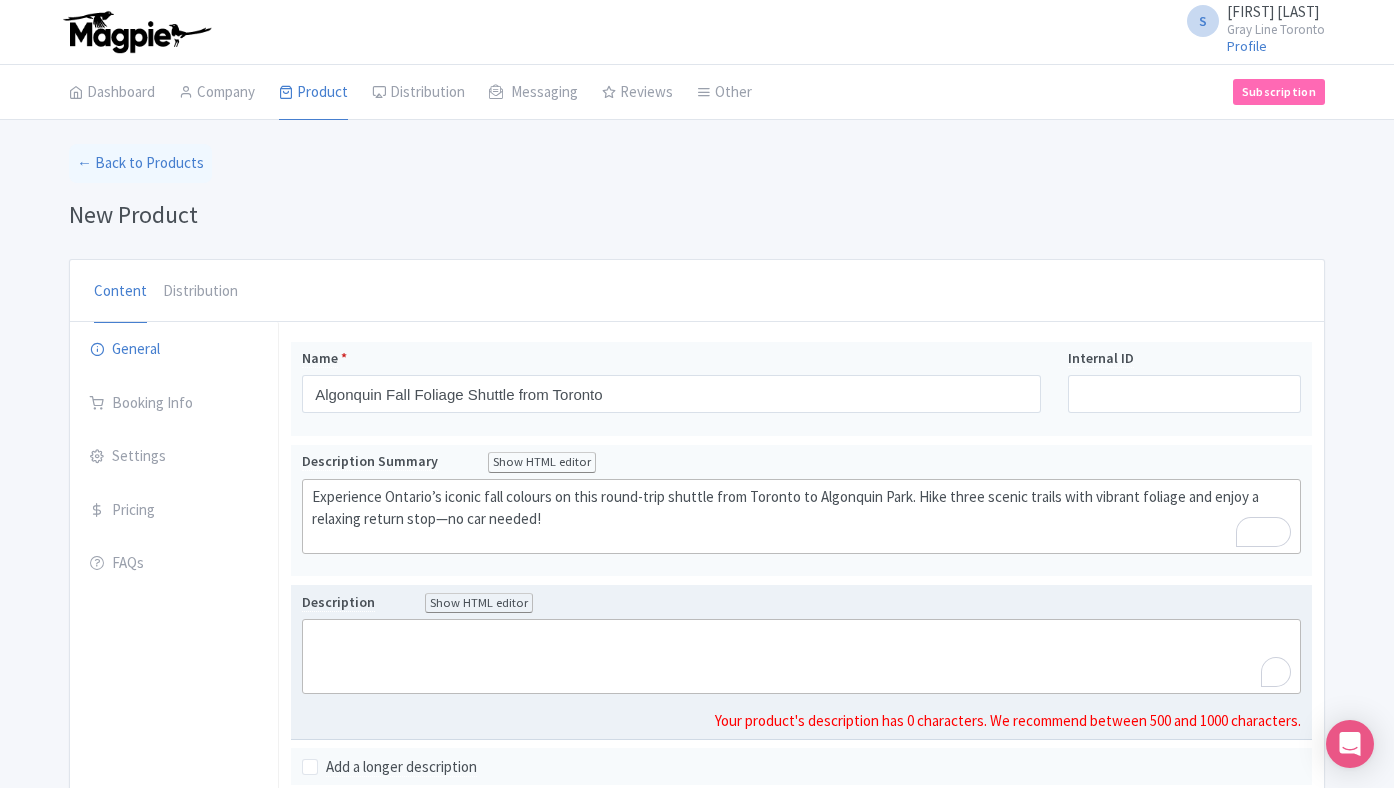 paste on "<div>Leave the city behind and immerse yourself in Algonquin Provincial Park’s dazzling fall display. This fully organized shuttle tour departs from Toronto’s Yorkdale Mall and takes you to three of Algonquin’s top trail locations: Big Pines + Lookout Trail, Two Rivers Trail, and Hemlock Bluff. Each stop is a self-guided experience, allowing you to hike at your own pace through forests of red, orange, and gold.<br>&nbsp;<br>&nbsp;There’s no need to worry about driving, permits, or parking—just relax and enjoy the day. The tour includes a scenic stop in Innisfil on the way back for a quick break before returning to the city.<br><br></div>" 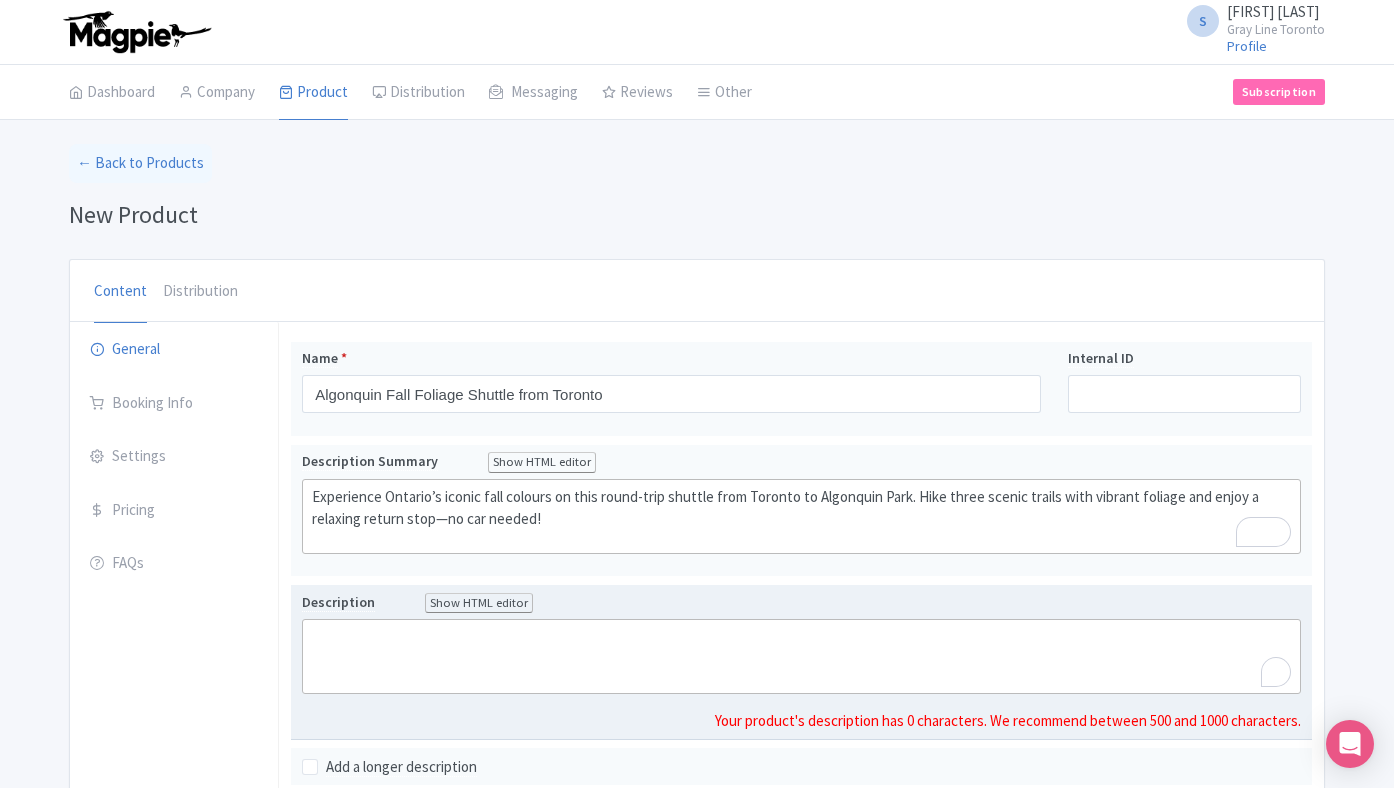 type on "<div>Leave the city behind and immerse yourself in Algonquin Provincial Park’s dazzling fall display. This fully organized shuttle tour departs from Toronto’s Yorkdale Mall and takes you to three of Algonquin’s top trail locations: Big Pines + Lookout Trail, Two Rivers Trail, and Hemlock Bluff. Each stop is a self-guided experience, allowing you to hike at your own pace through forests of red, orange, and gold.<br>&nbsp;<br>&nbsp;There’s no need to worry about driving, permits, or parking—just relax and enjoy the day. The tour includes a scenic stop in Innisfil on the way back for a quick break before returning to the city.<br><br></div>" 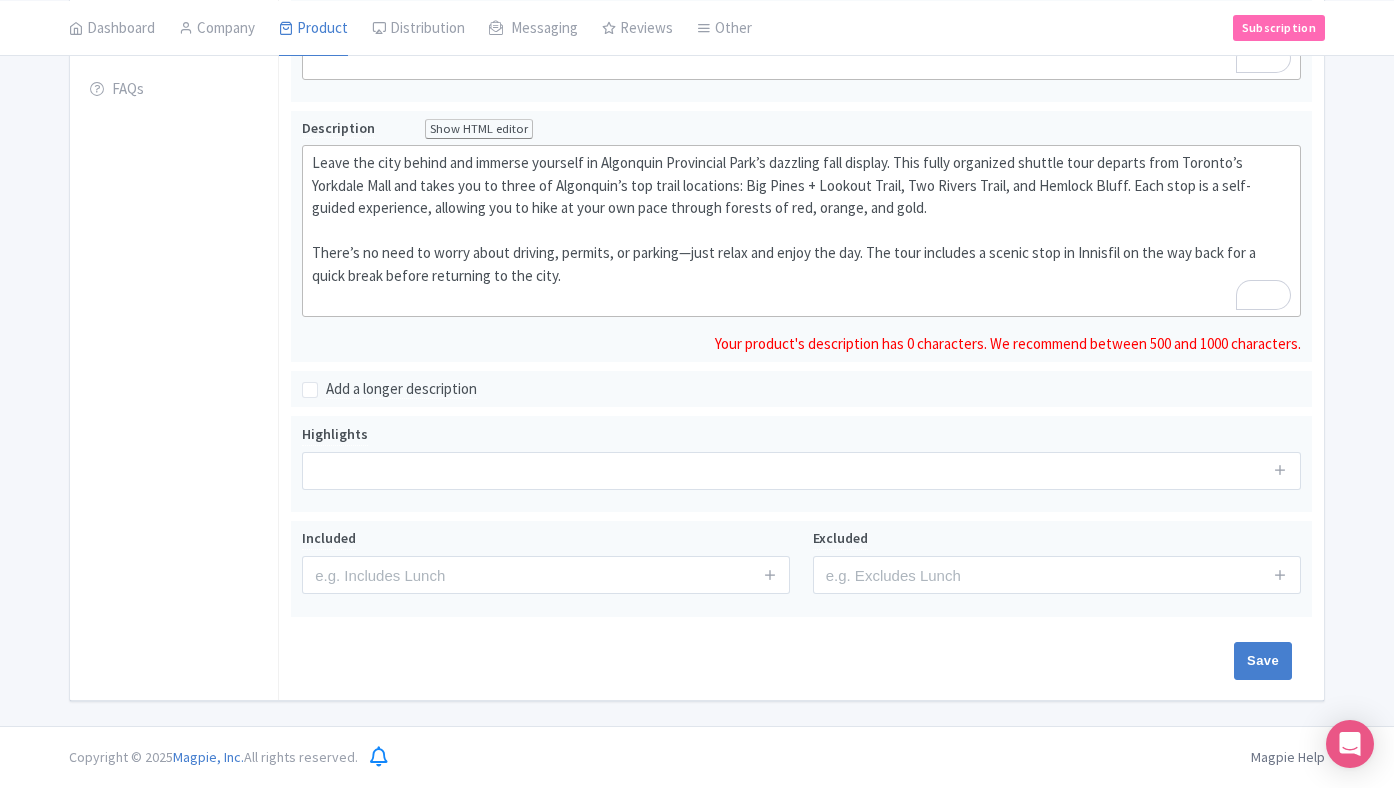 scroll, scrollTop: 452, scrollLeft: 0, axis: vertical 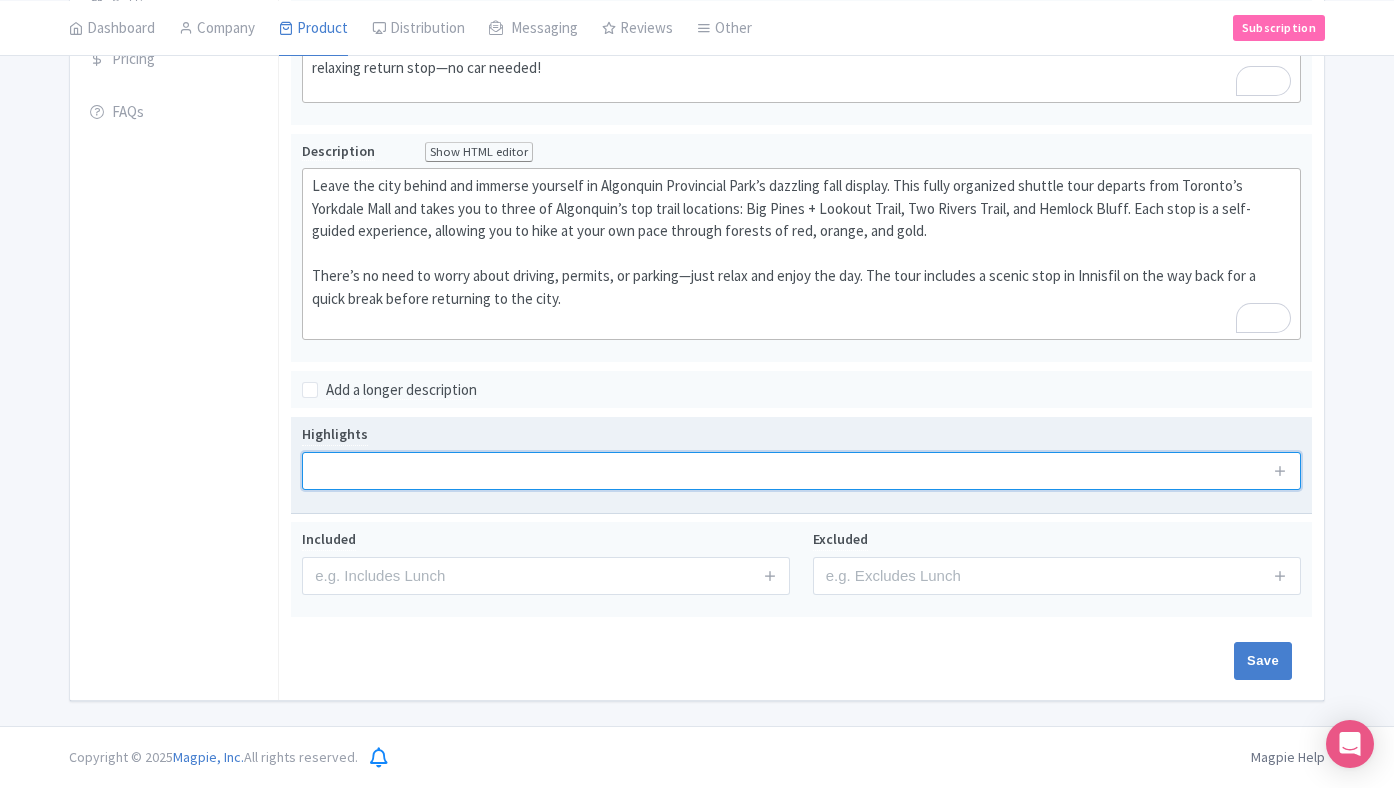 click at bounding box center [801, 471] 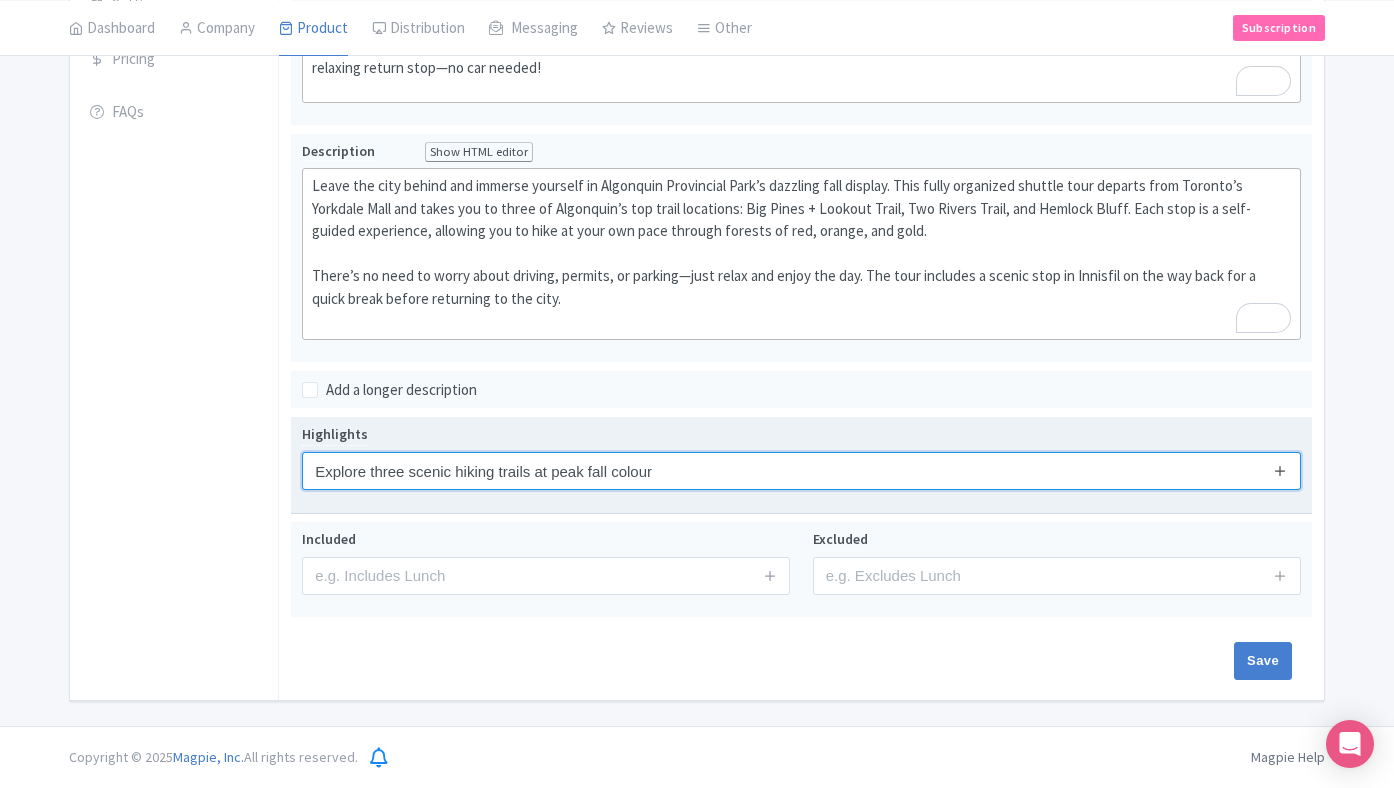 type on "Explore three scenic hiking trails at peak fall colour" 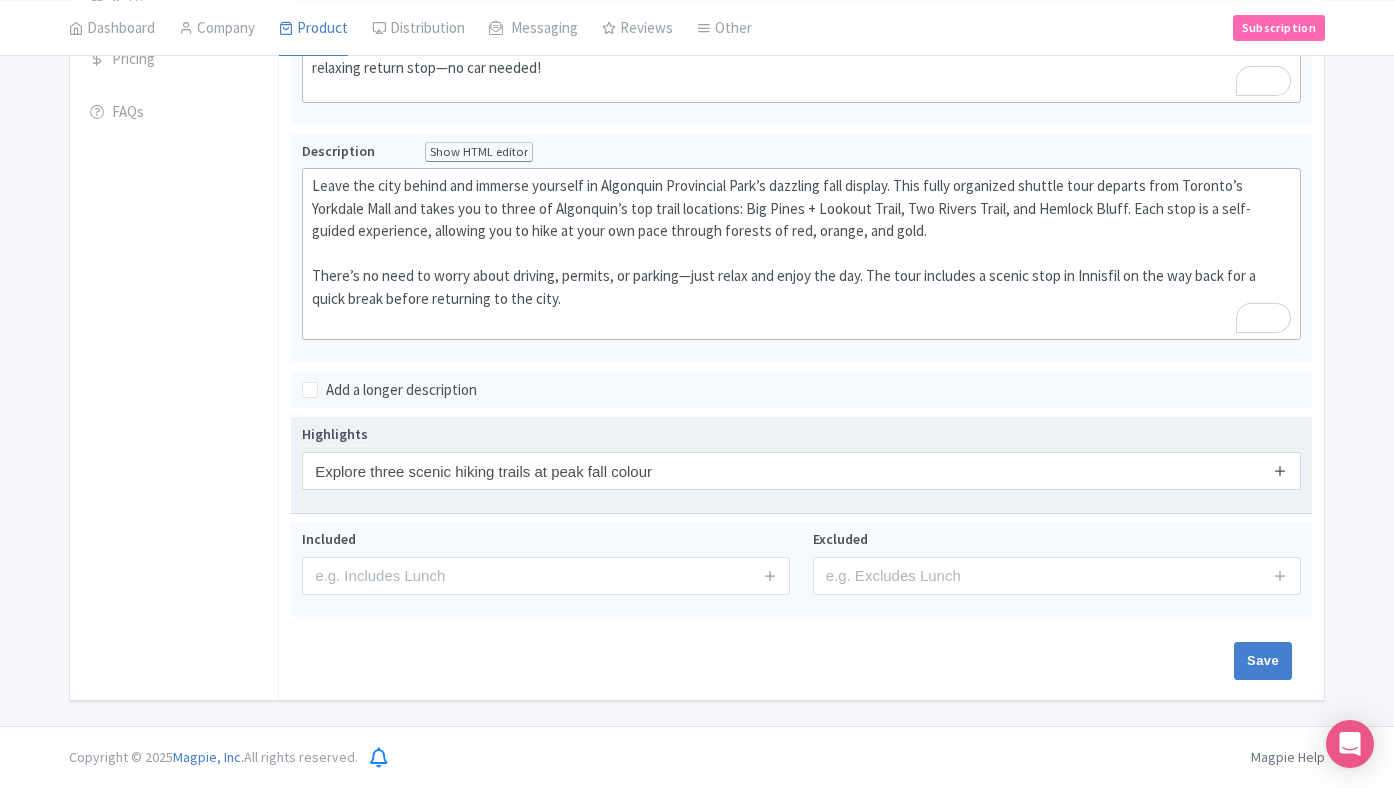 click at bounding box center [1280, 470] 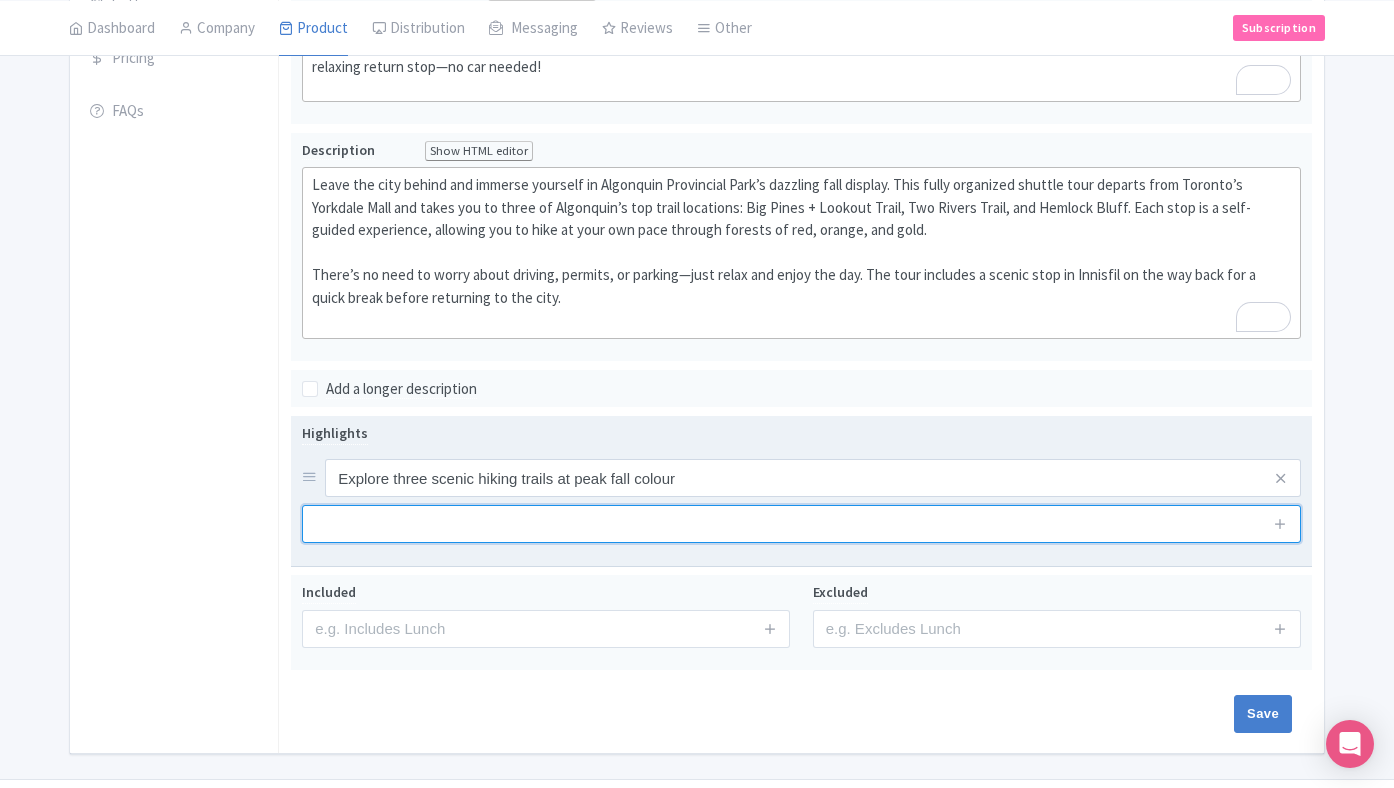 click at bounding box center [801, 524] 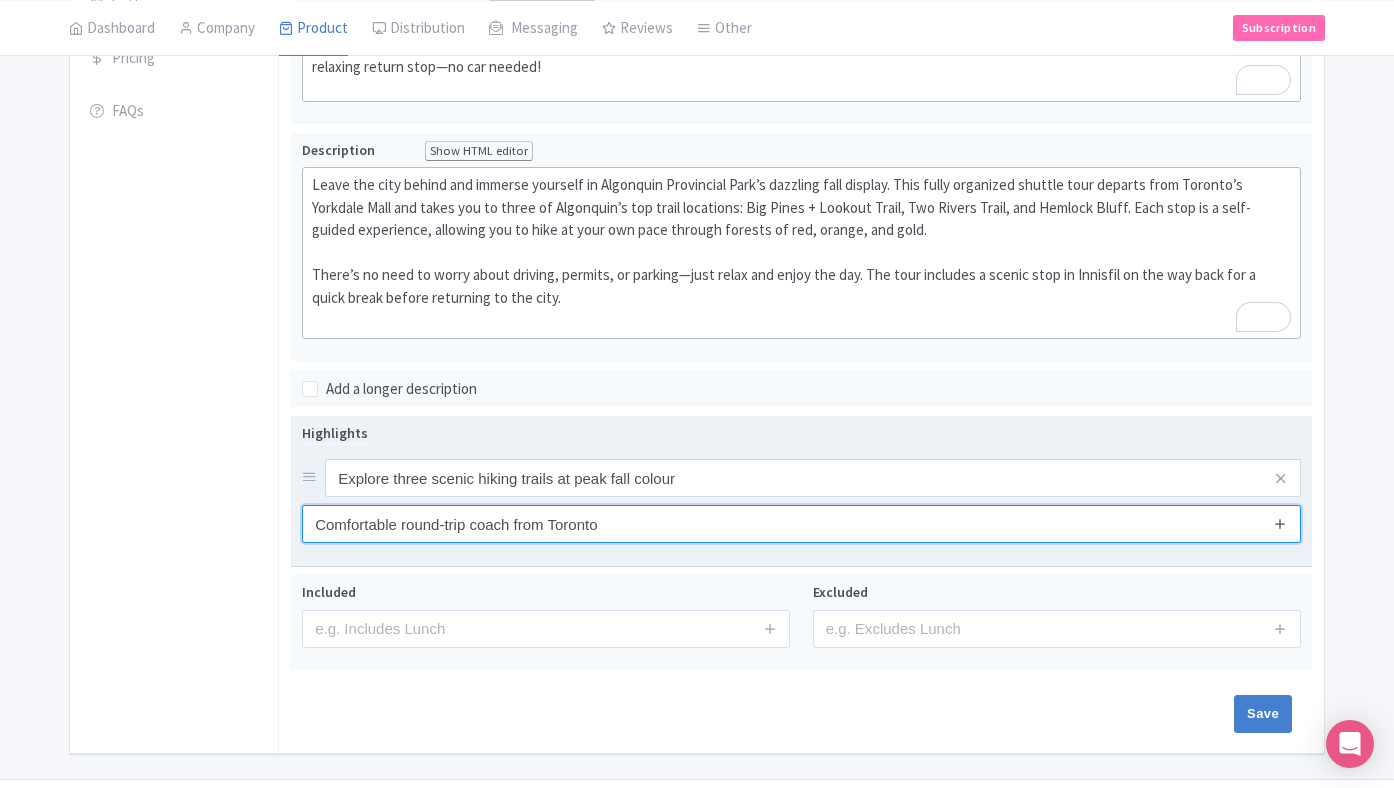 type on "Comfortable round-trip coach from Toronto" 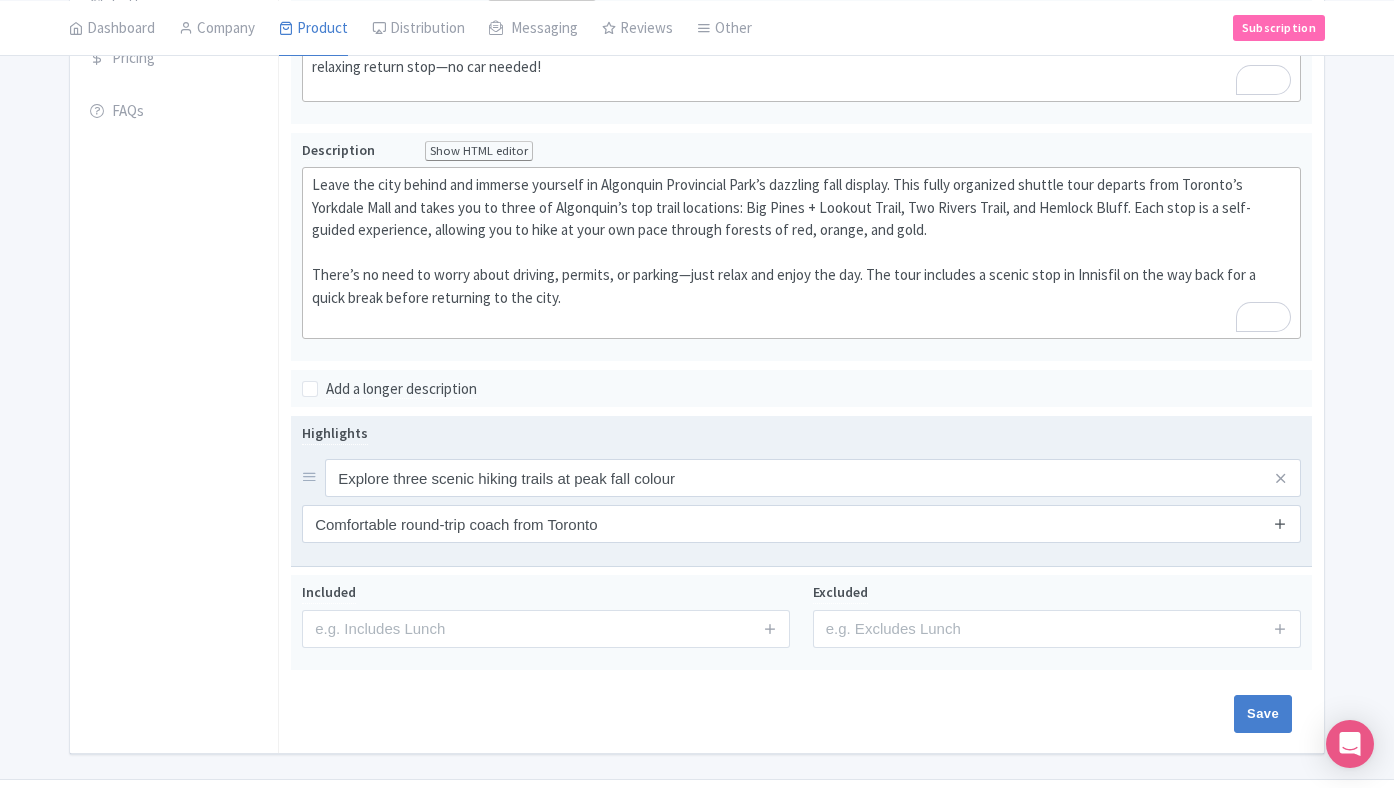 click at bounding box center [1280, 523] 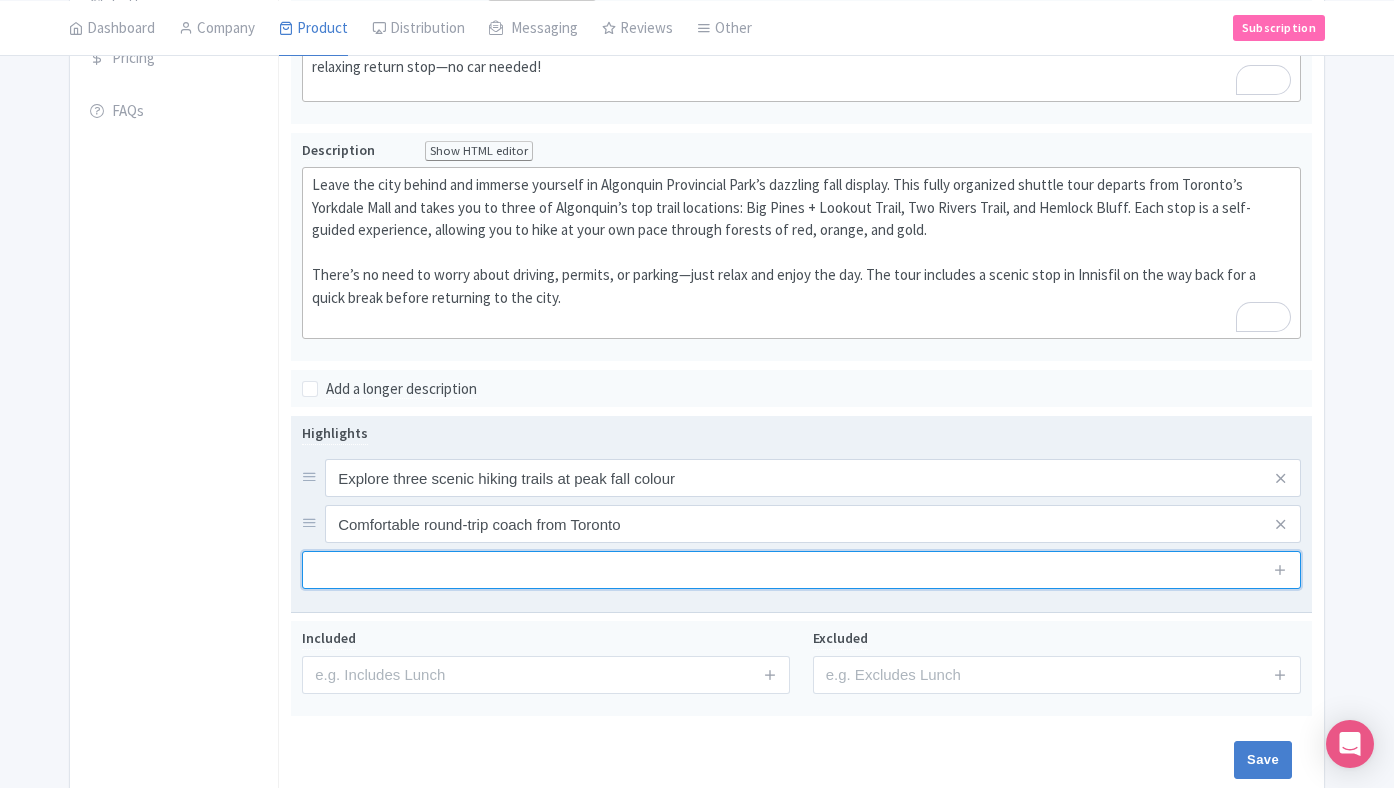 click at bounding box center (801, 570) 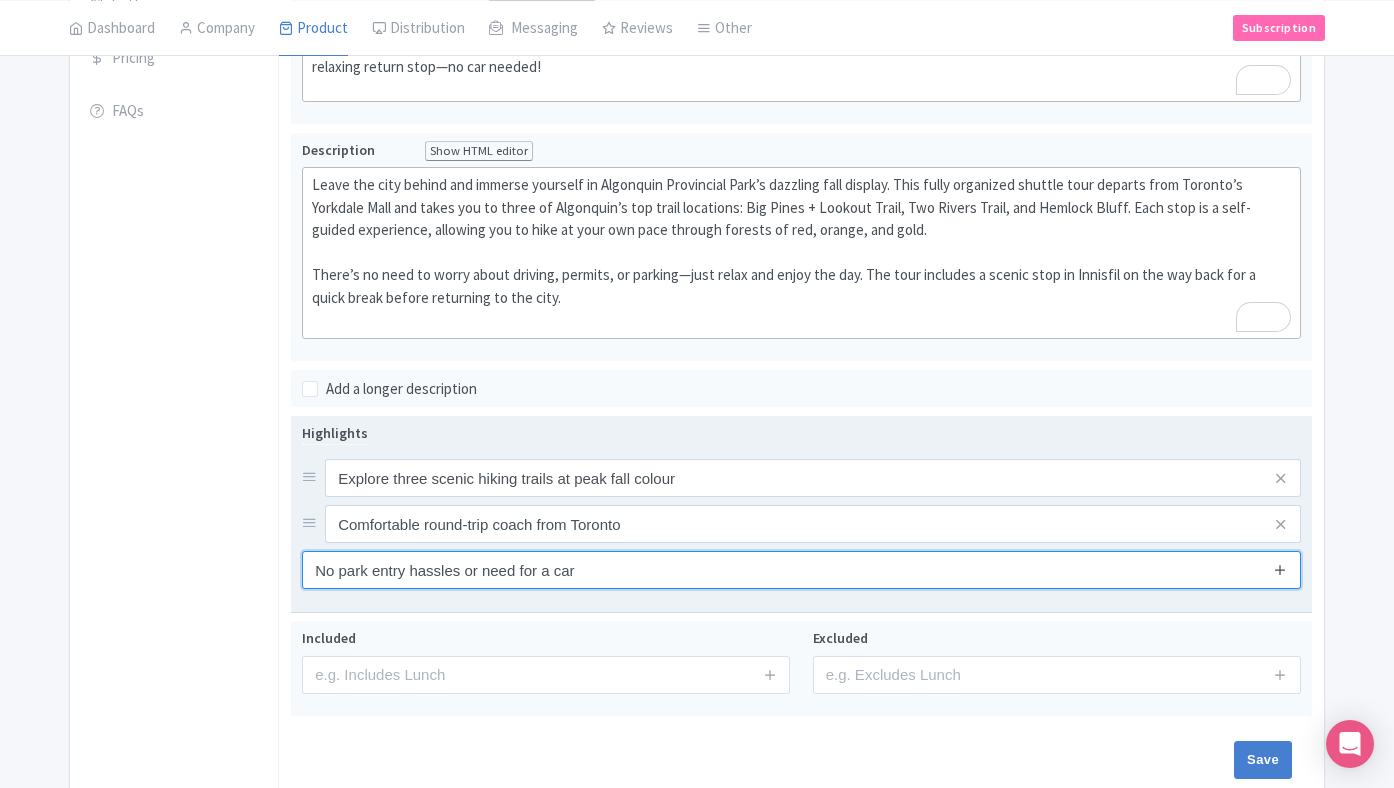 type on "No park entry hassles or need for a car" 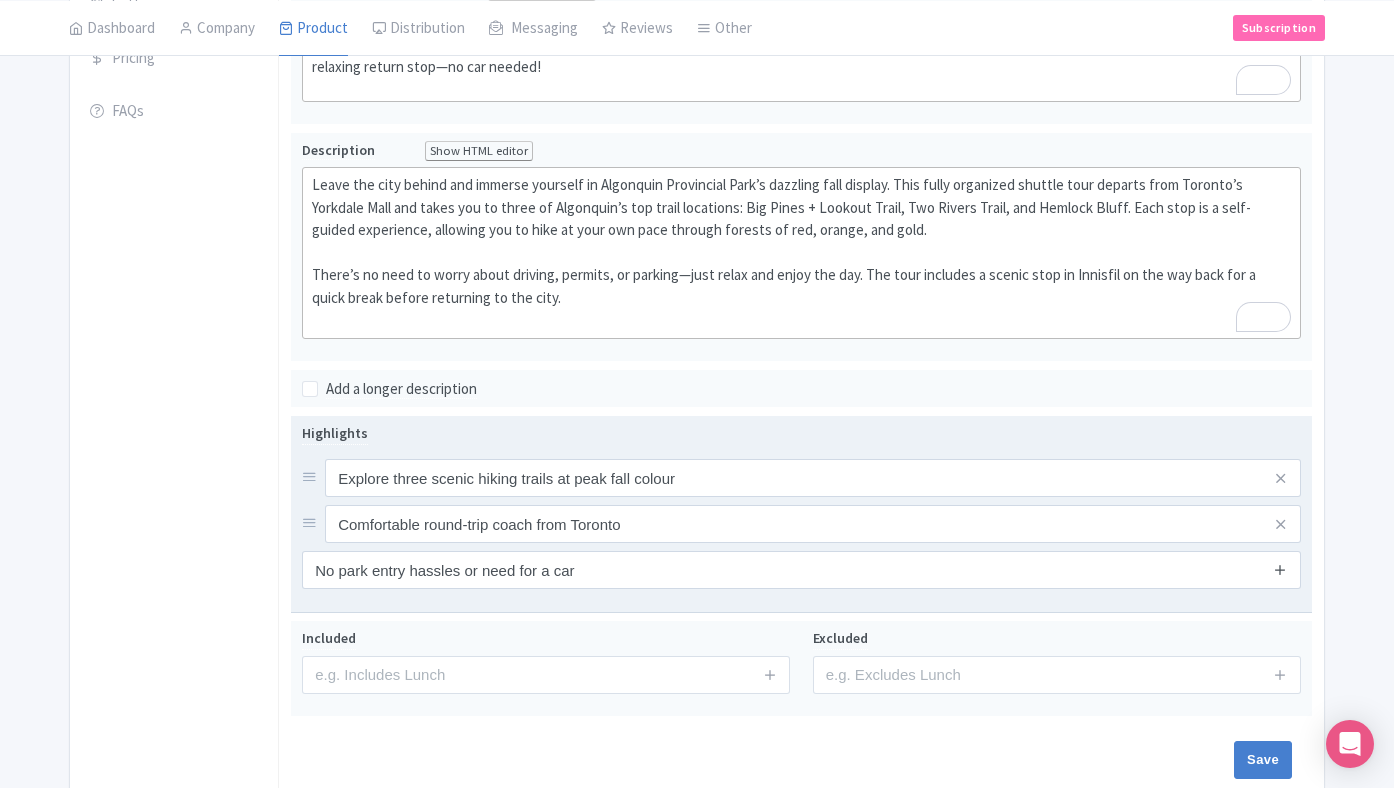 click at bounding box center (1280, 569) 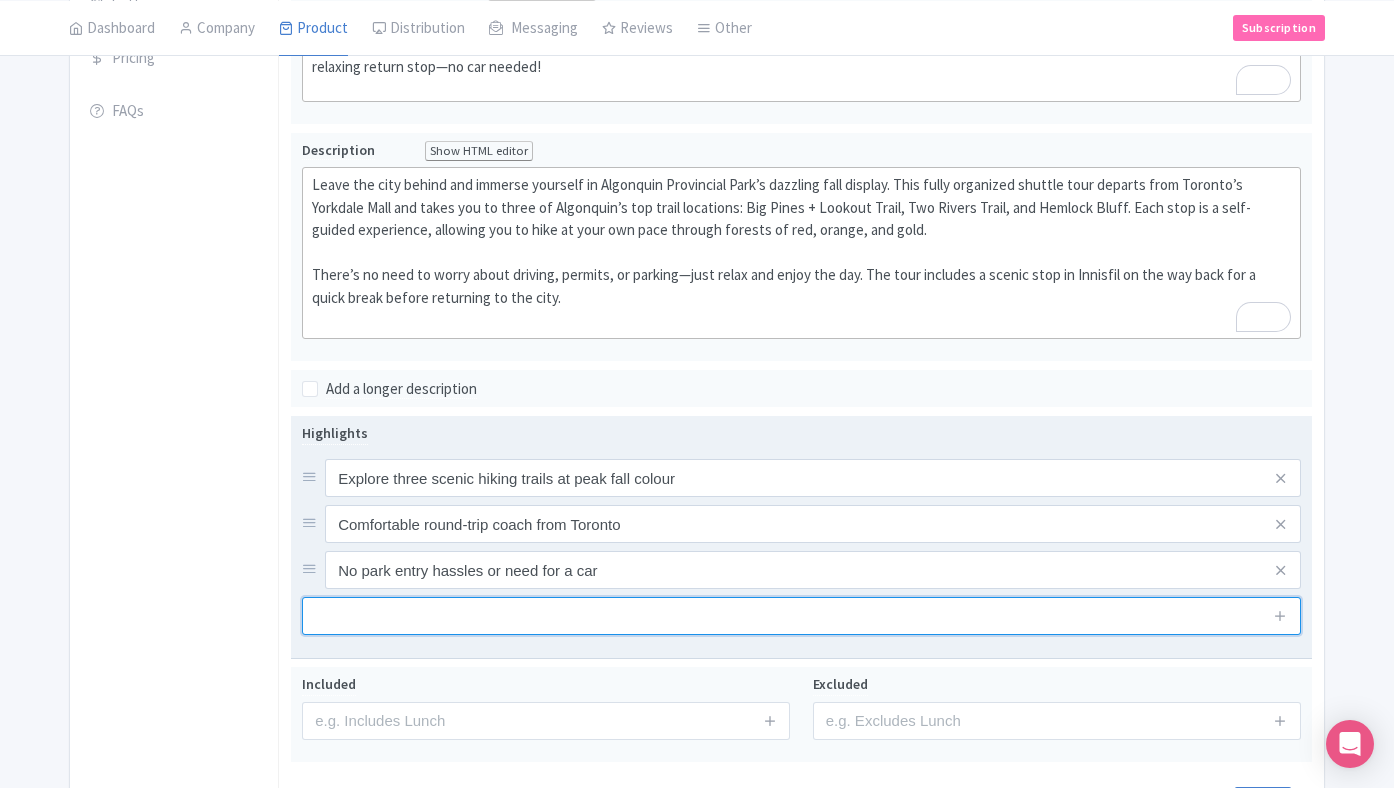 click at bounding box center [801, 616] 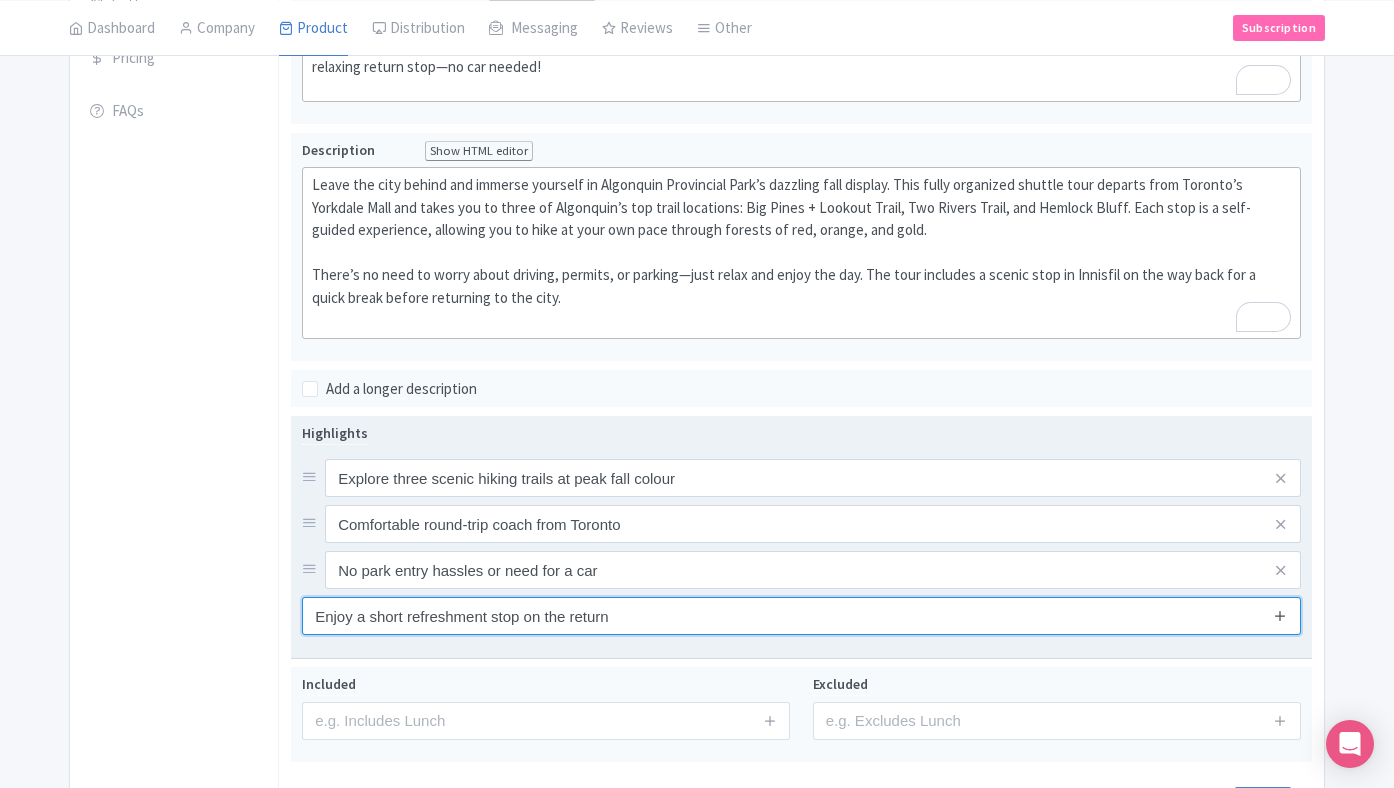 type on "Enjoy a short refreshment stop on the return" 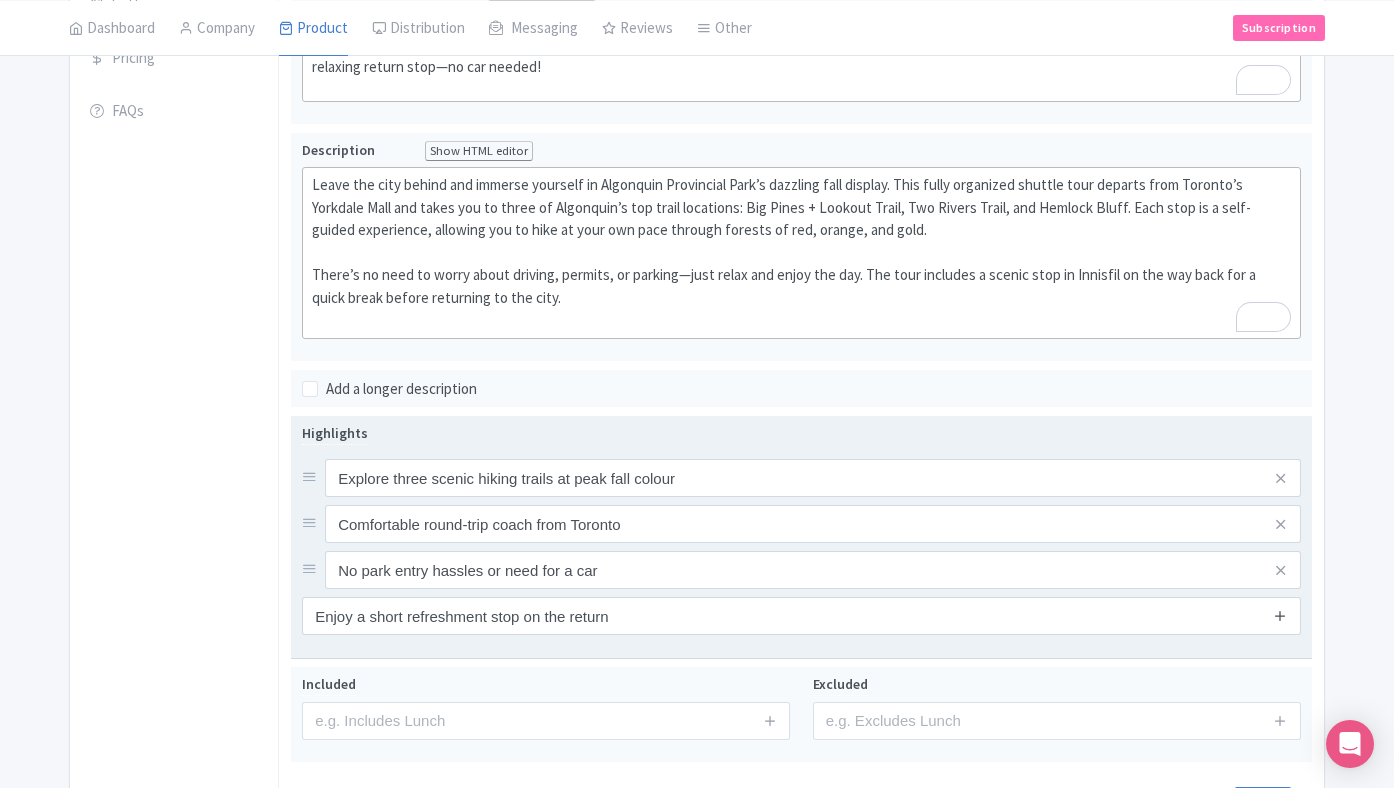 click at bounding box center [1280, 616] 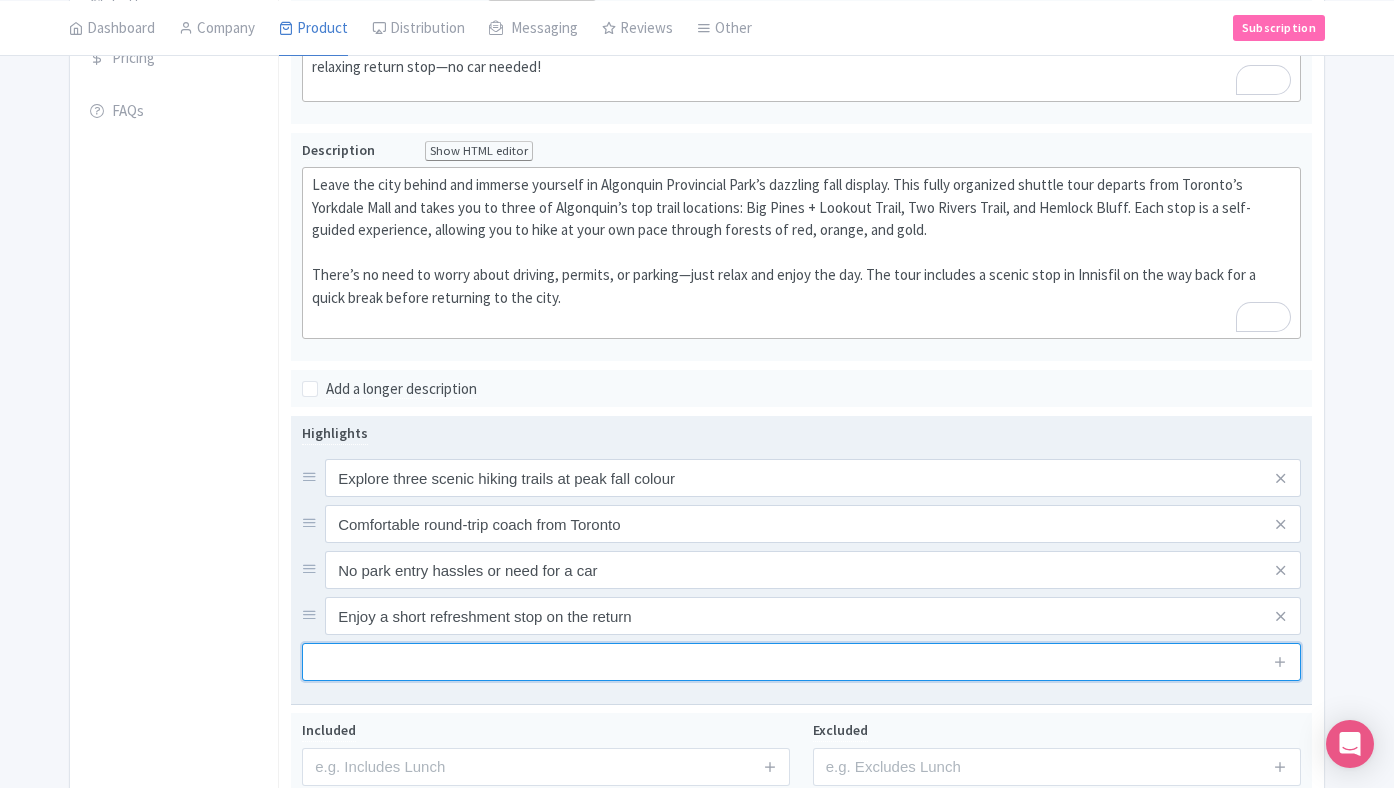 click at bounding box center (801, 662) 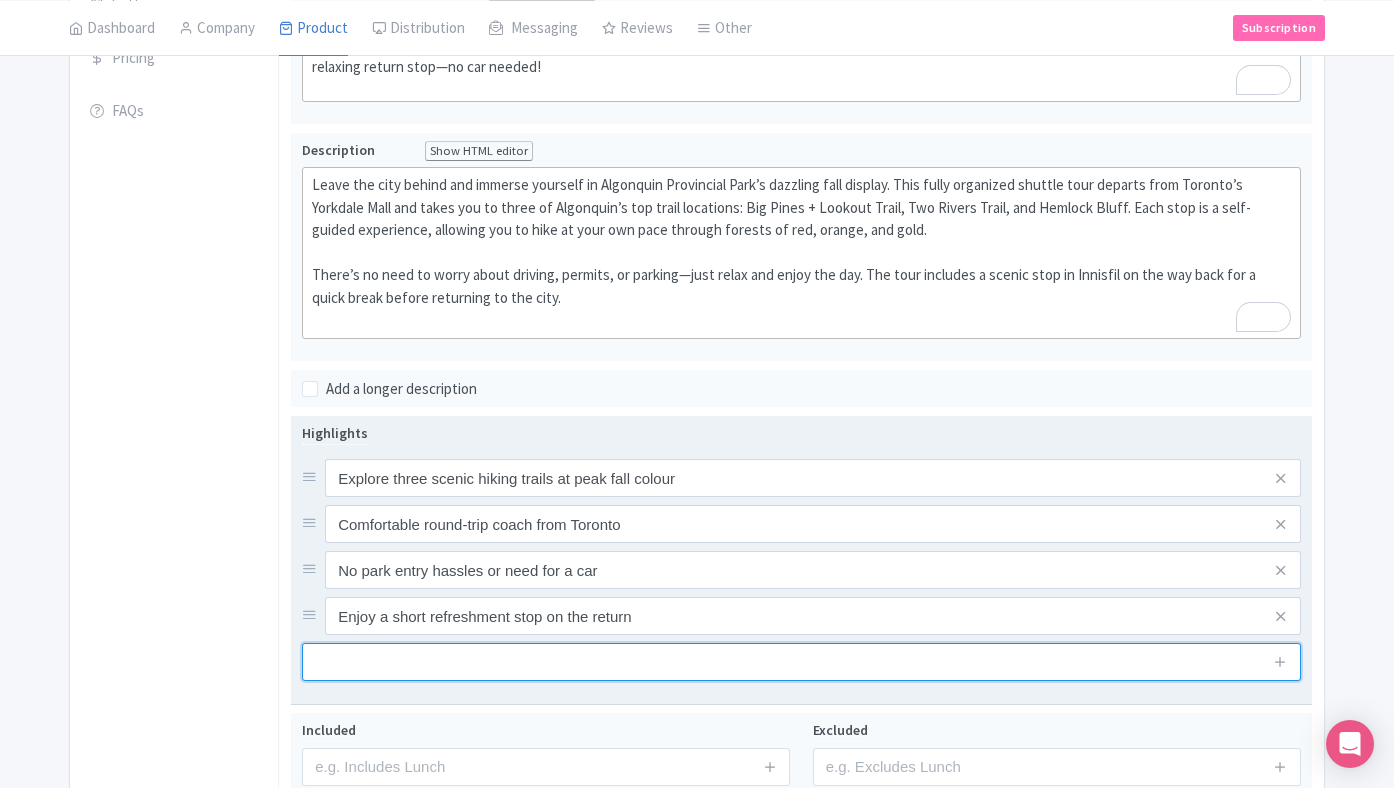 click at bounding box center [801, 662] 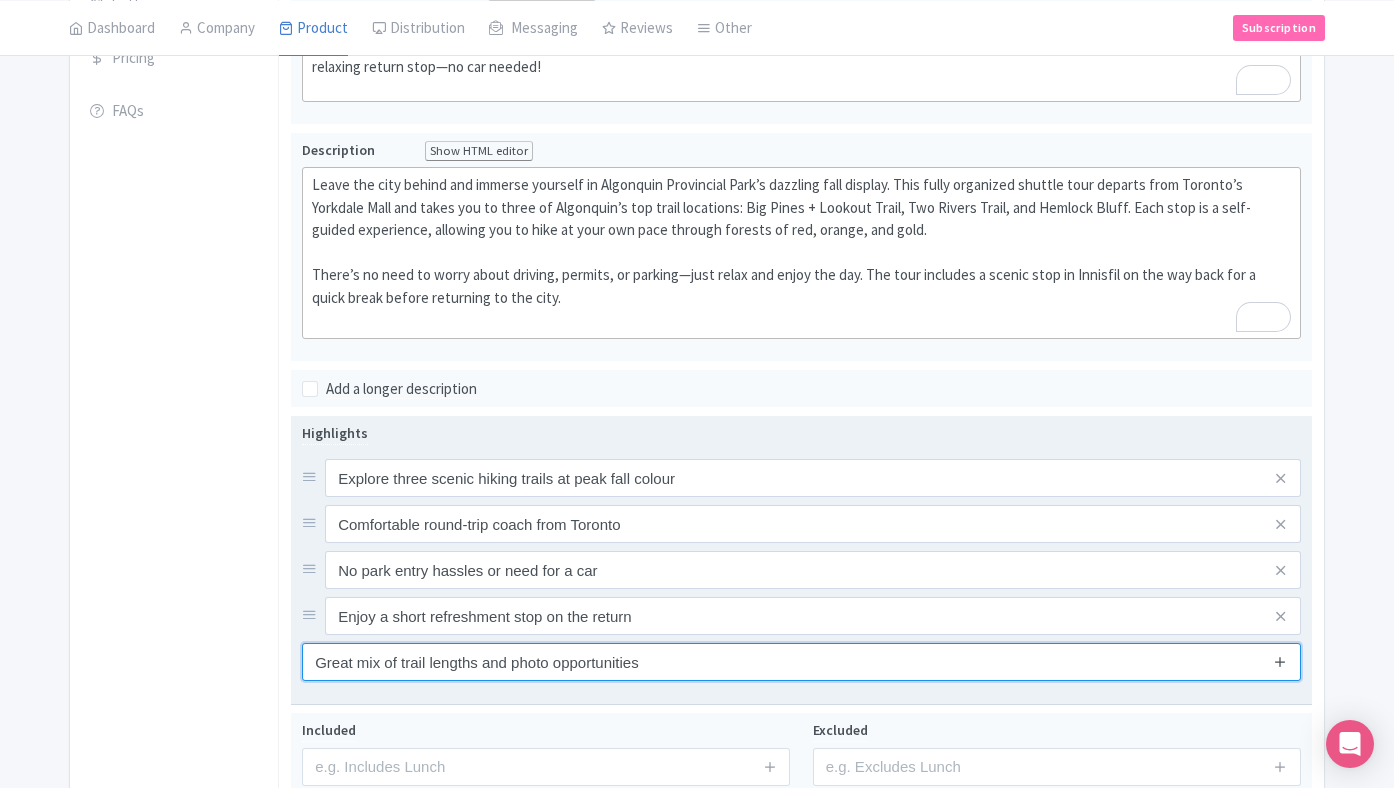 type on "Great mix of trail lengths and photo opportunities" 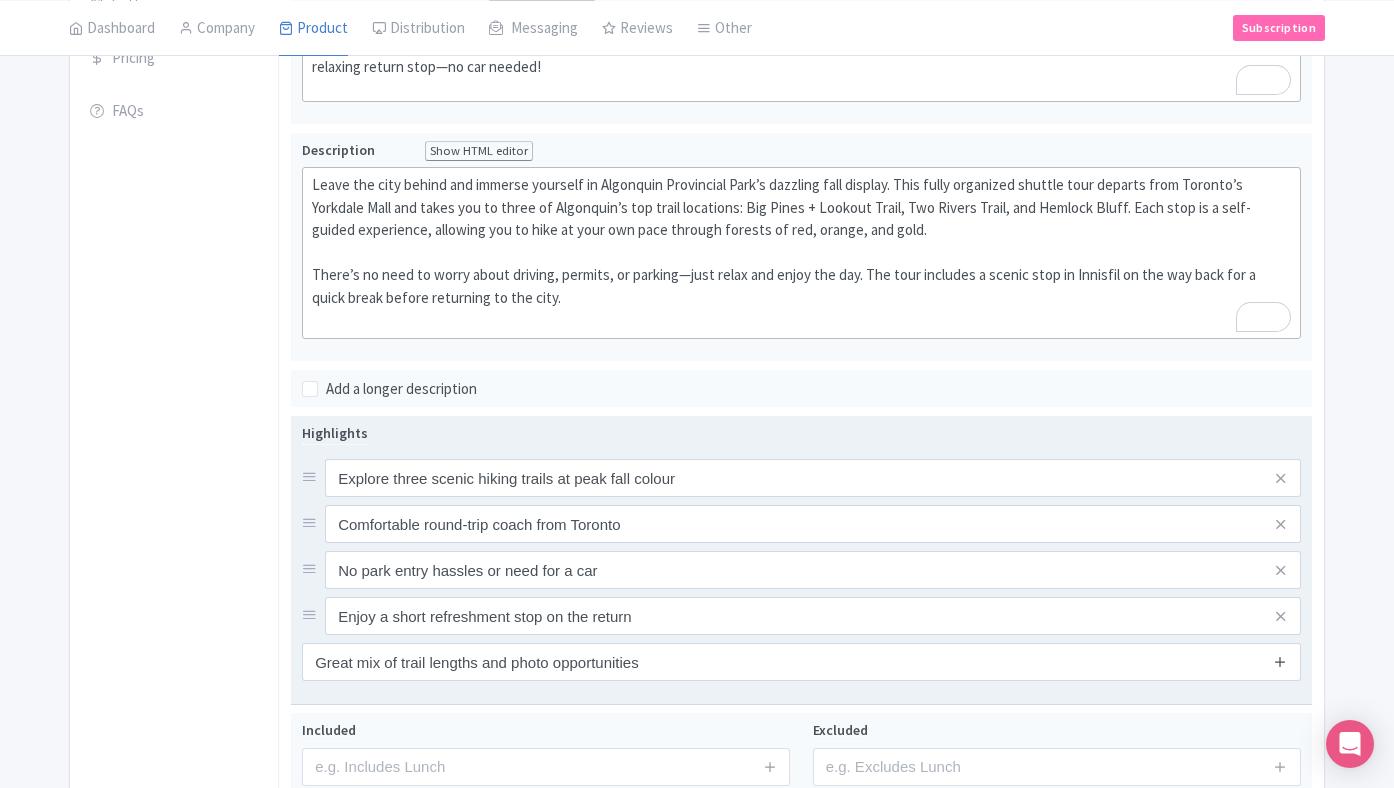 click at bounding box center [1280, 661] 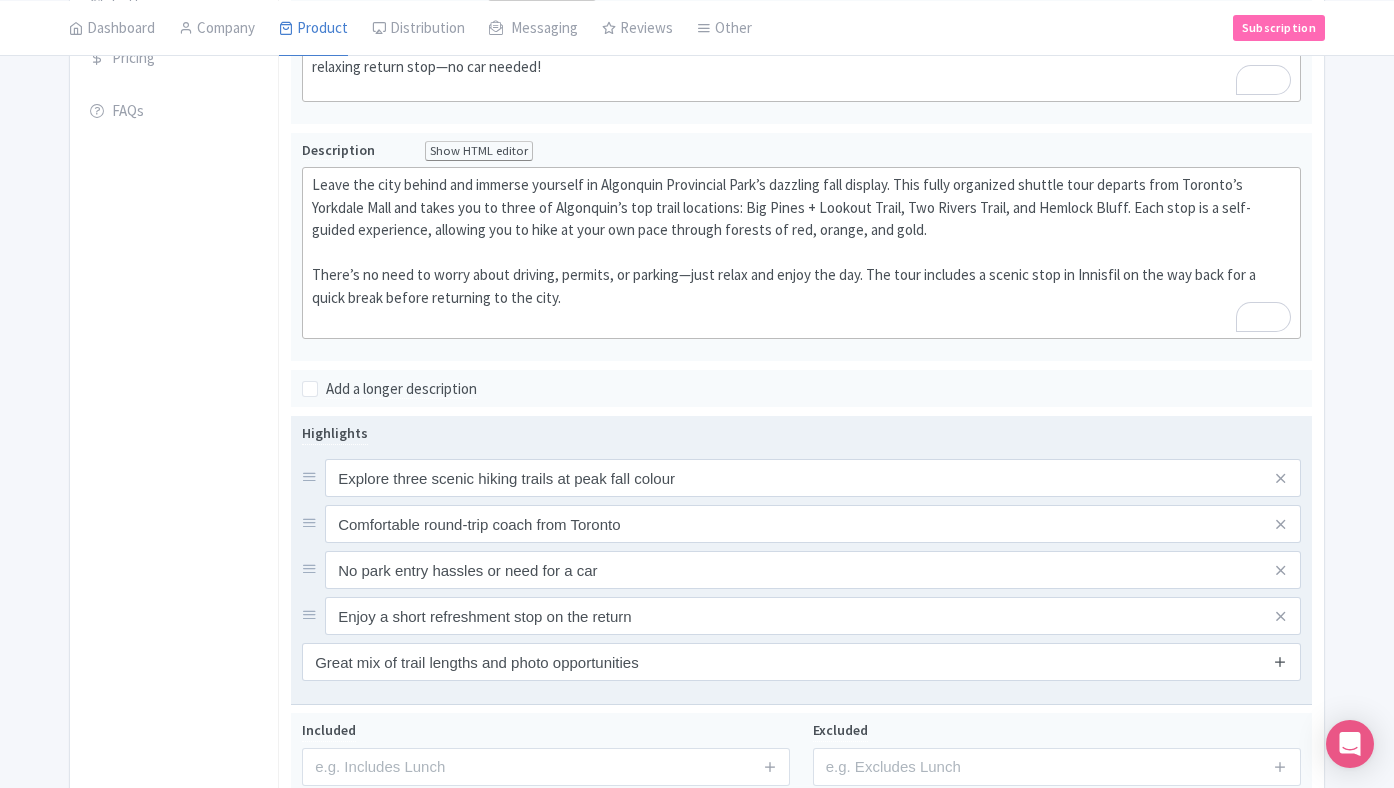 type 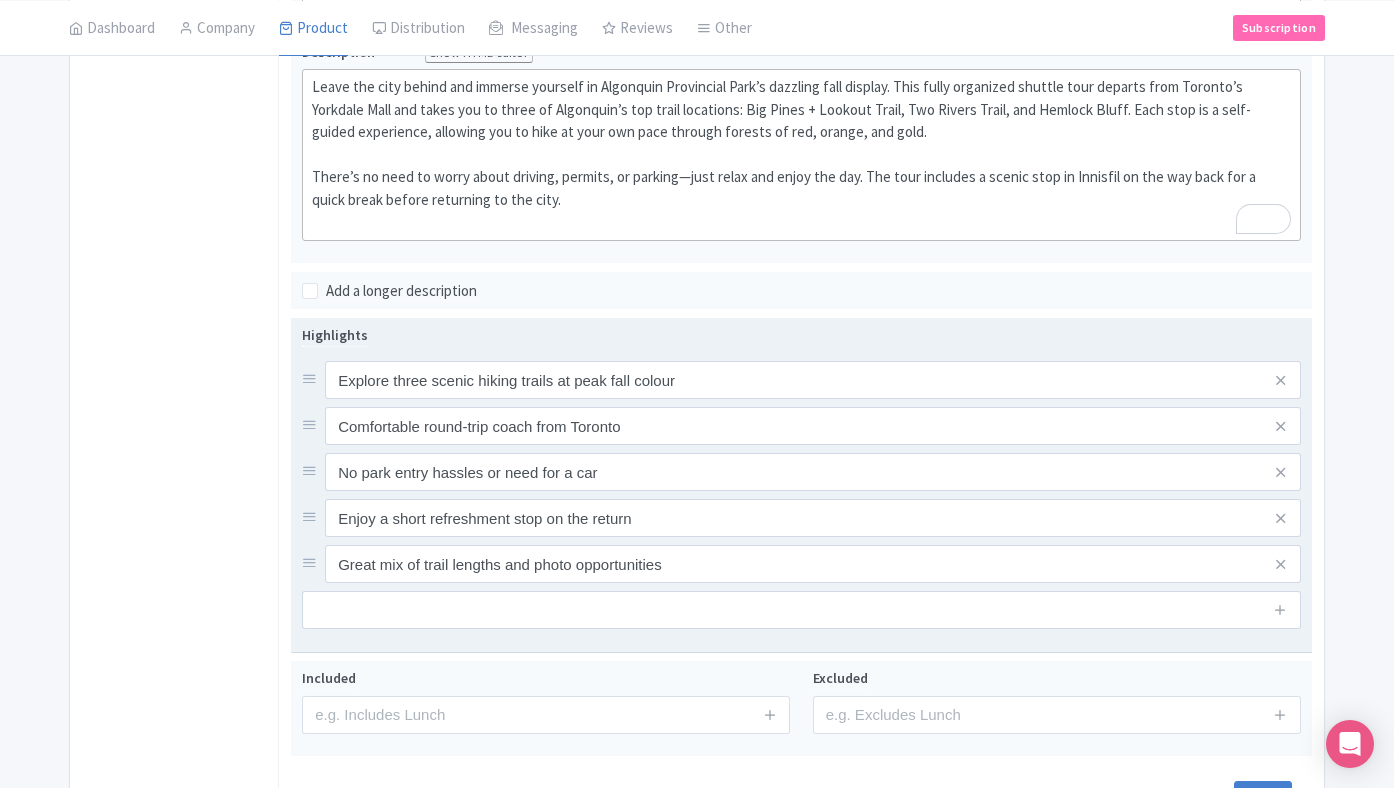 scroll, scrollTop: 690, scrollLeft: 0, axis: vertical 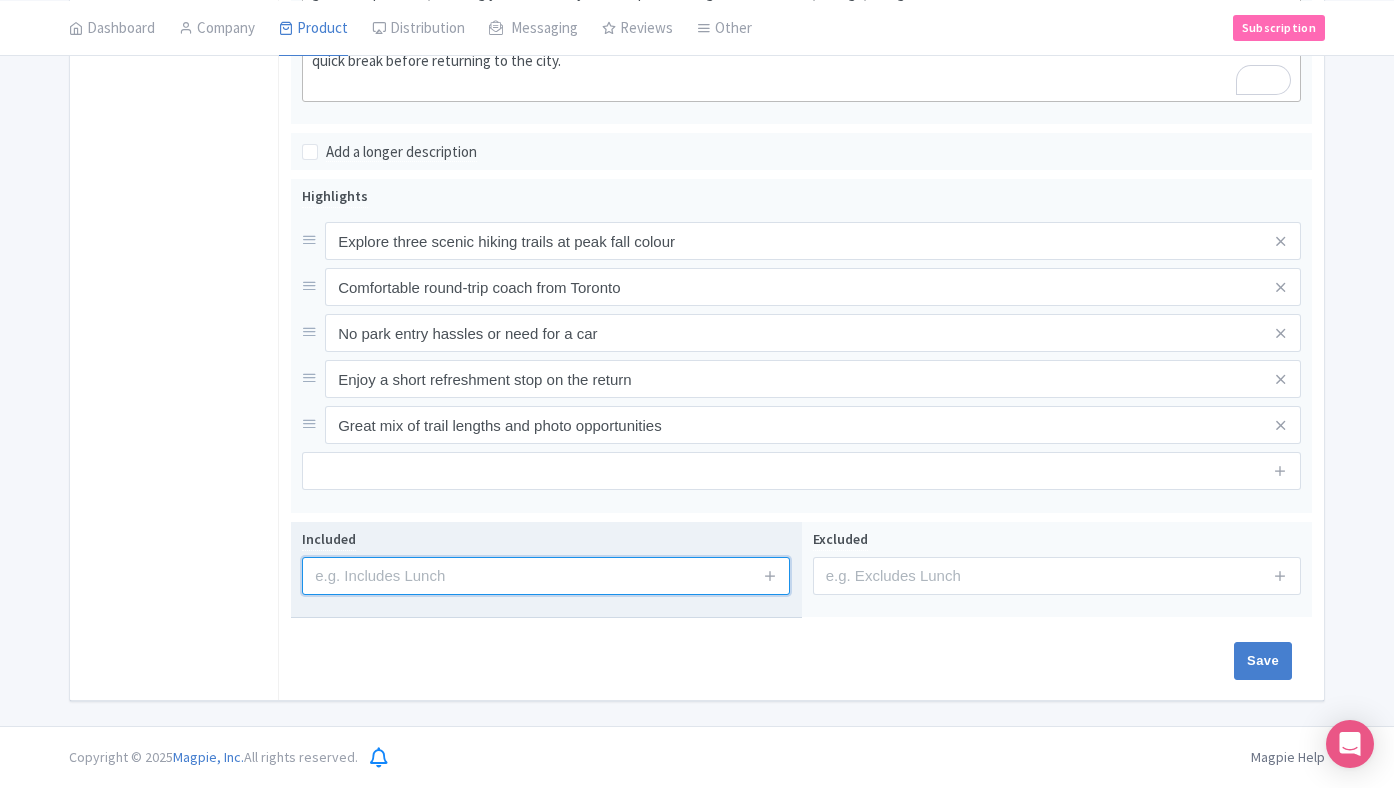 click at bounding box center (546, 576) 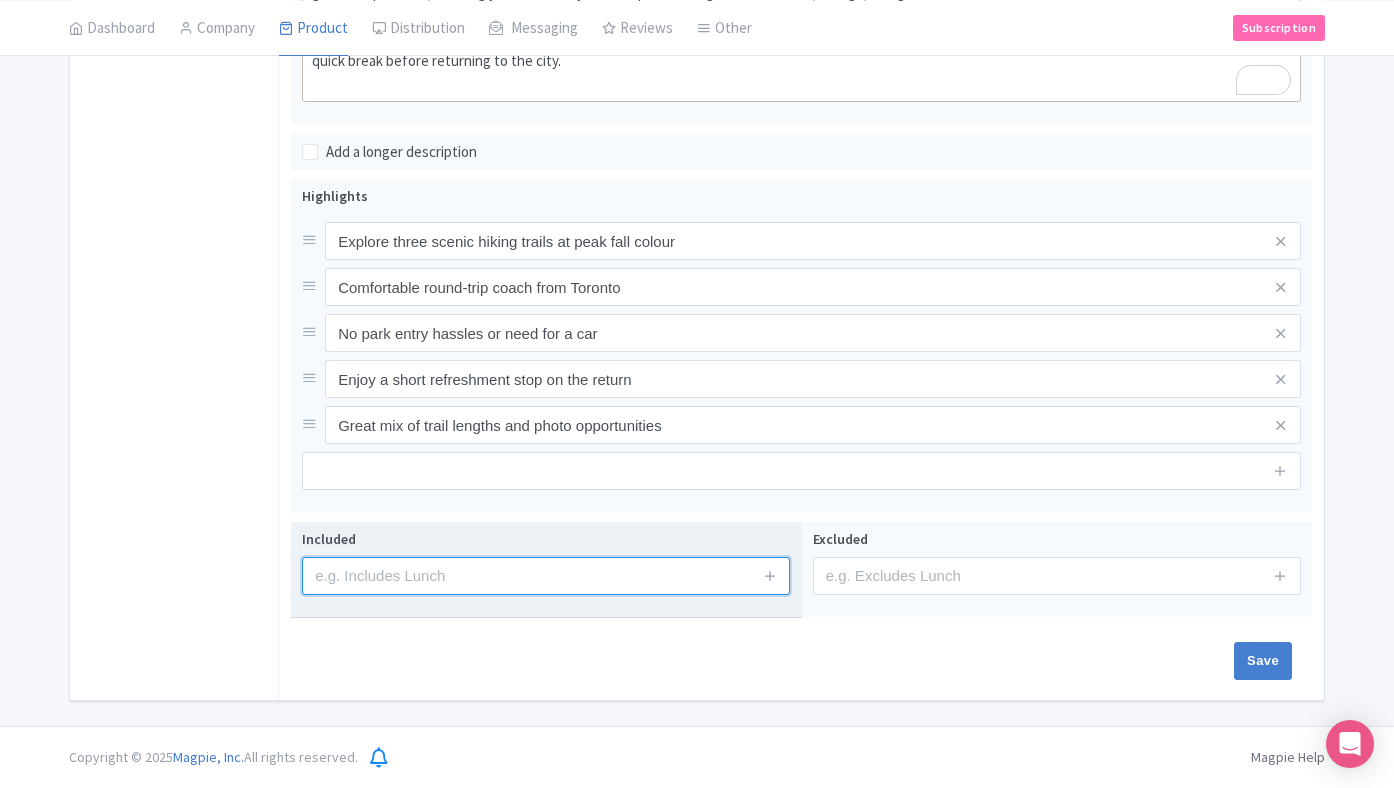 click at bounding box center [546, 576] 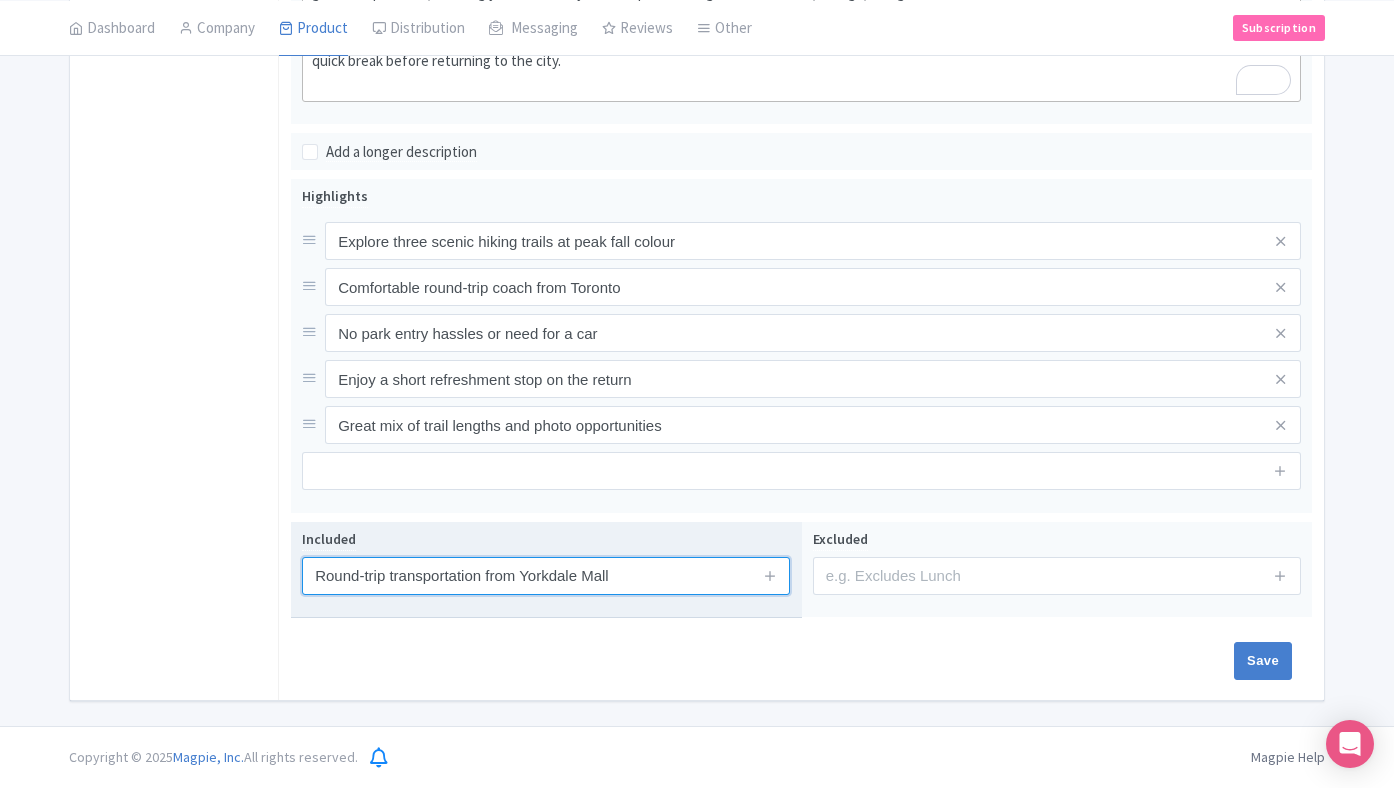 drag, startPoint x: 628, startPoint y: 574, endPoint x: 490, endPoint y: 570, distance: 138.05795 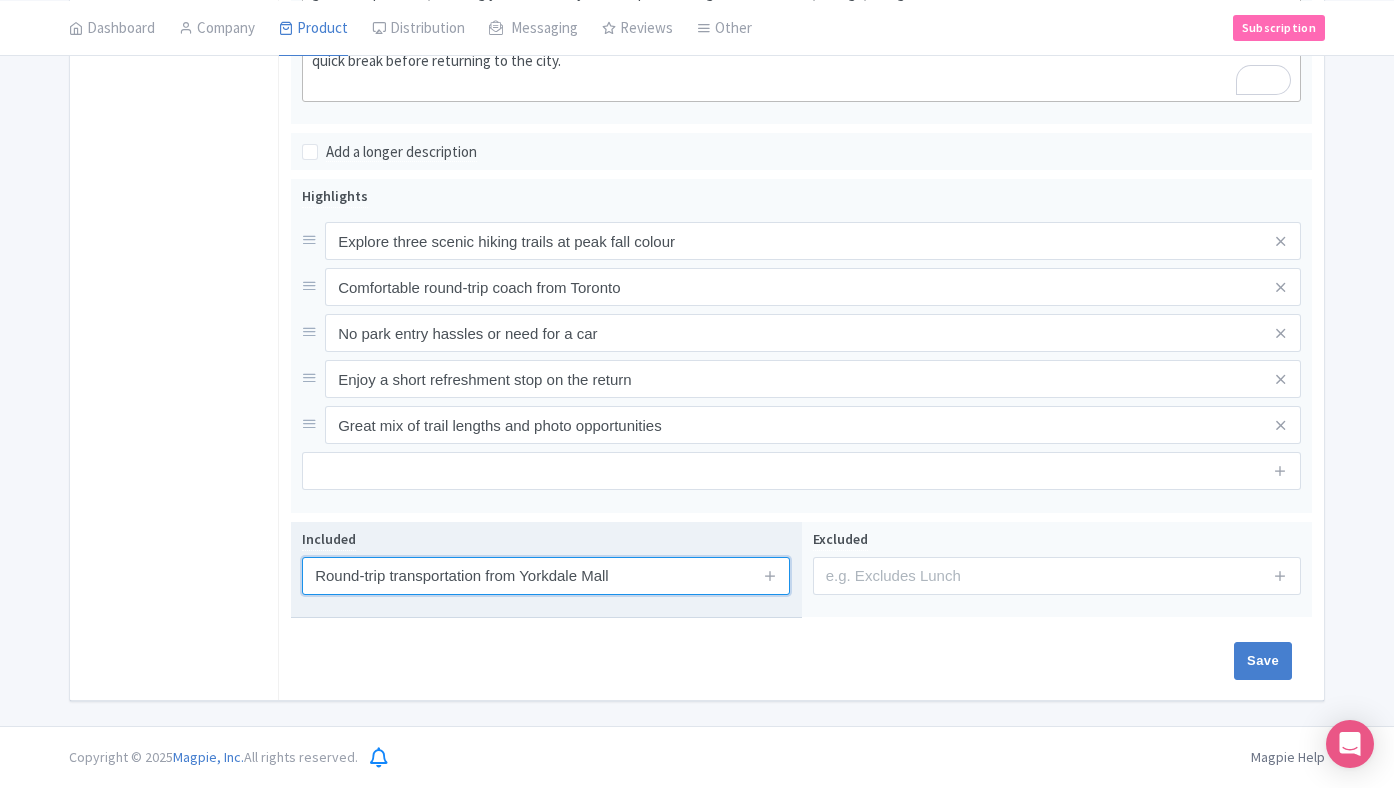 click on "Round-trip transportation from Yorkdale Mall" at bounding box center (546, 576) 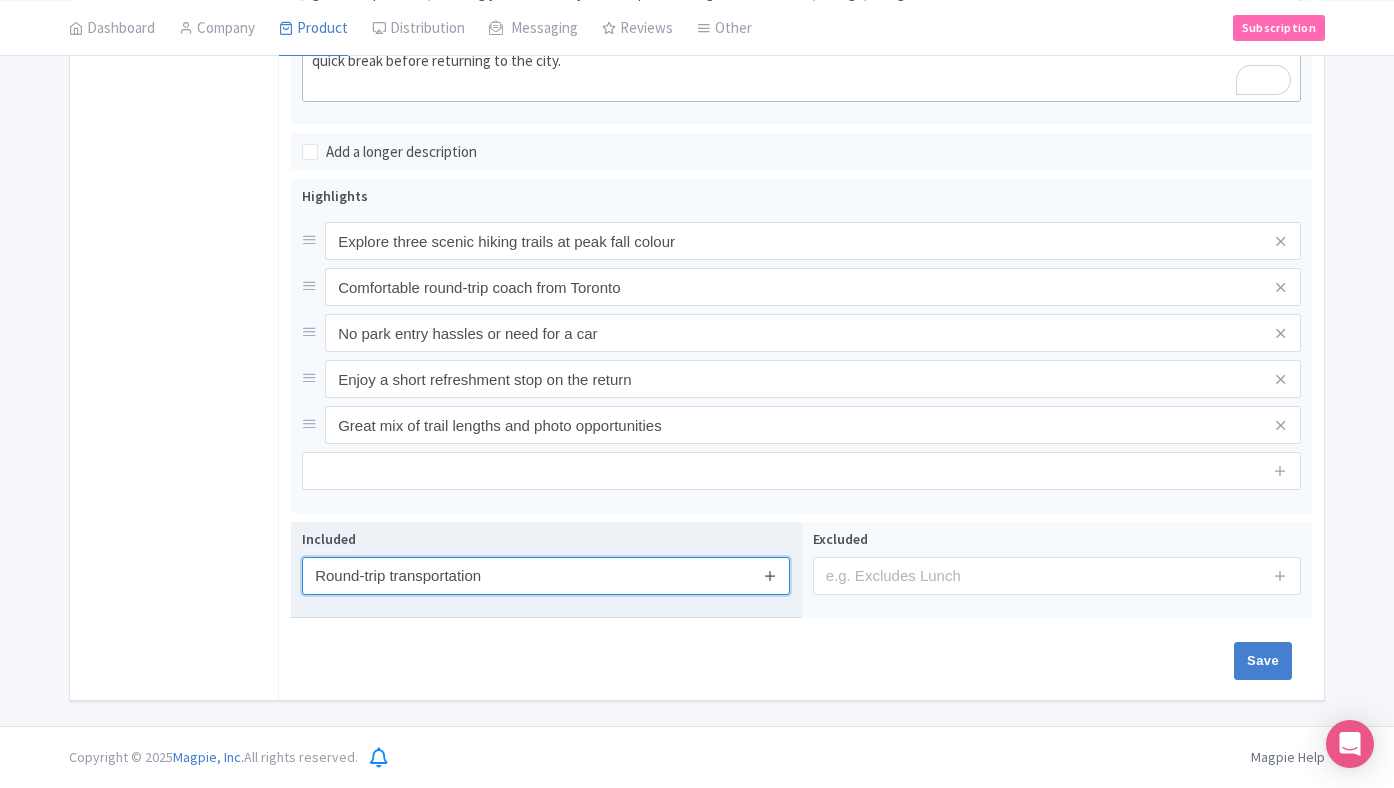 type on "Round-trip transportation" 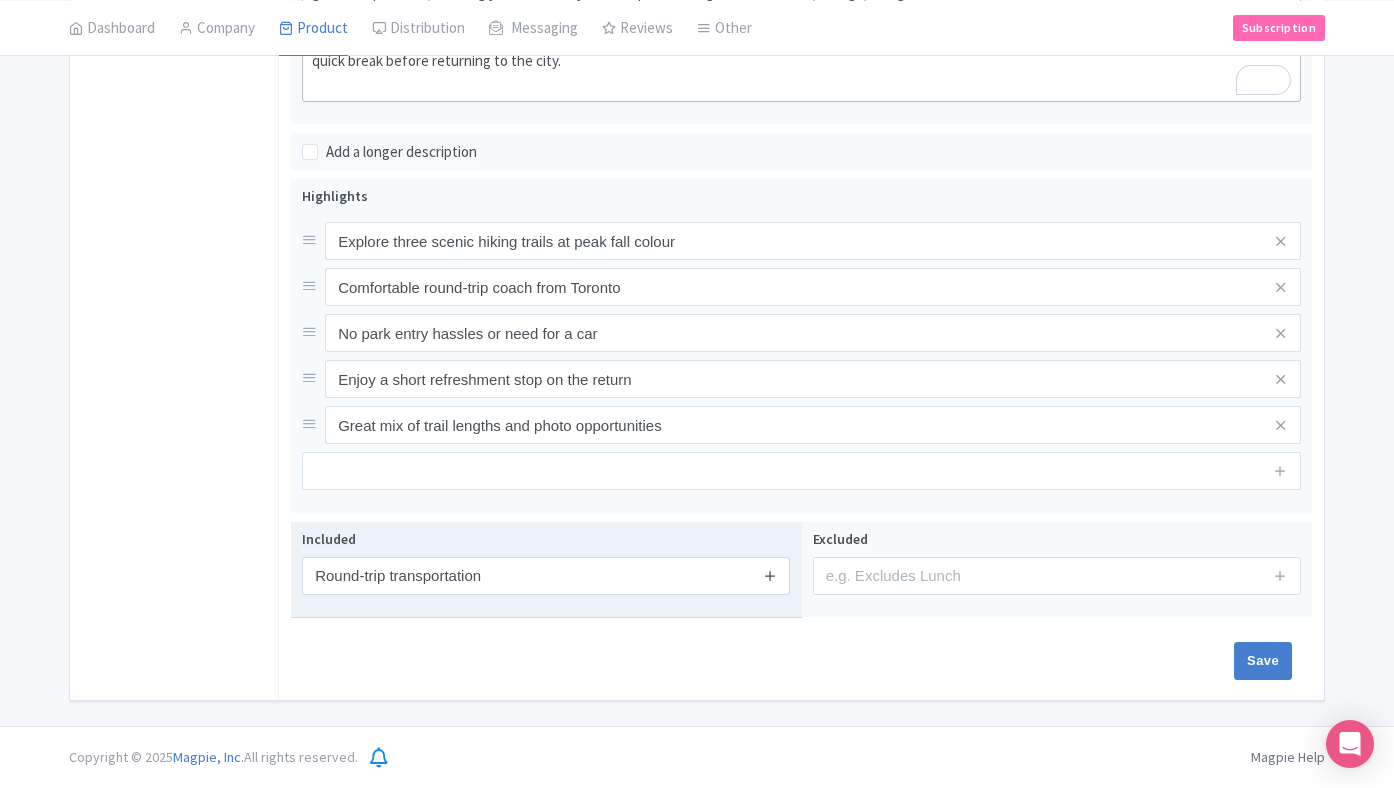 click at bounding box center (770, 575) 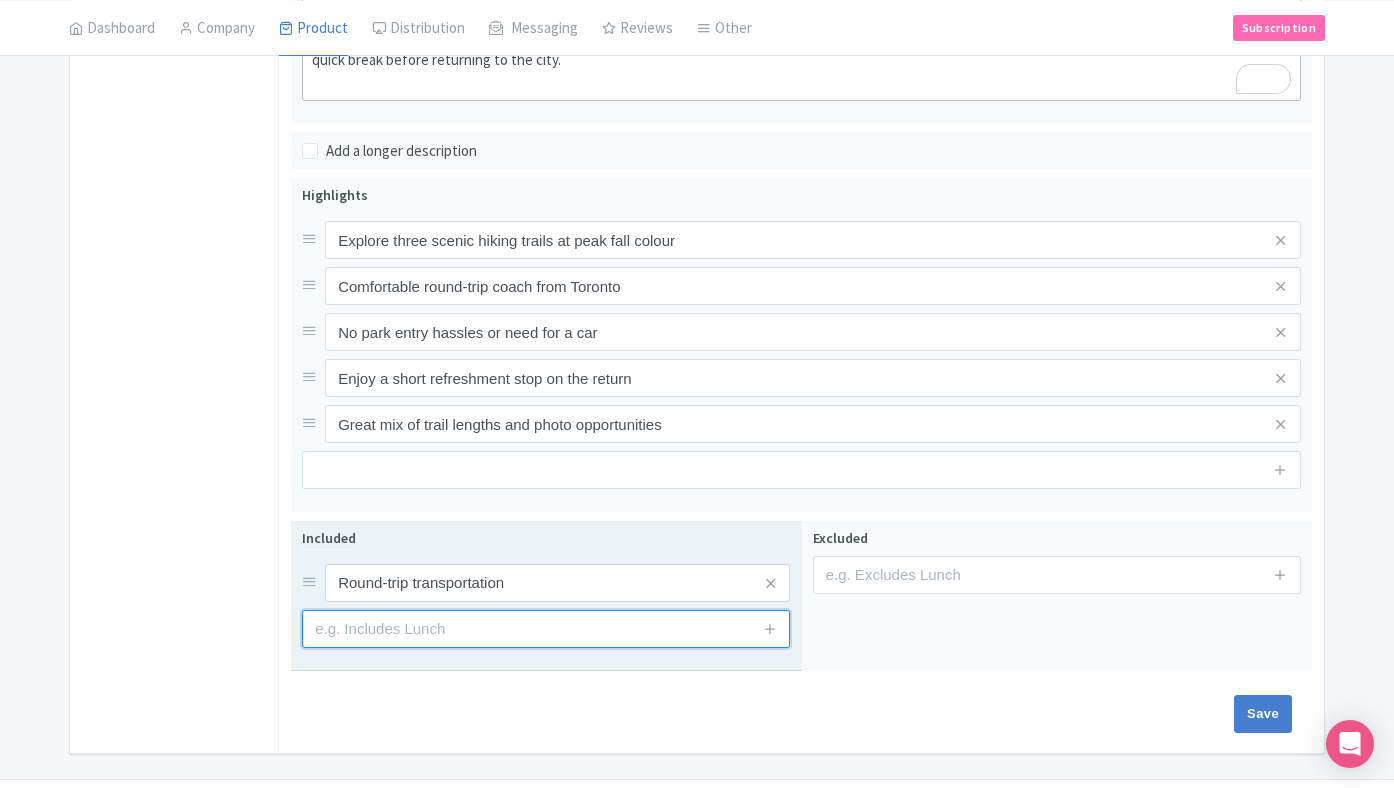 click at bounding box center (546, 629) 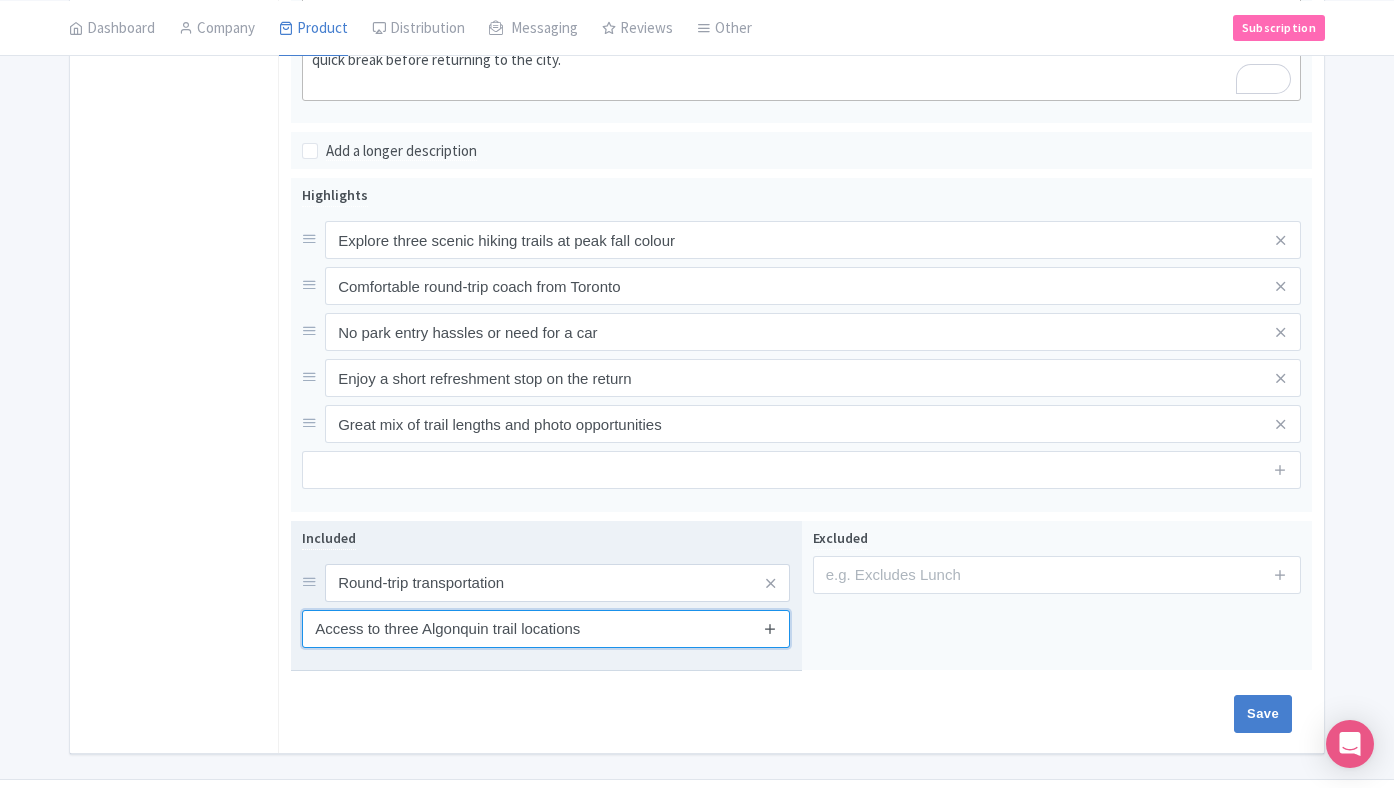 type on "Access to three Algonquin trail locations" 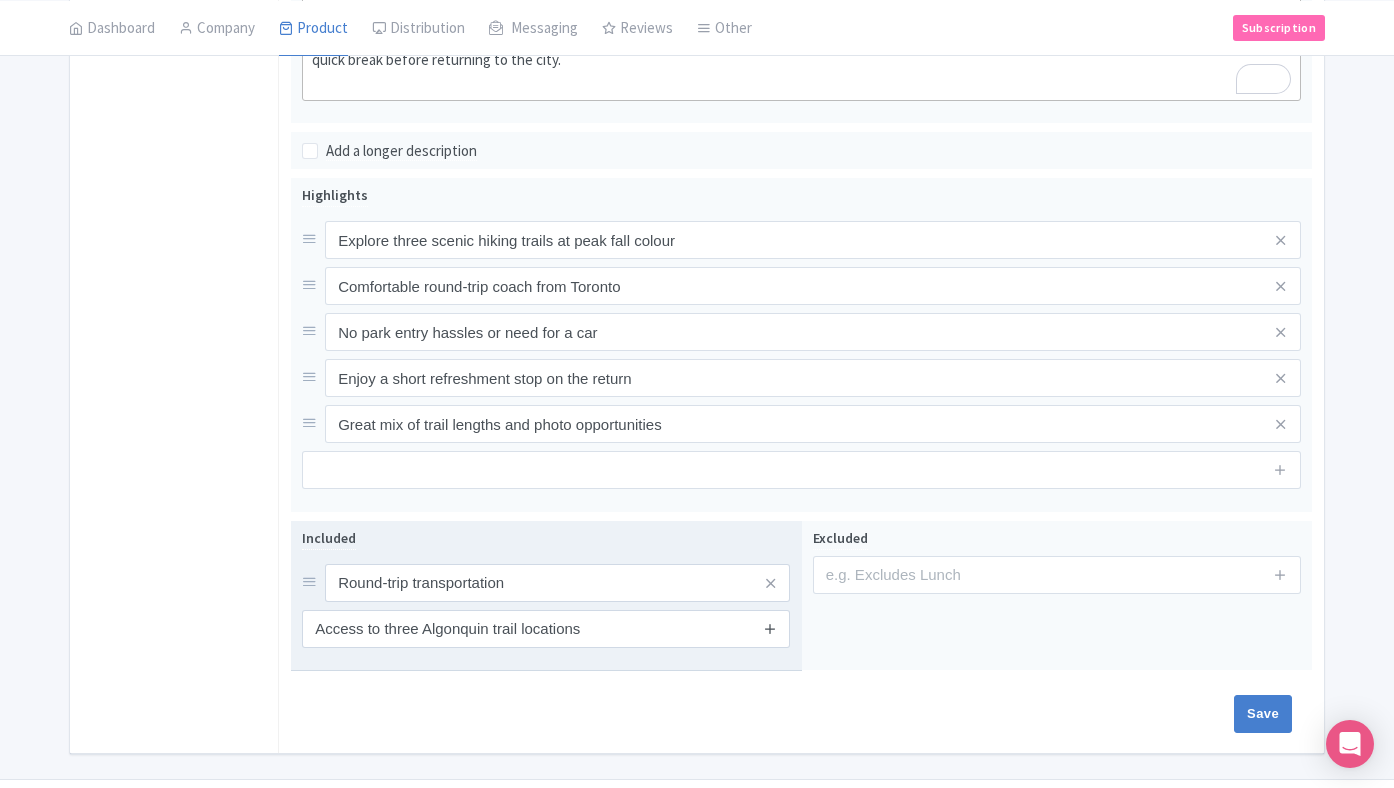 click at bounding box center [770, 628] 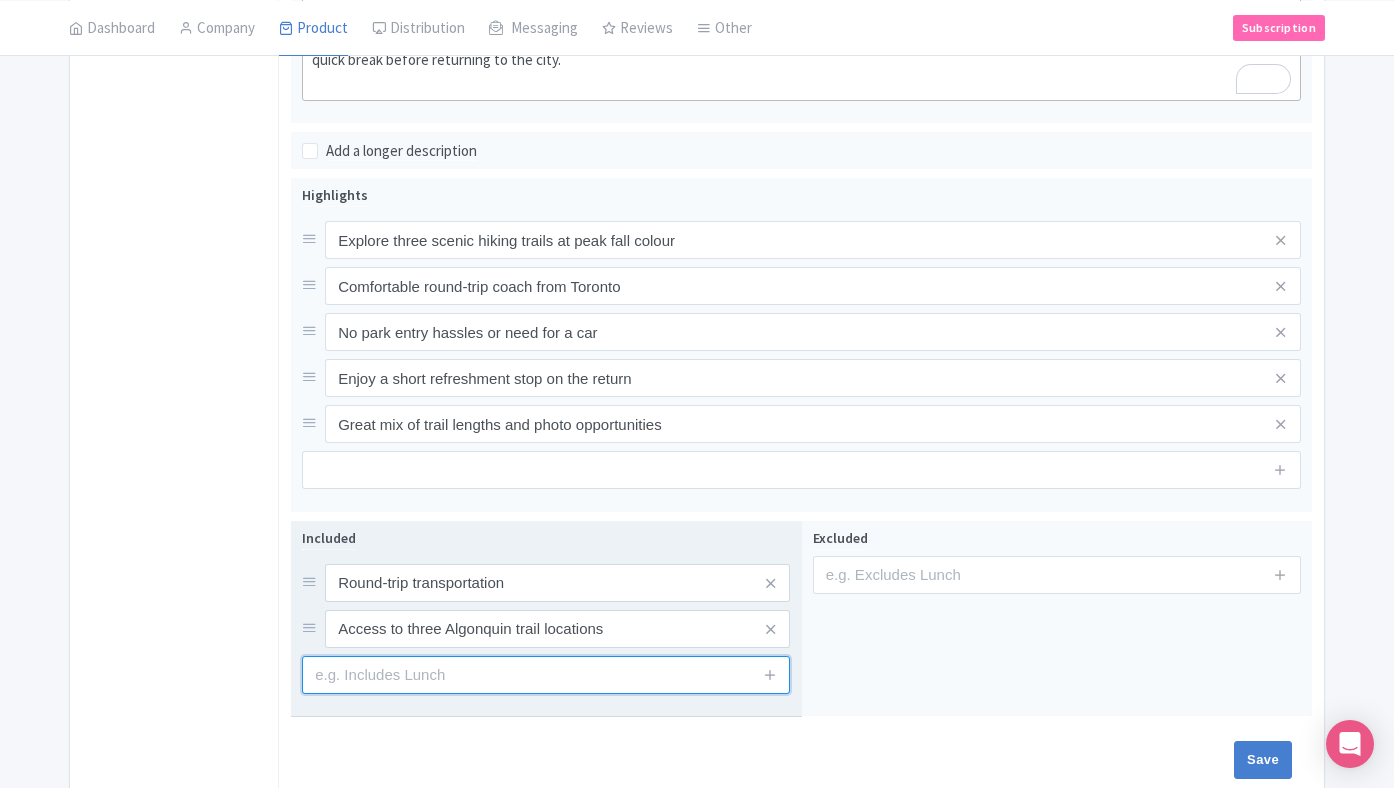 click at bounding box center [546, 675] 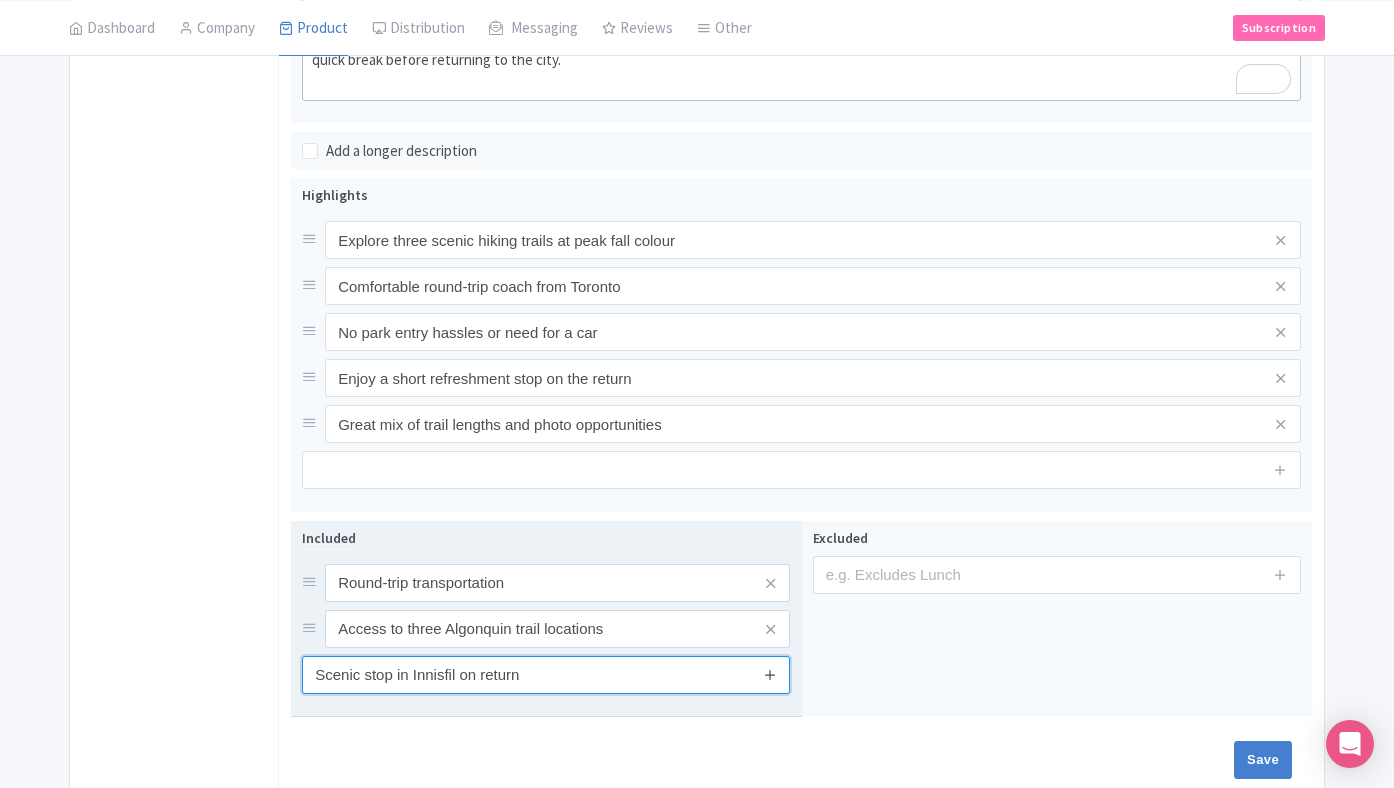 type on "Scenic stop in Innisfil on return" 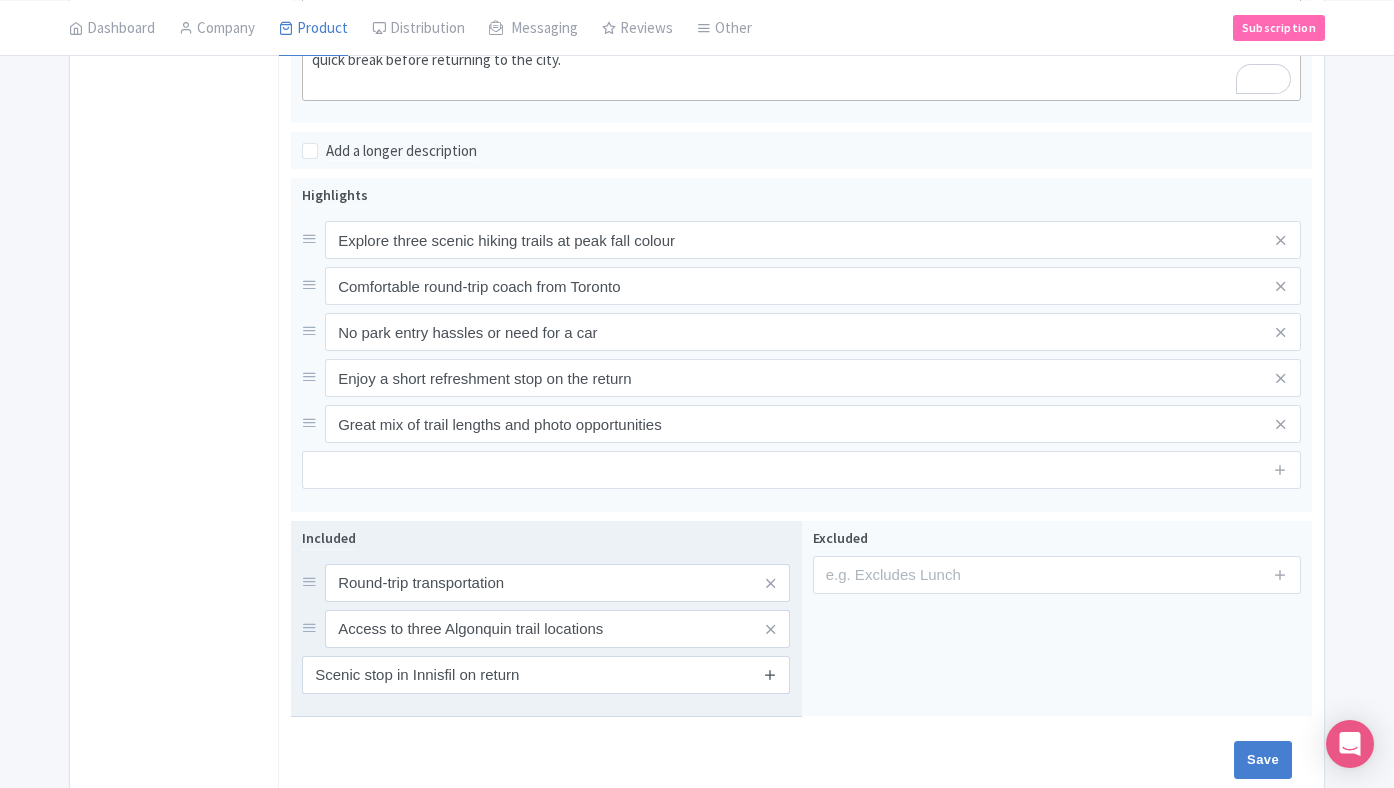 click at bounding box center [770, 674] 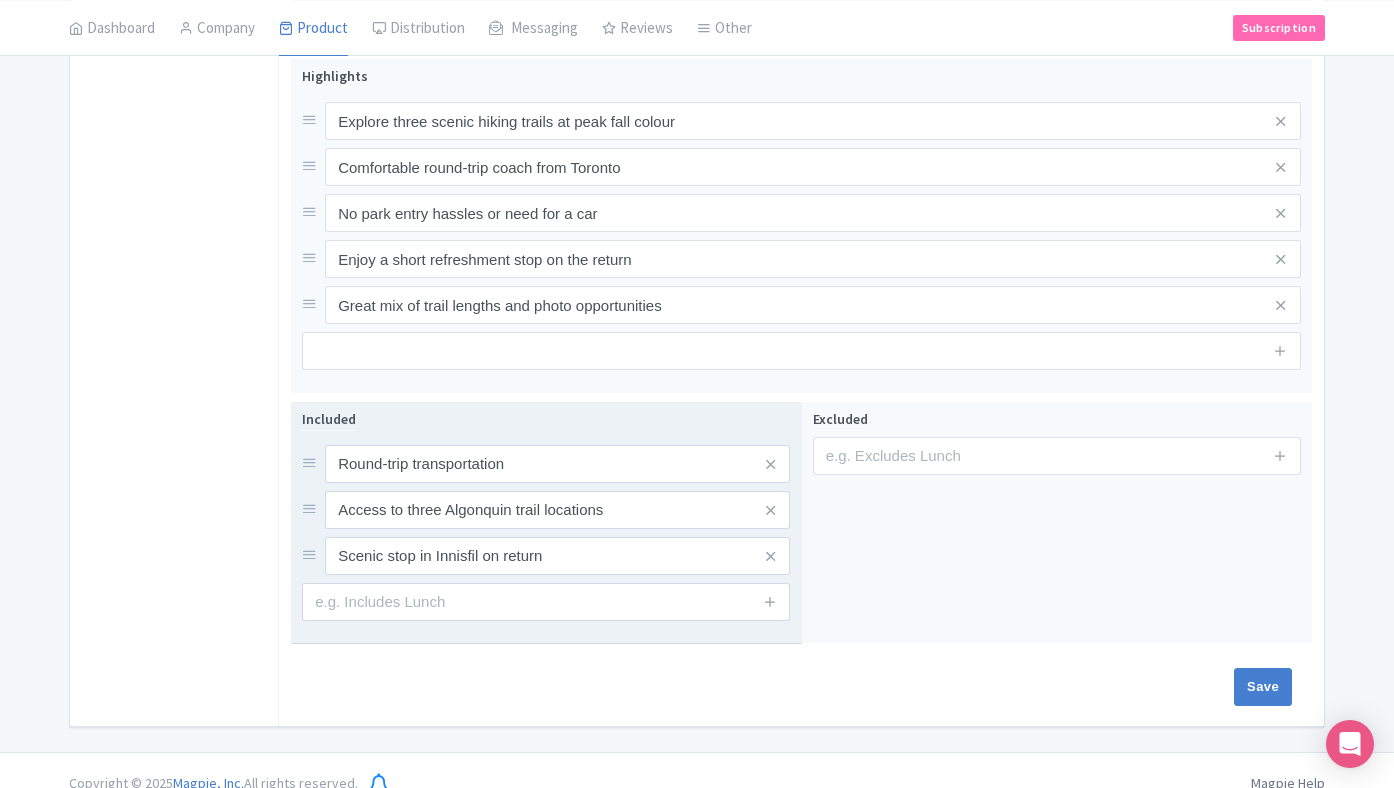 scroll, scrollTop: 819, scrollLeft: 0, axis: vertical 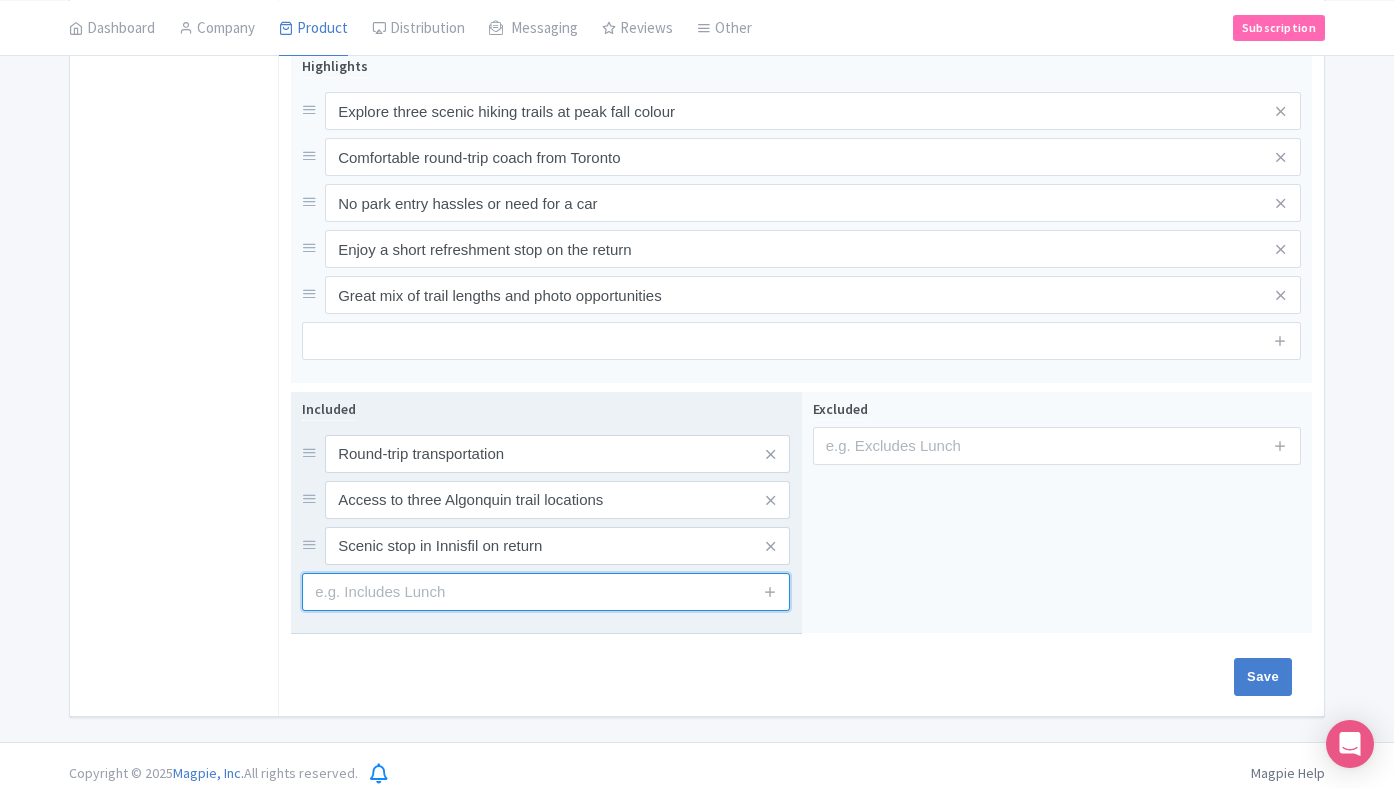 click at bounding box center [546, 592] 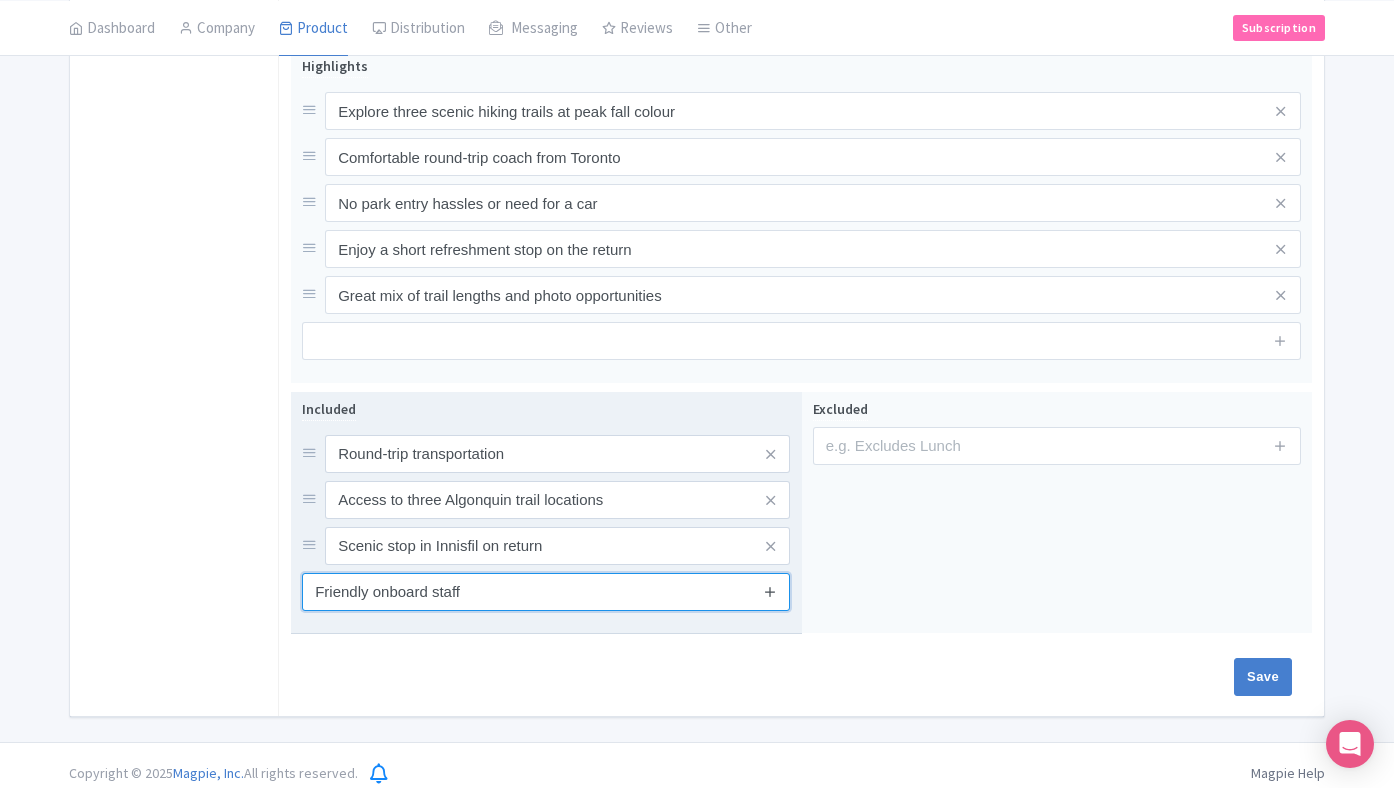 type on "Friendly onboard staff" 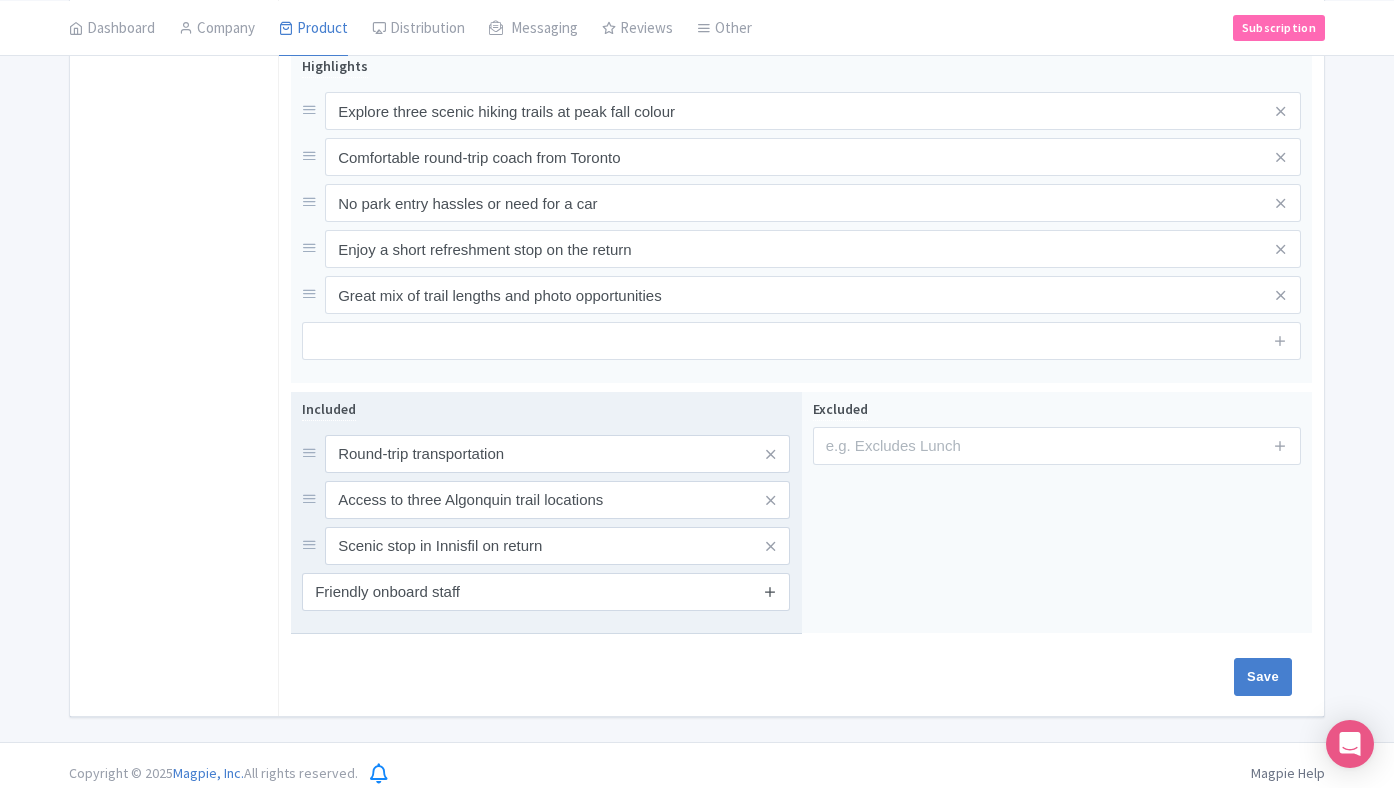 click at bounding box center (770, 591) 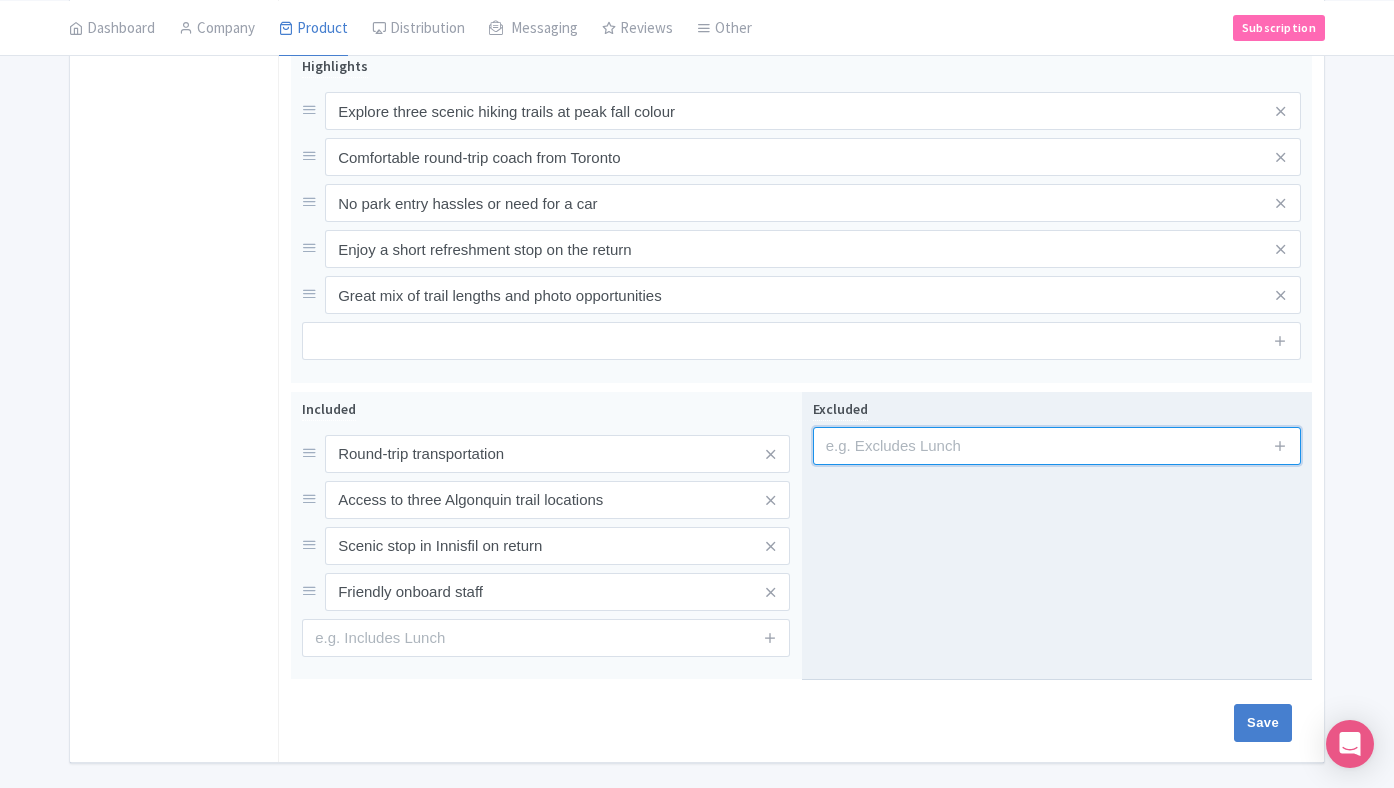 click at bounding box center (1057, 446) 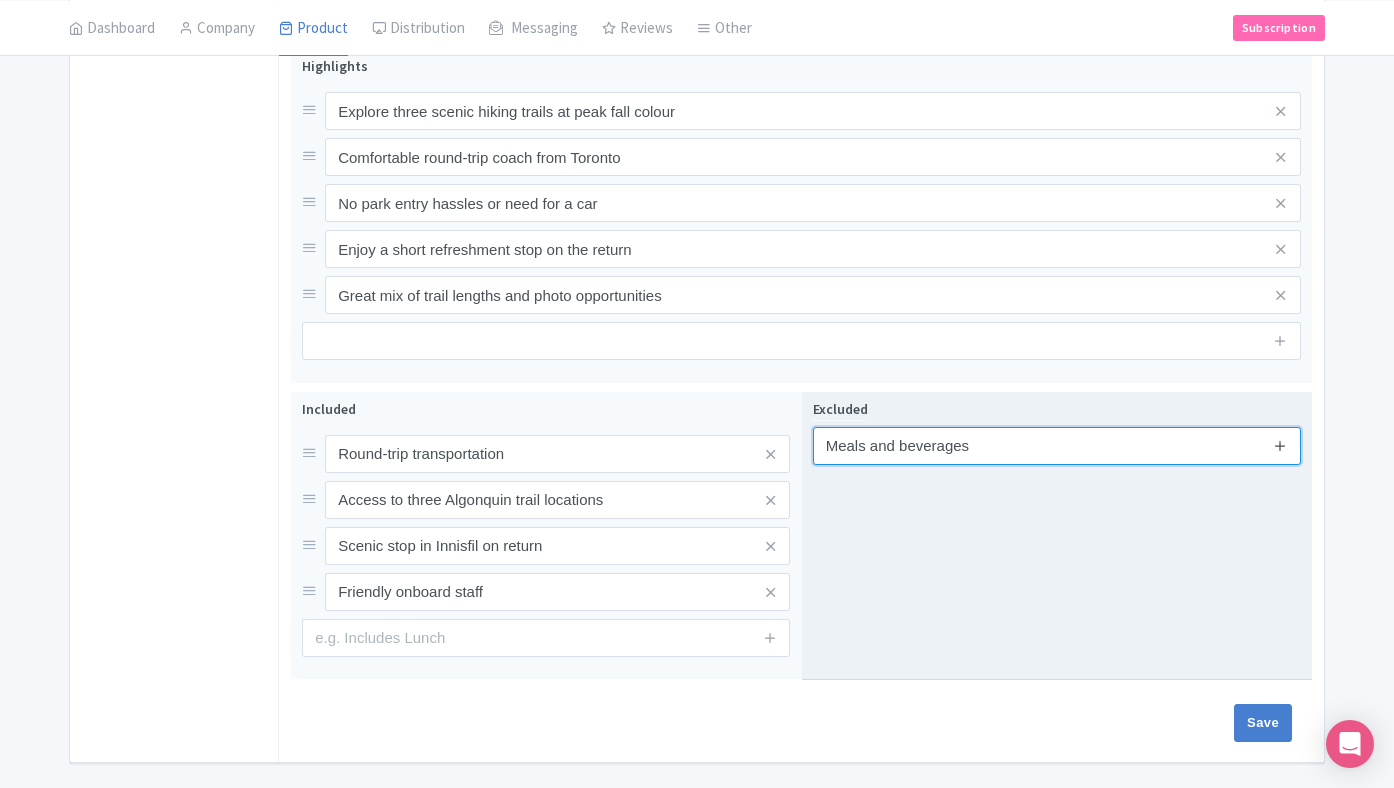 type on "Meals and beverages" 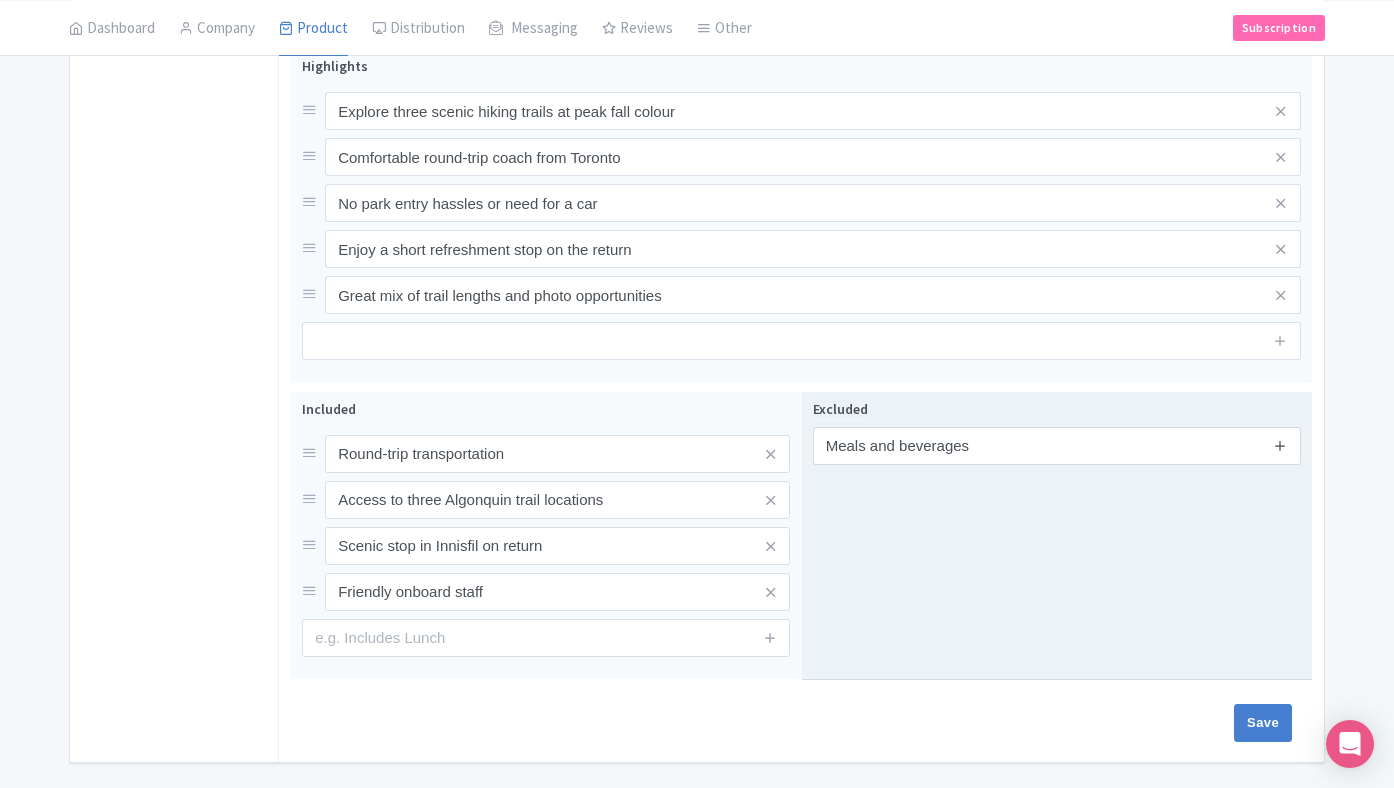 click at bounding box center (1280, 445) 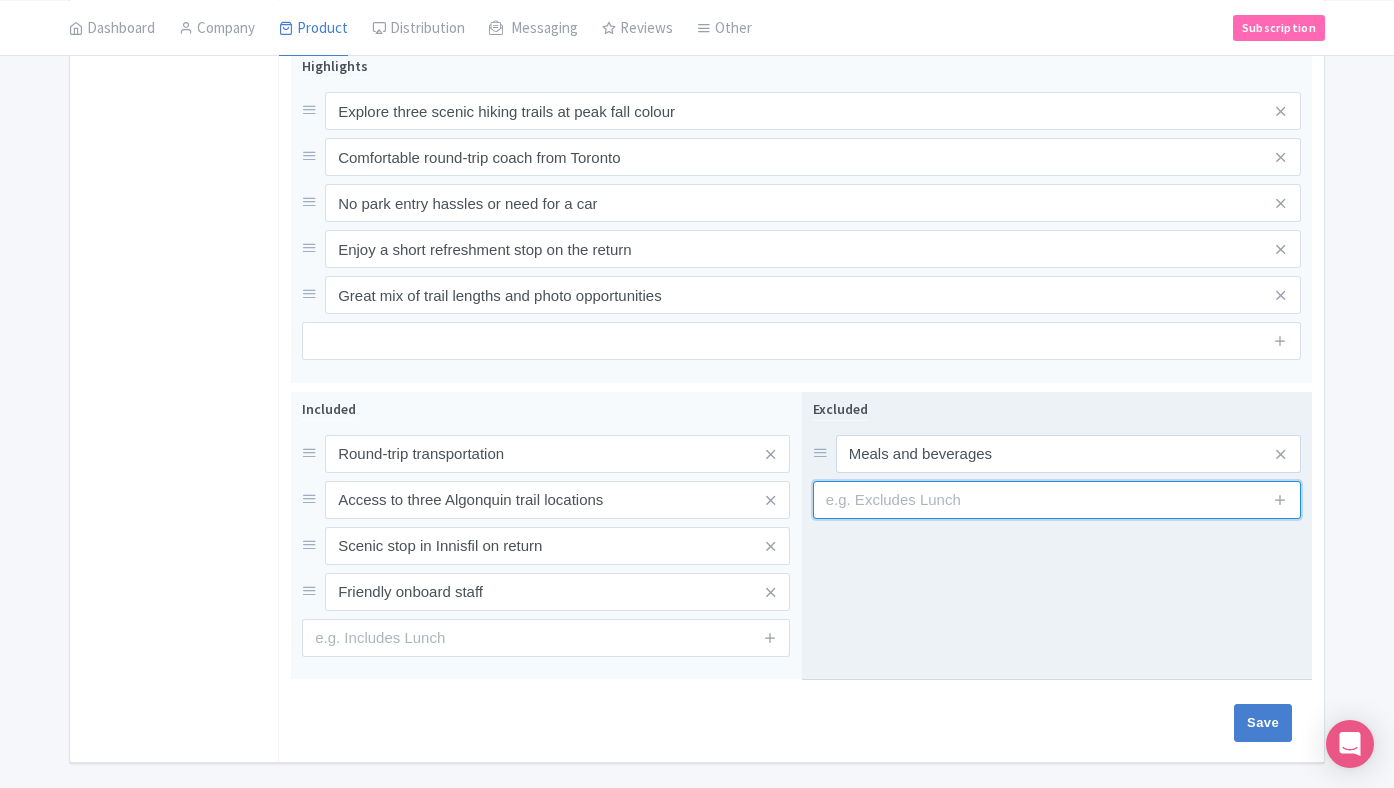 click at bounding box center (1057, 500) 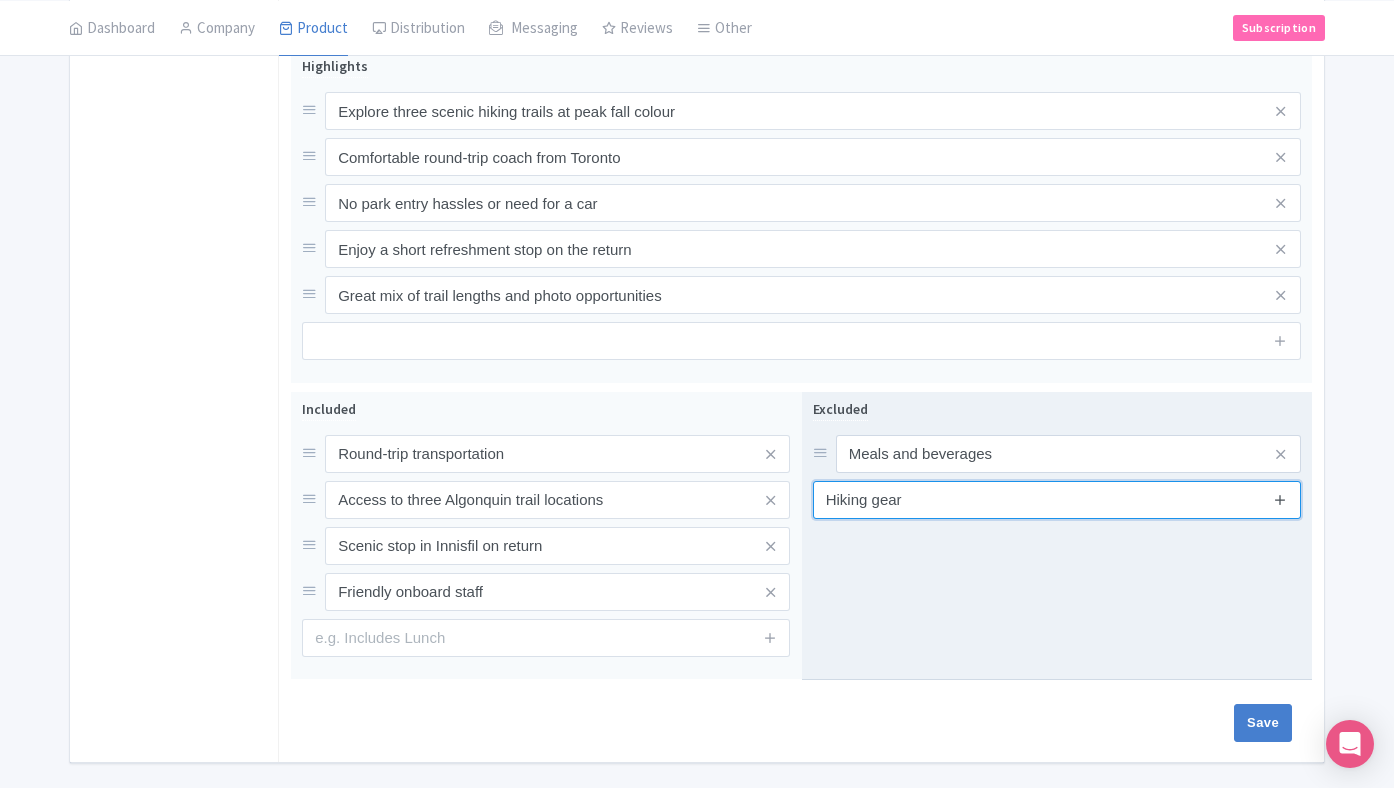 type on "Hiking gear" 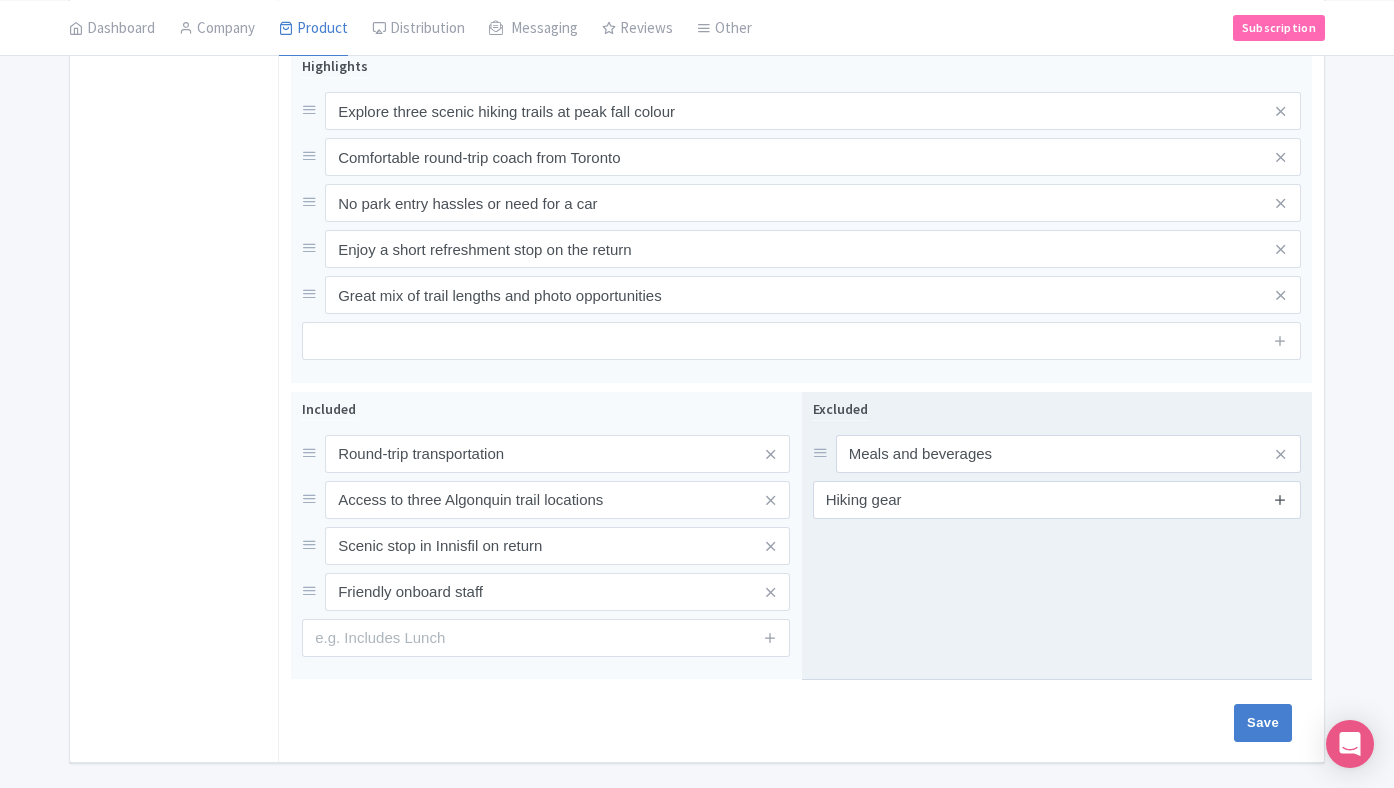 click at bounding box center [1280, 499] 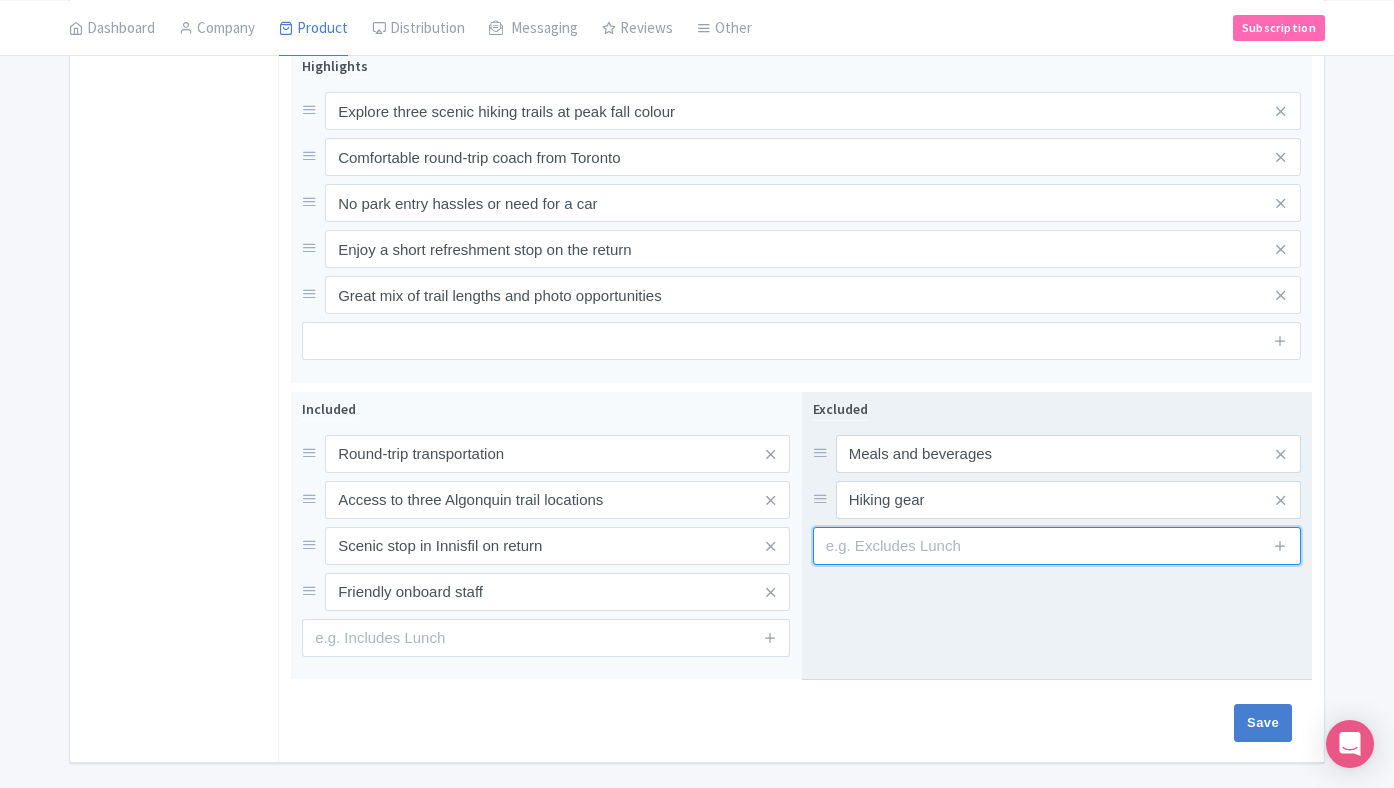 click at bounding box center (1057, 546) 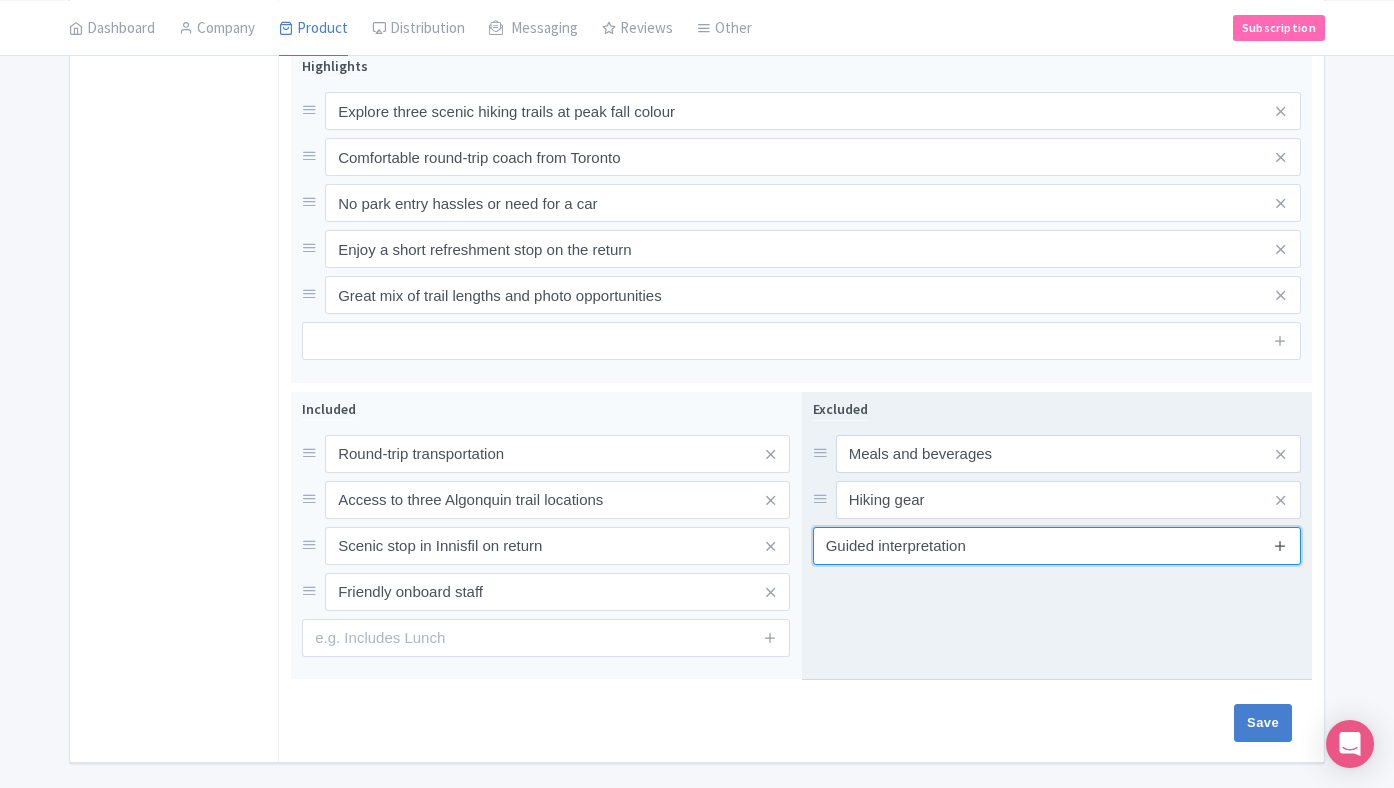 type on "Guided interpretation" 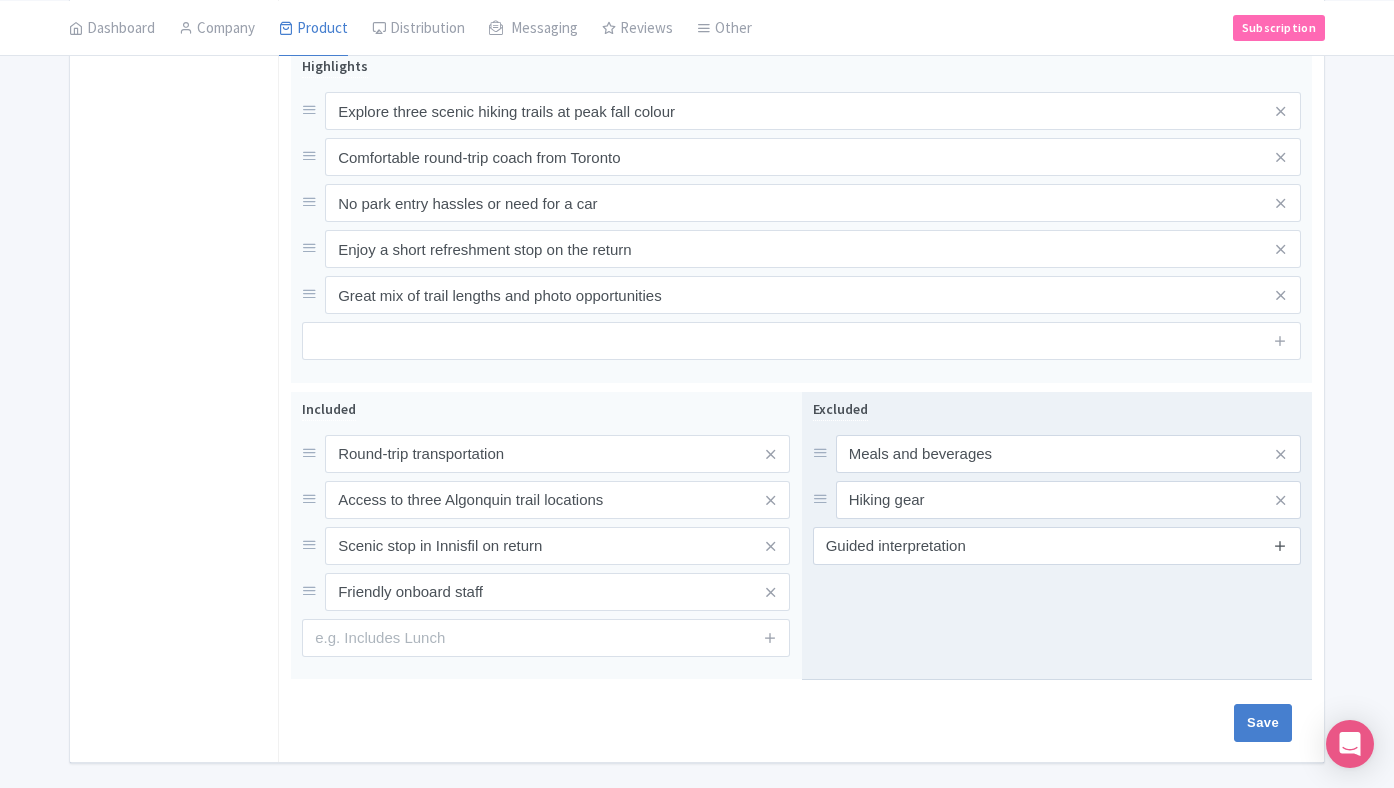 click at bounding box center (1280, 545) 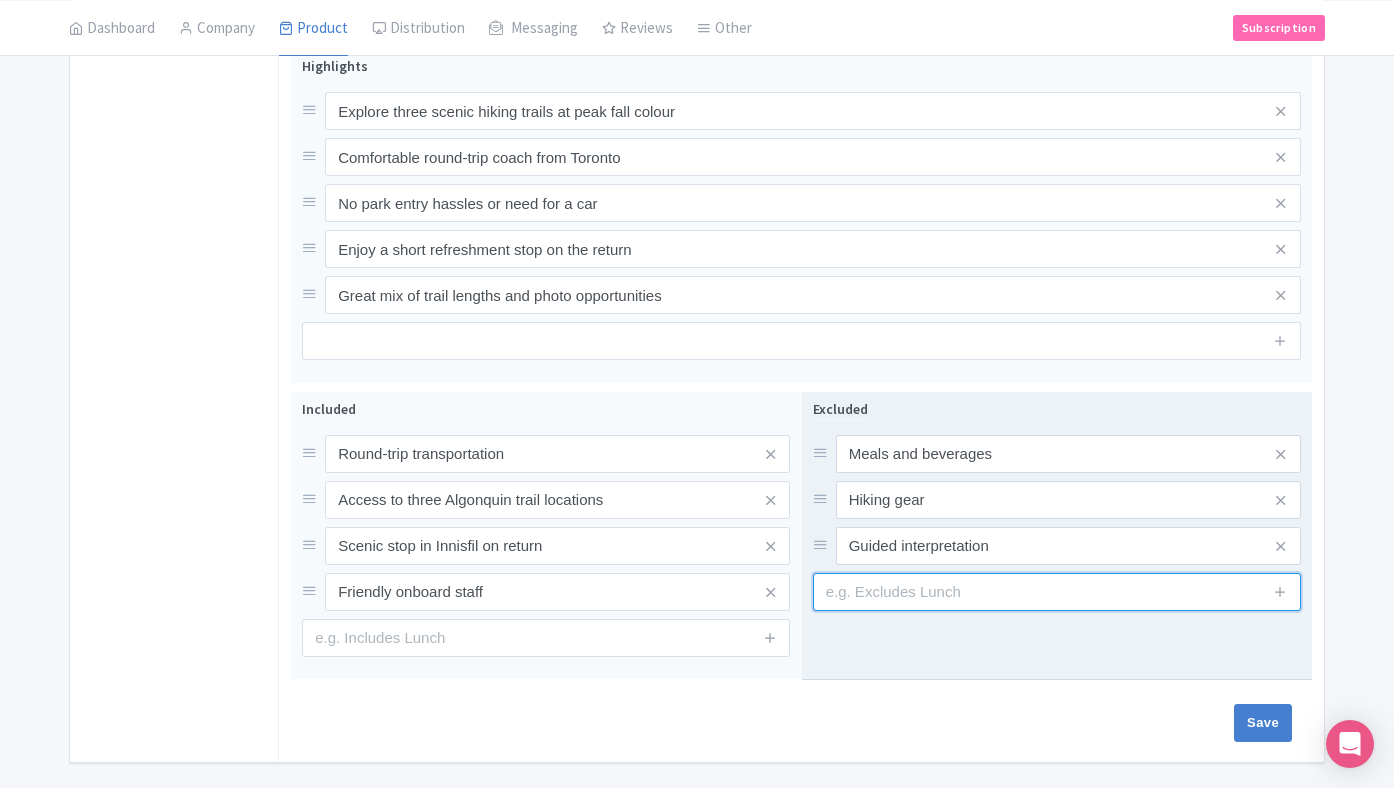 click at bounding box center [1057, 592] 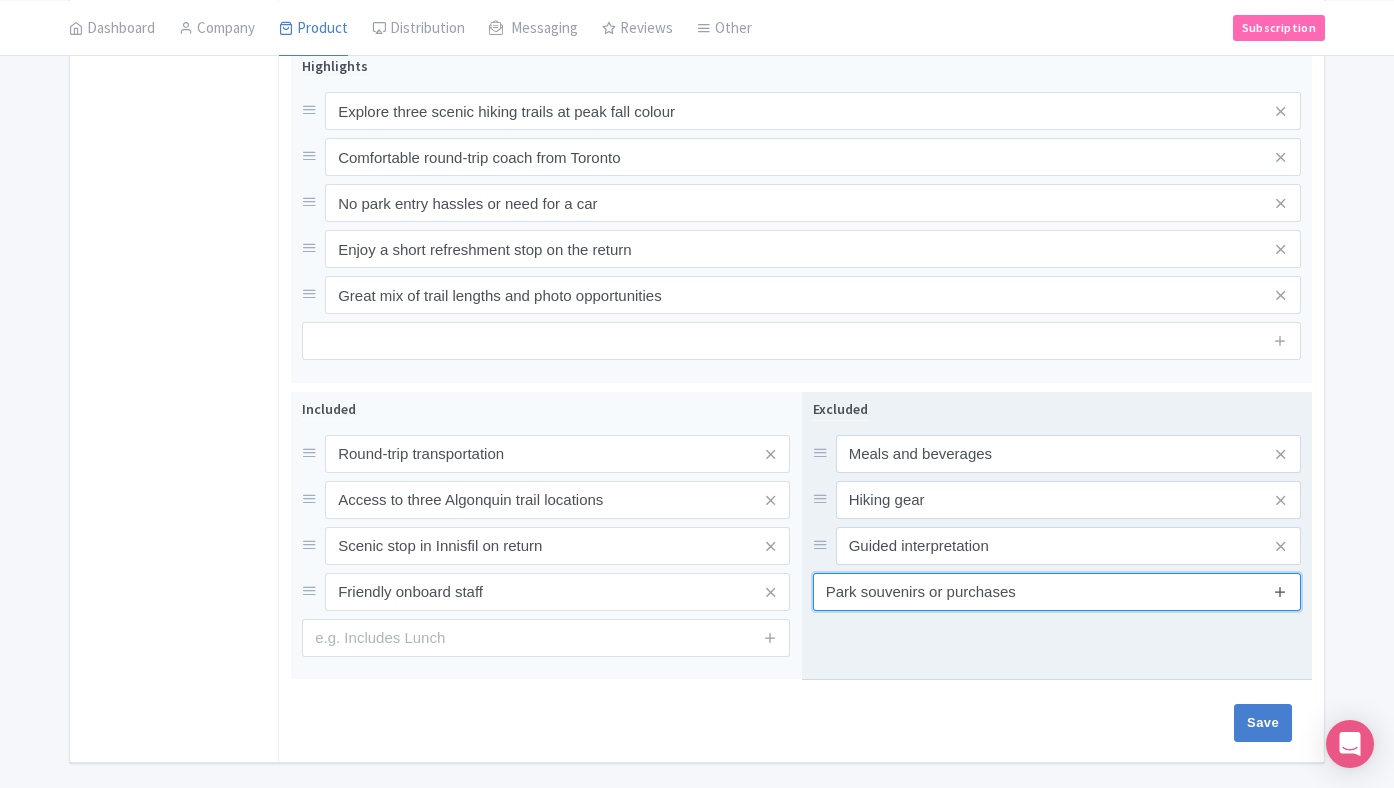 type on "Park souvenirs or purchases" 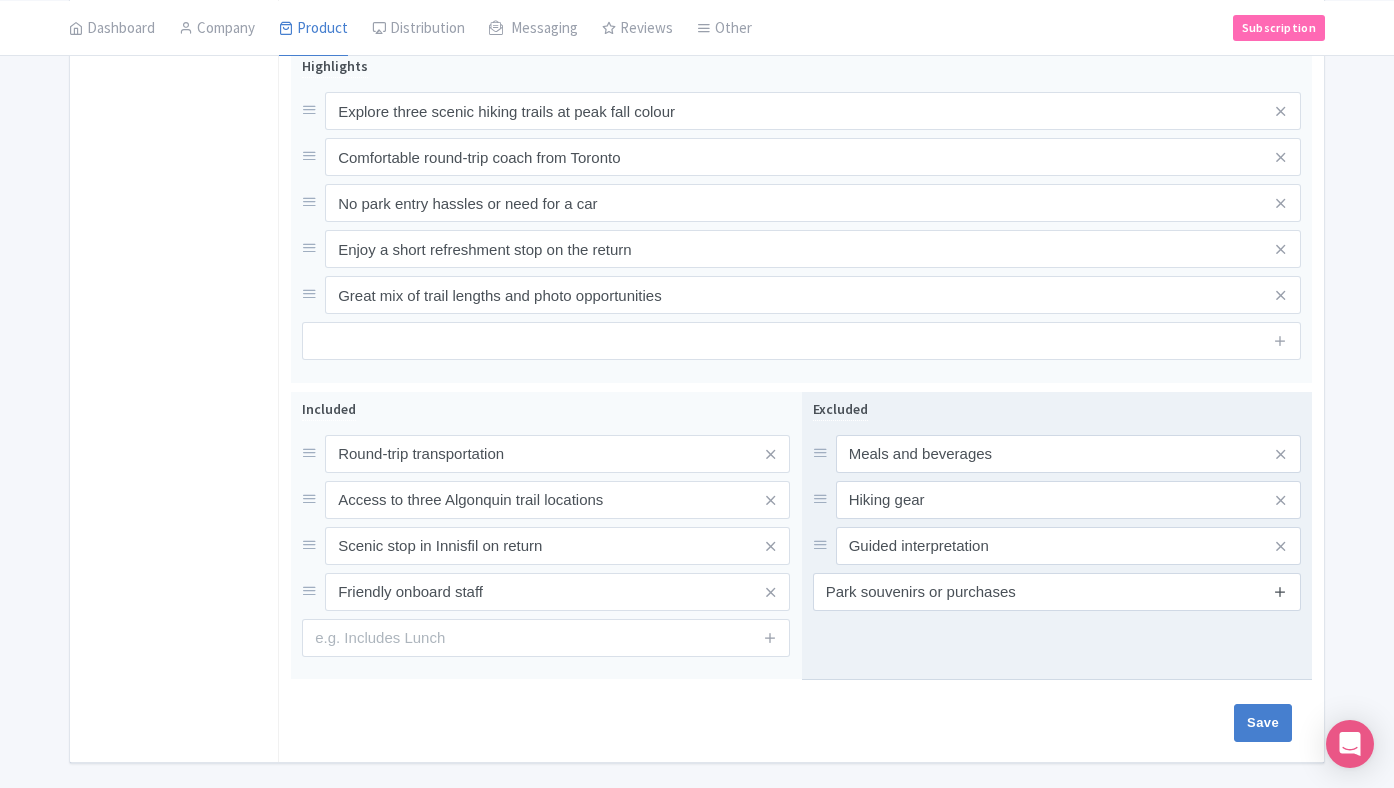 click at bounding box center (1280, 591) 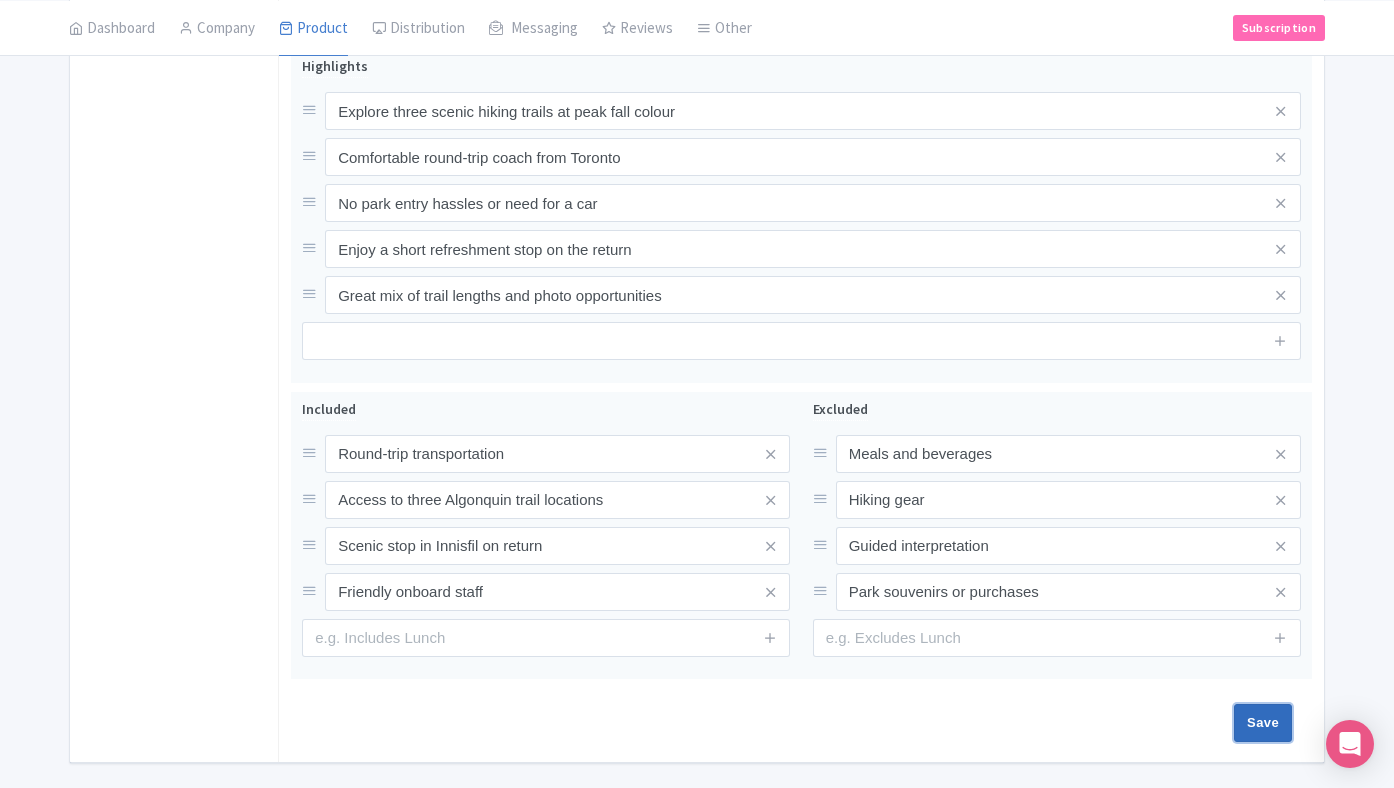 click on "Save" at bounding box center (1263, 723) 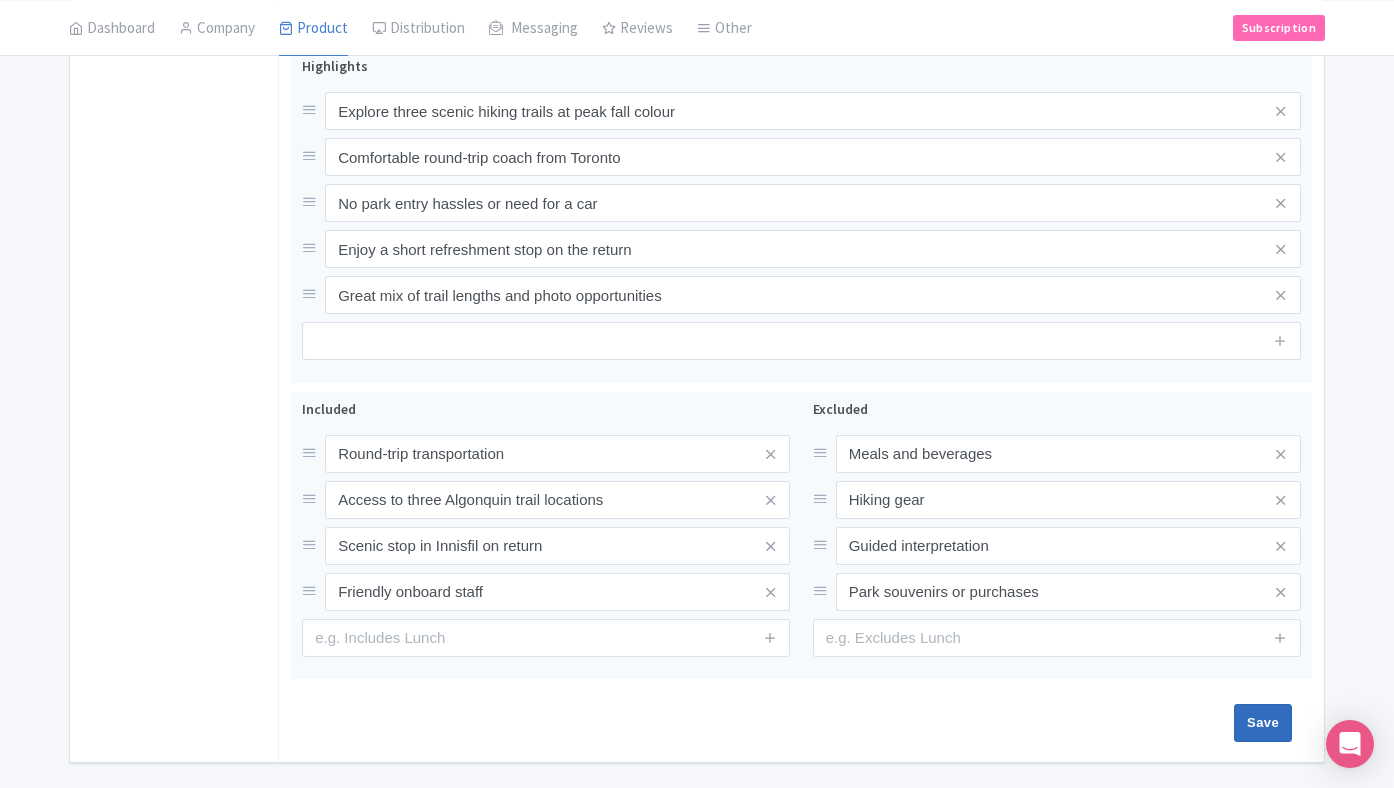 type on "Saving..." 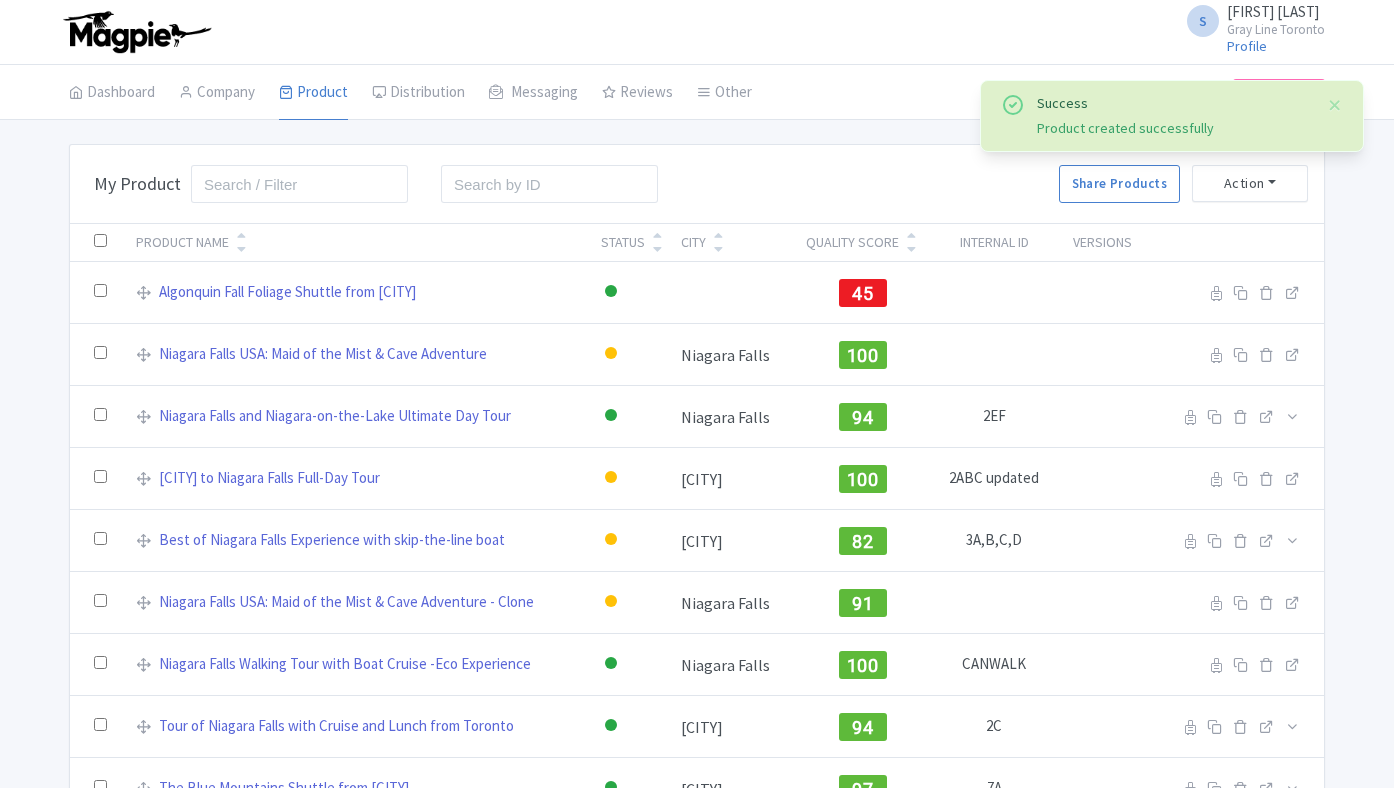 scroll, scrollTop: 0, scrollLeft: 0, axis: both 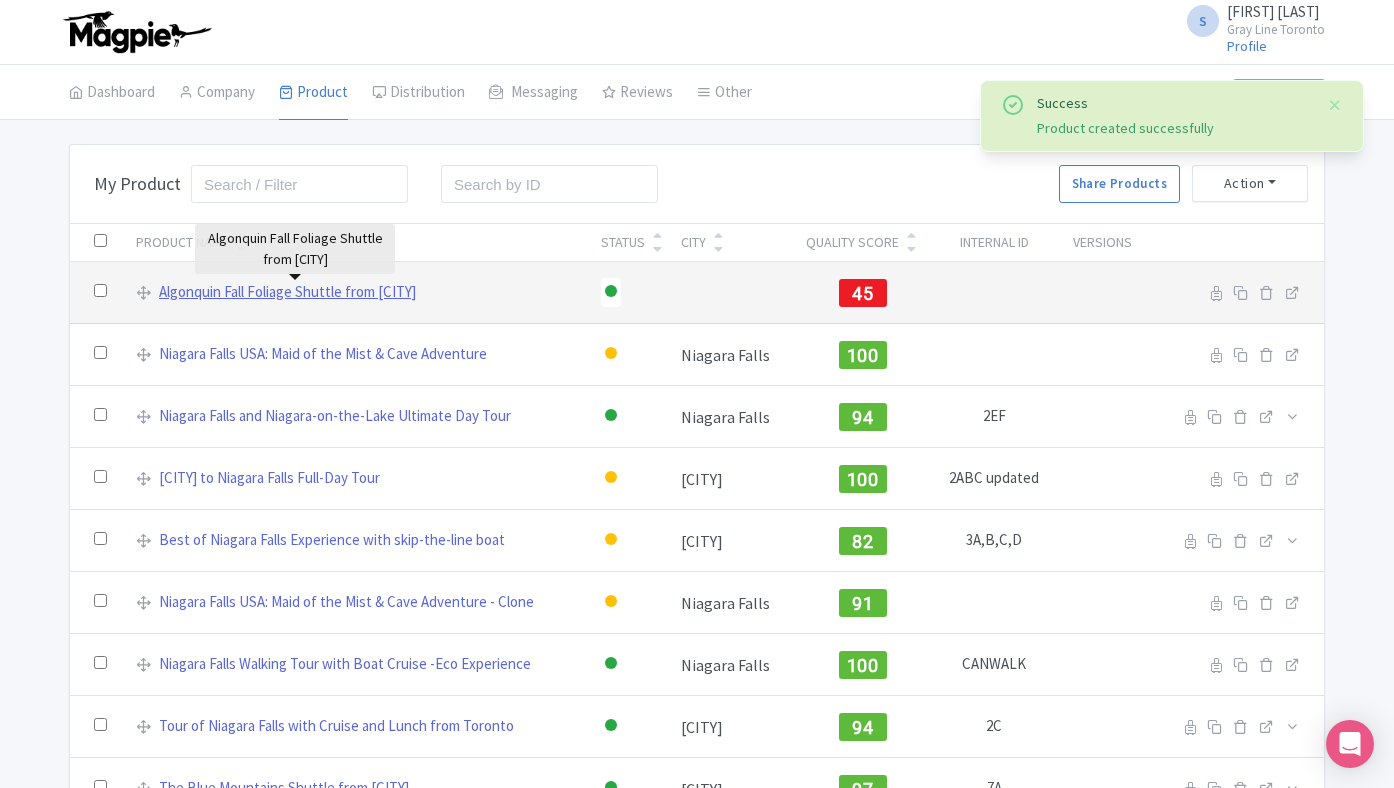 click on "Algonquin Fall Foliage Shuttle from Toronto" at bounding box center [287, 292] 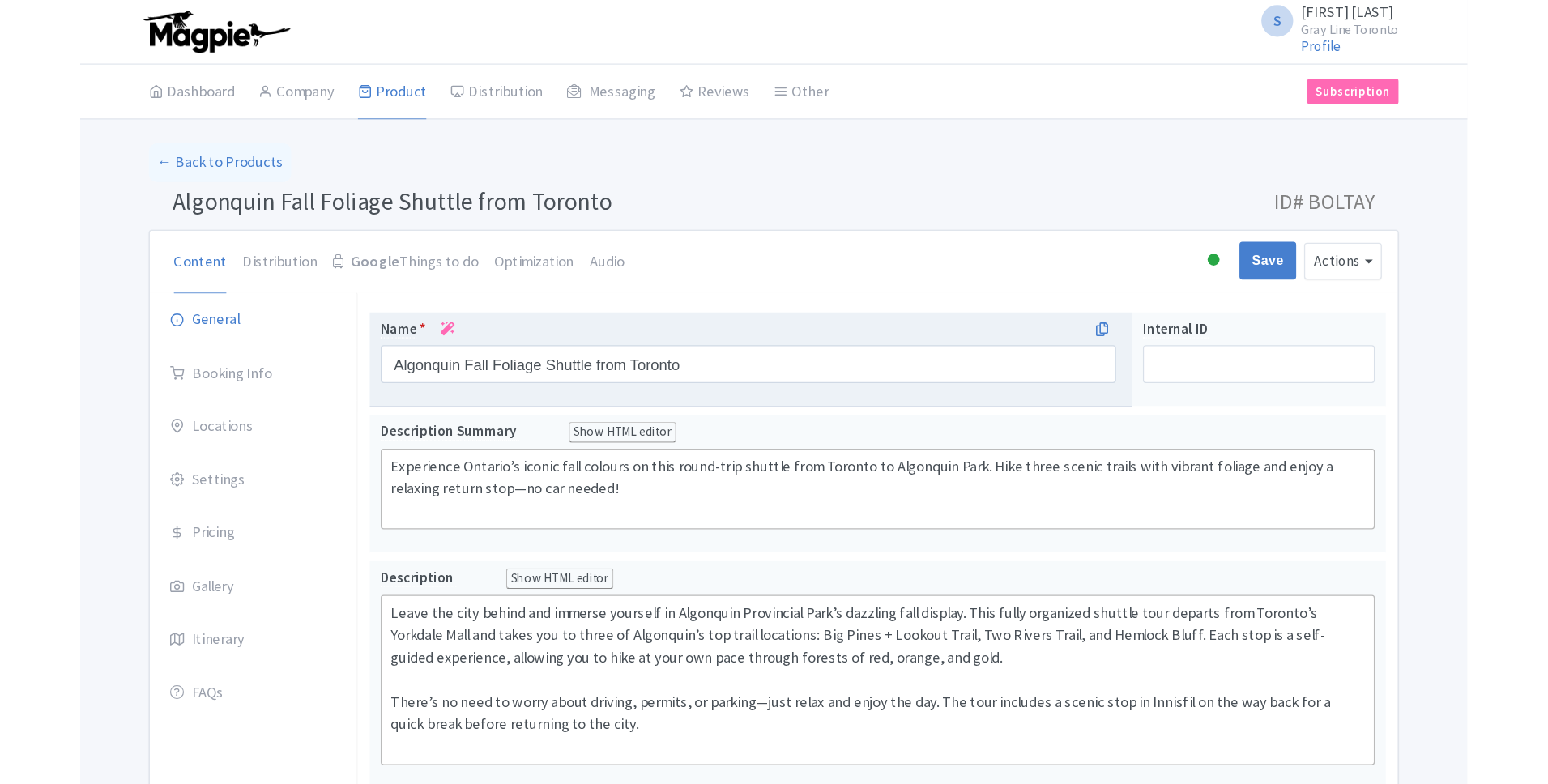 scroll, scrollTop: 0, scrollLeft: 0, axis: both 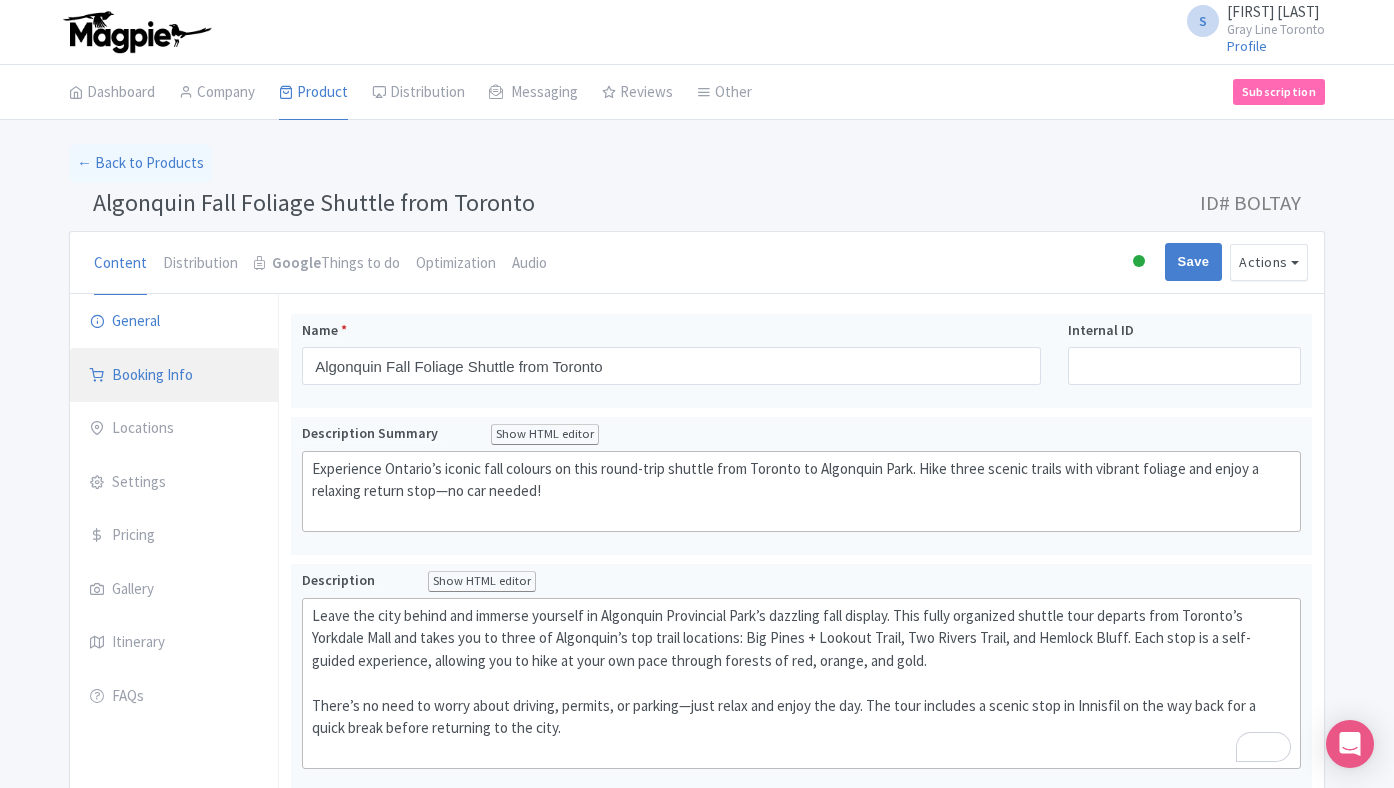 click on "Booking Info" at bounding box center [174, 376] 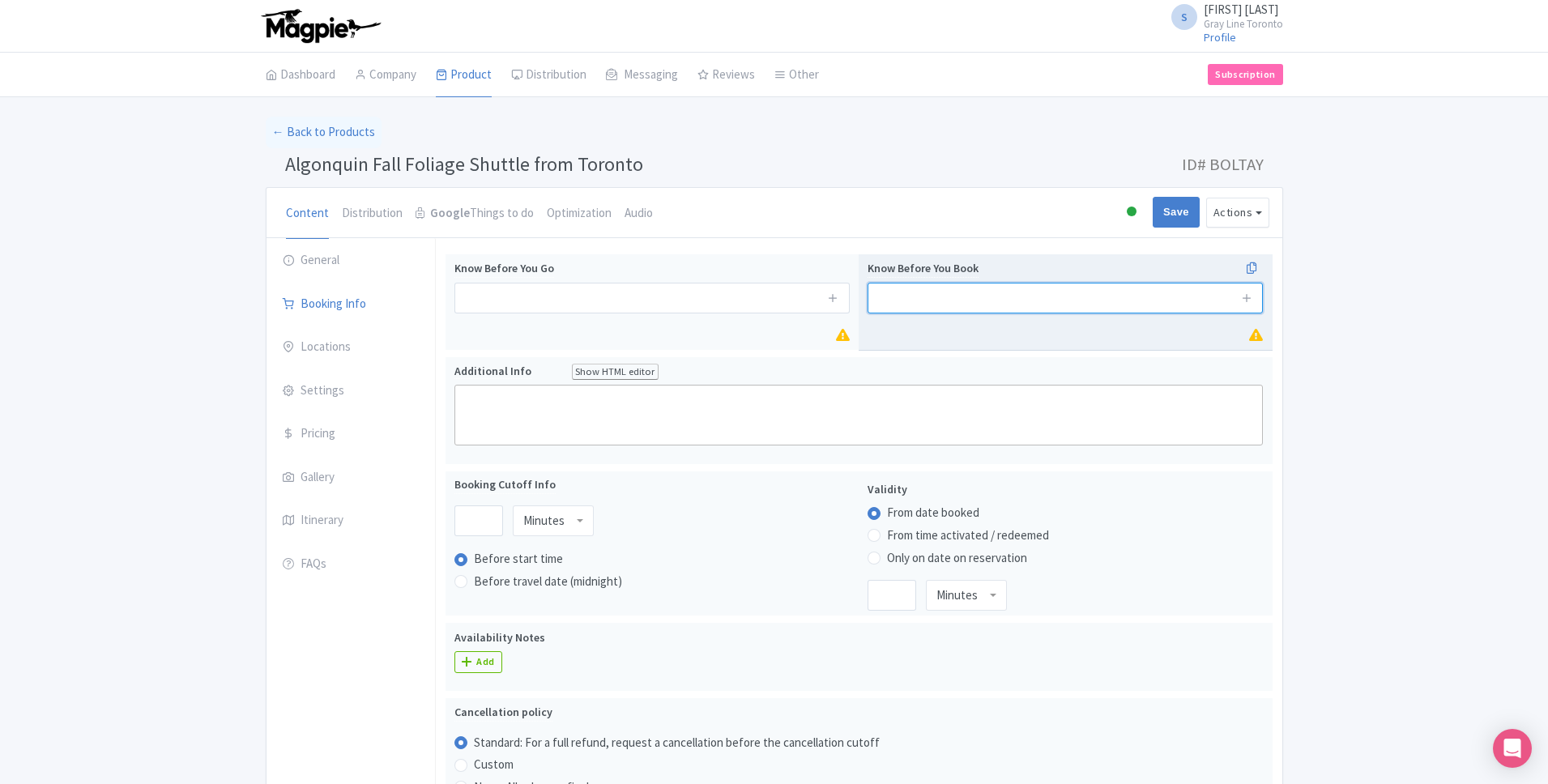 click at bounding box center (1065, 298) 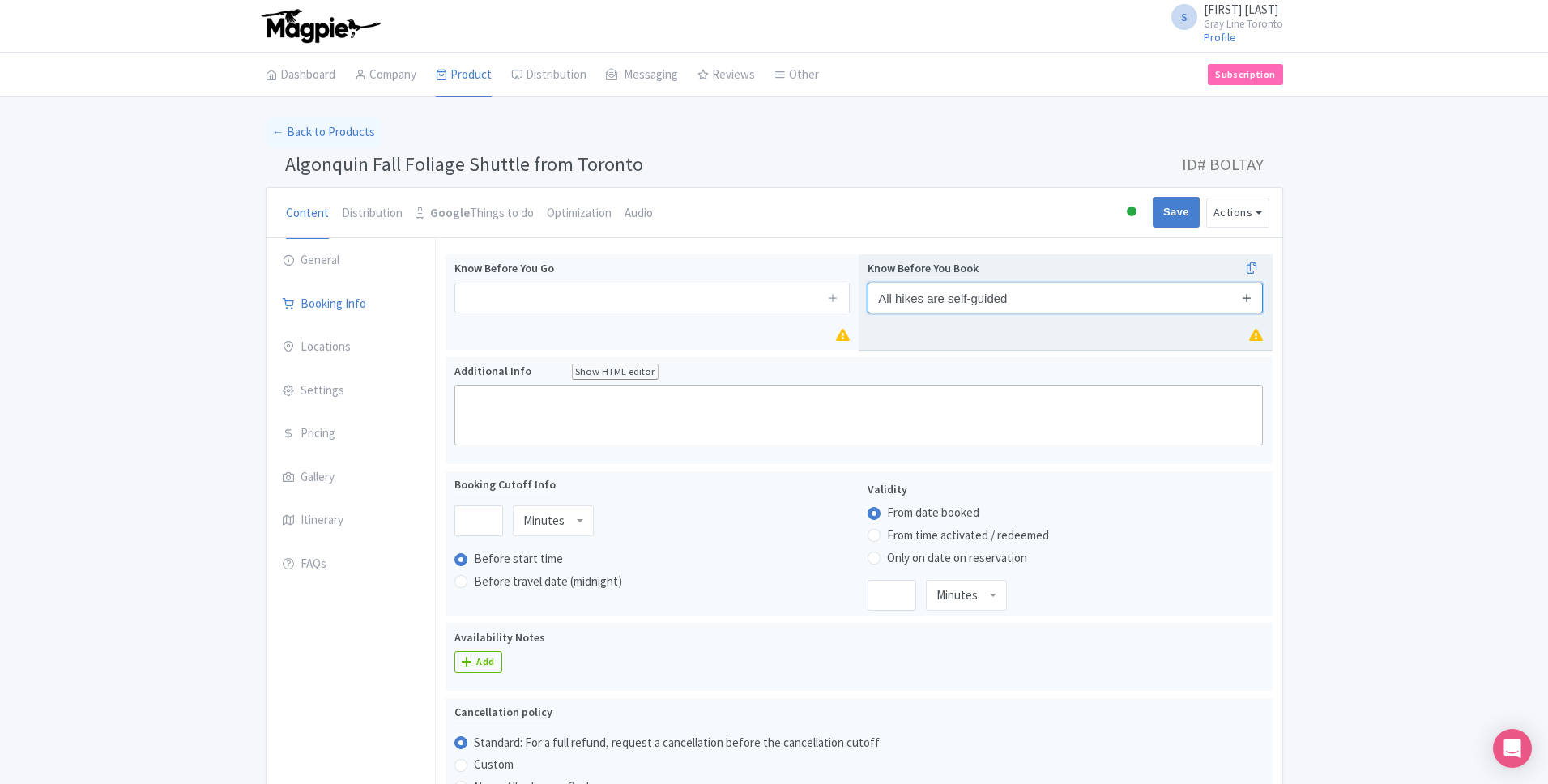 type on "All hikes are self-guided" 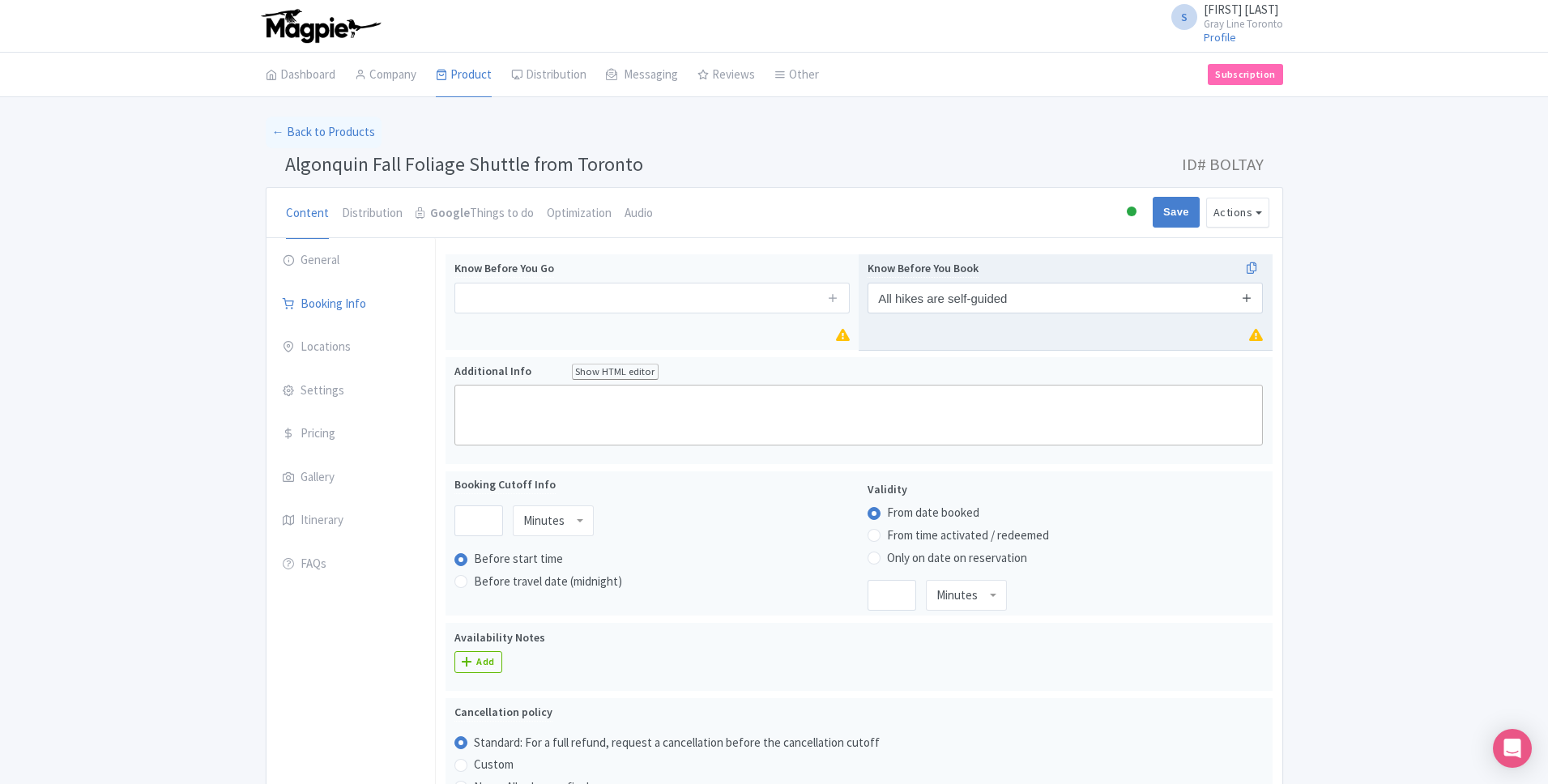 click at bounding box center (1247, 297) 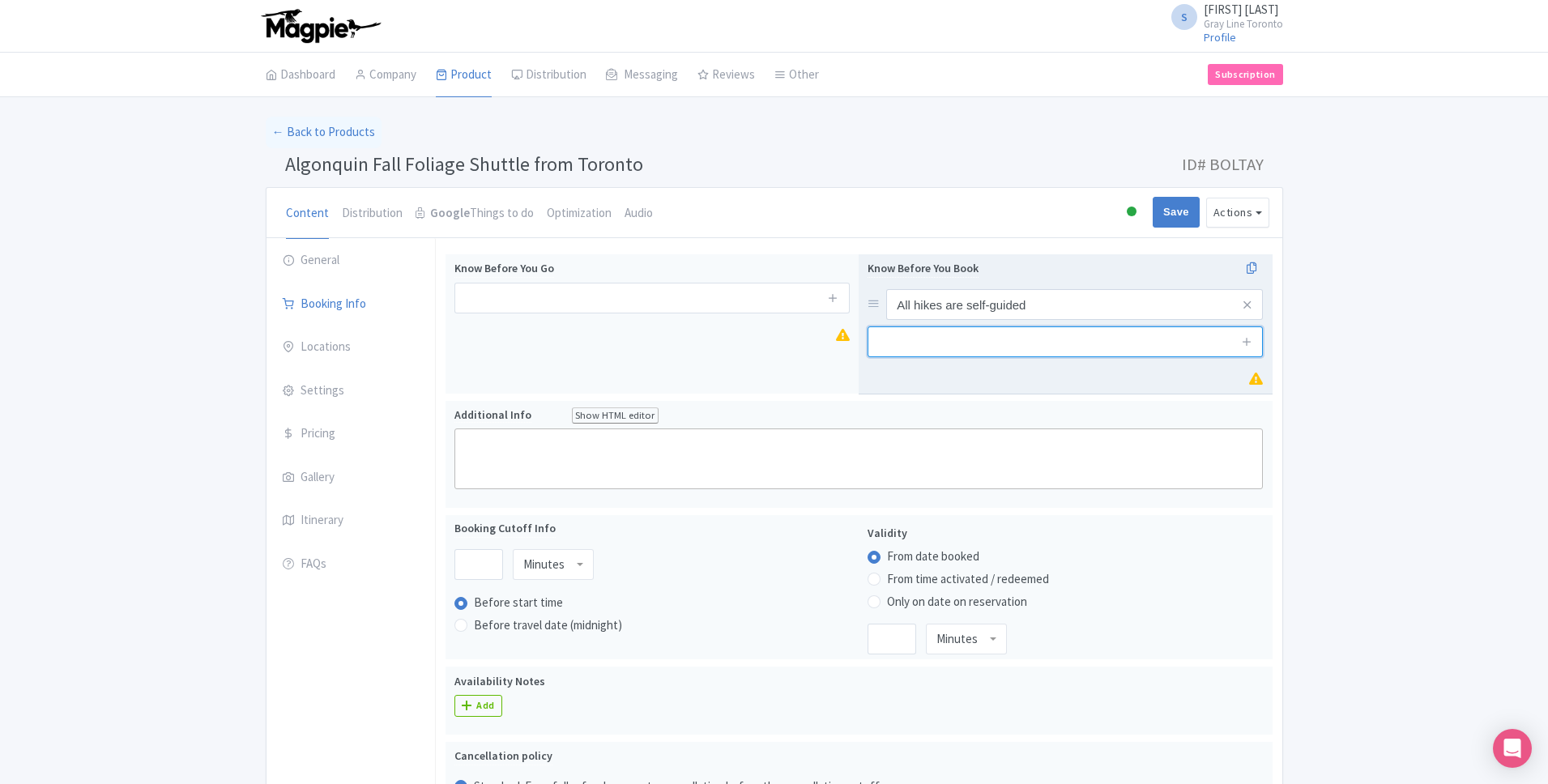 click at bounding box center [1065, 342] 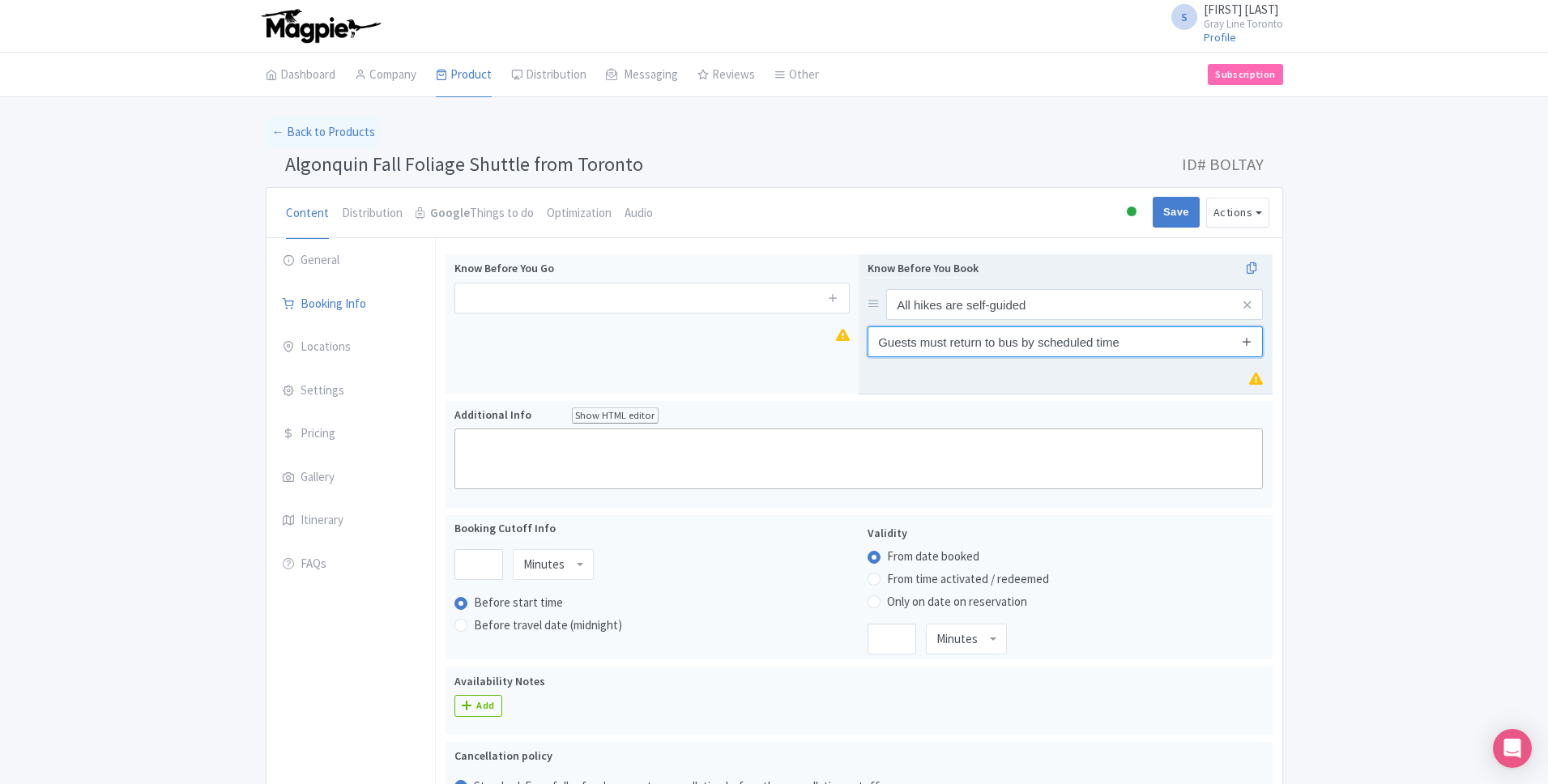 type on "Guests must return to bus by scheduled time" 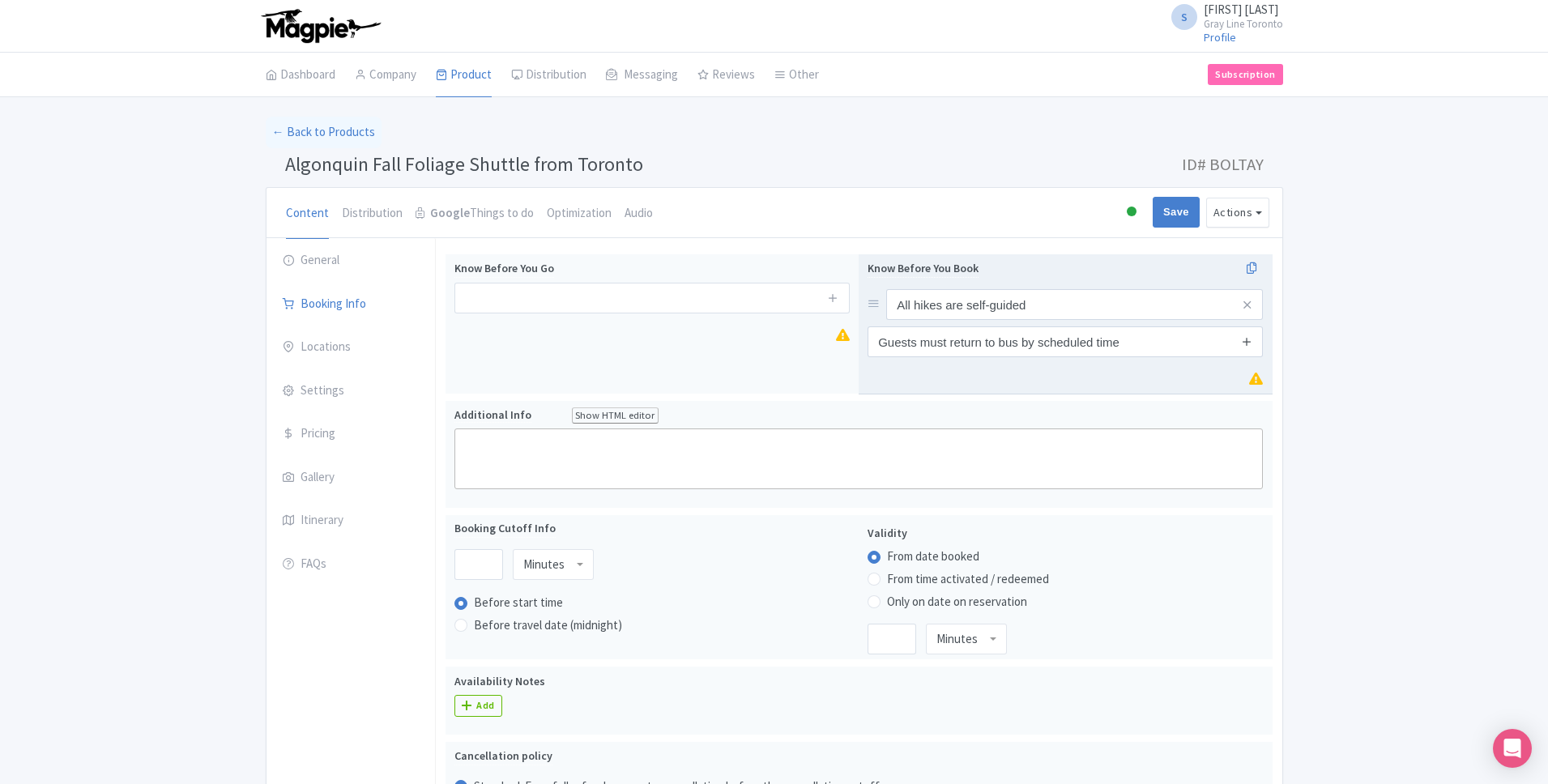 click at bounding box center (1247, 341) 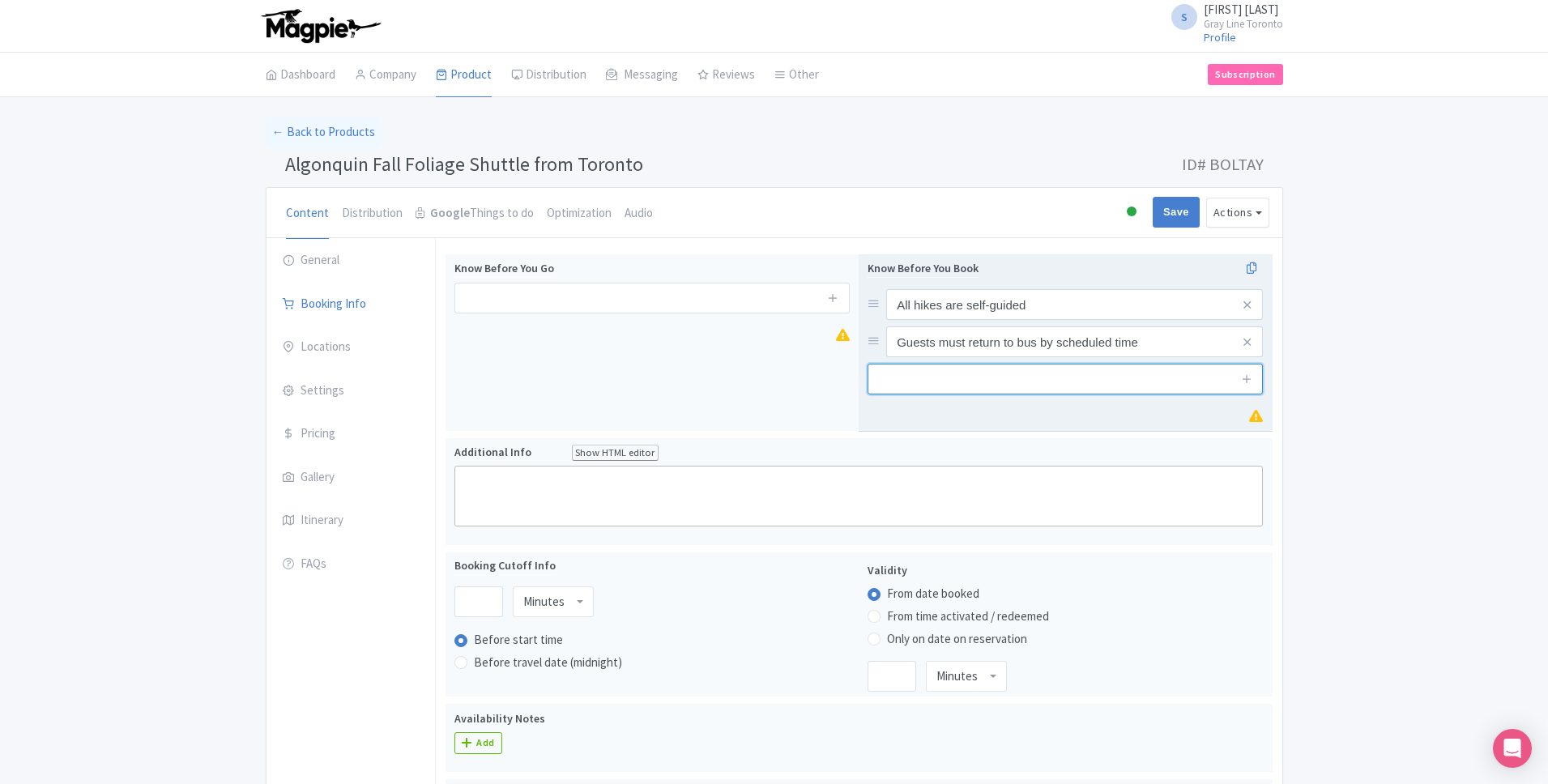 click at bounding box center [1065, 379] 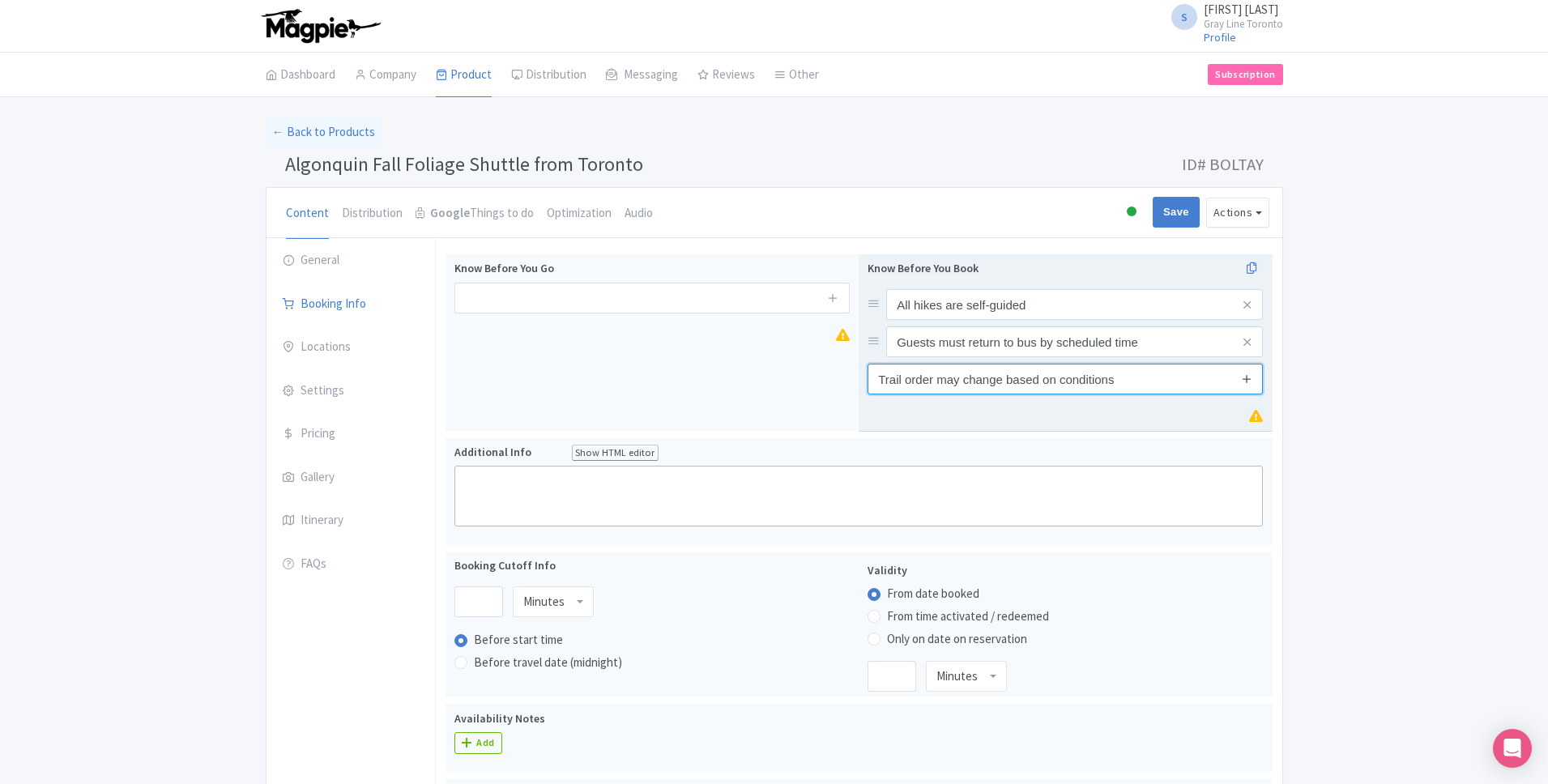 type on "Trail order may change based on conditions" 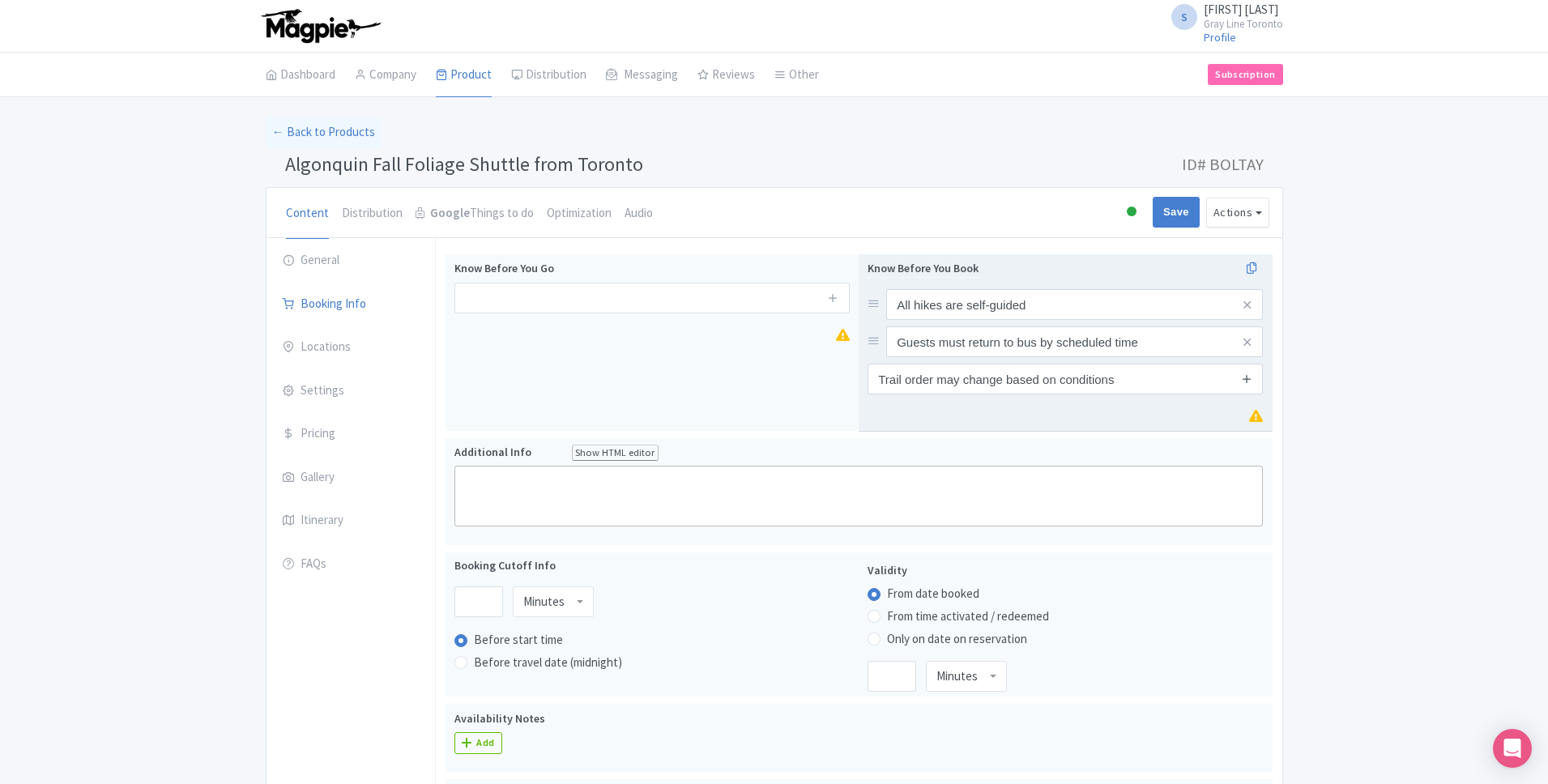 click at bounding box center (1247, 378) 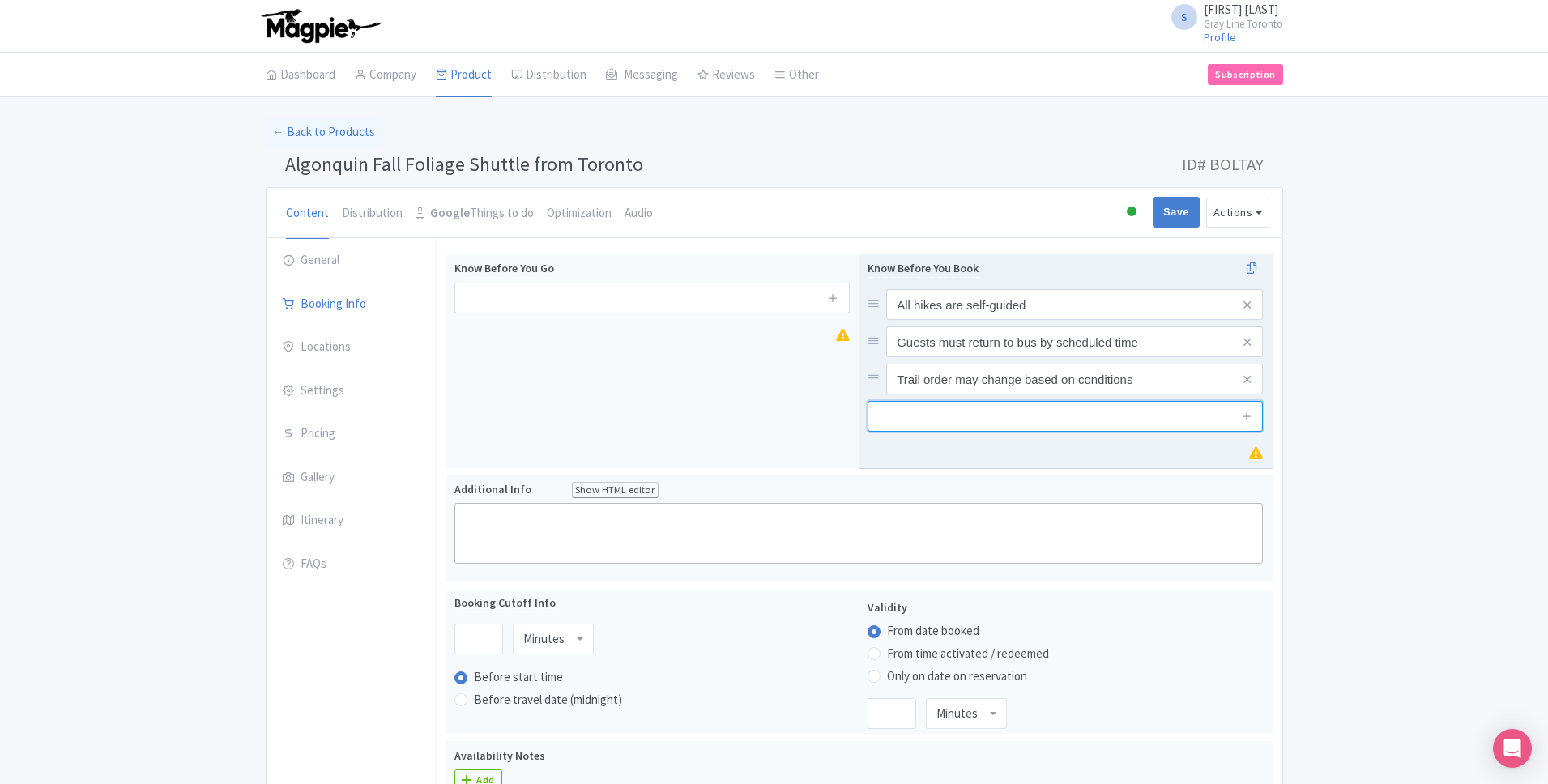 click at bounding box center (1065, 416) 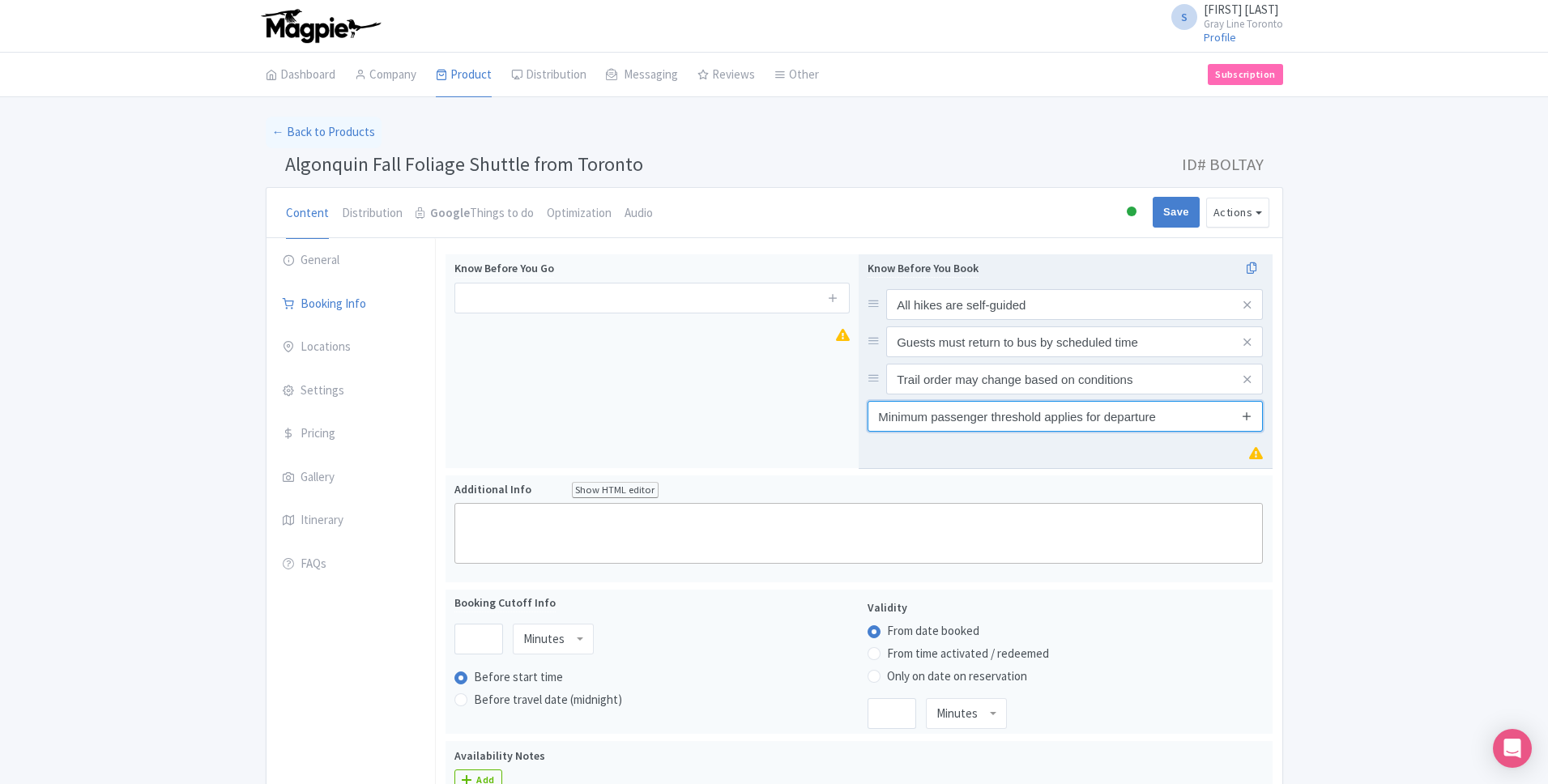 type on "Minimum passenger threshold applies for departure" 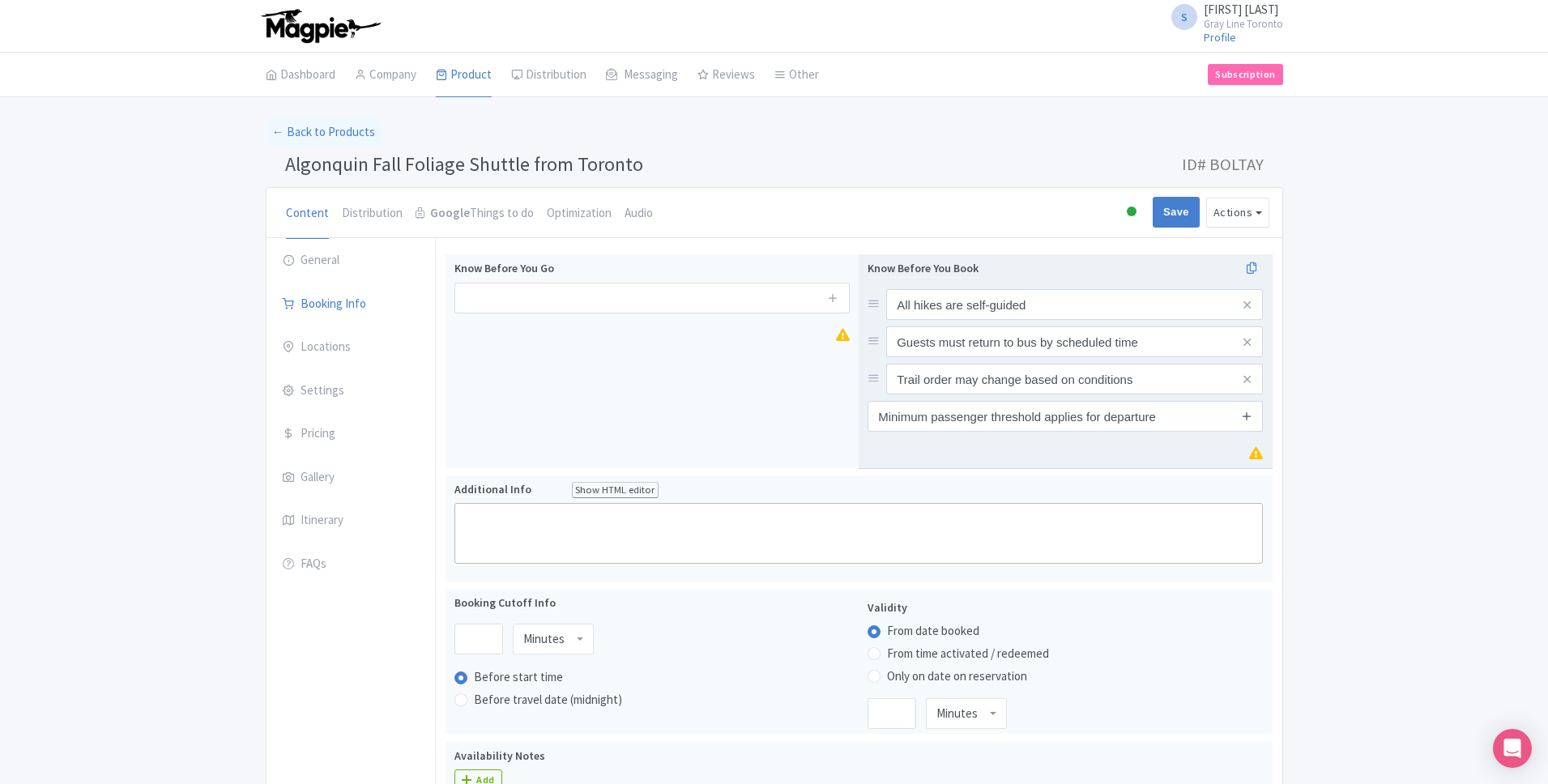 click at bounding box center (1247, 415) 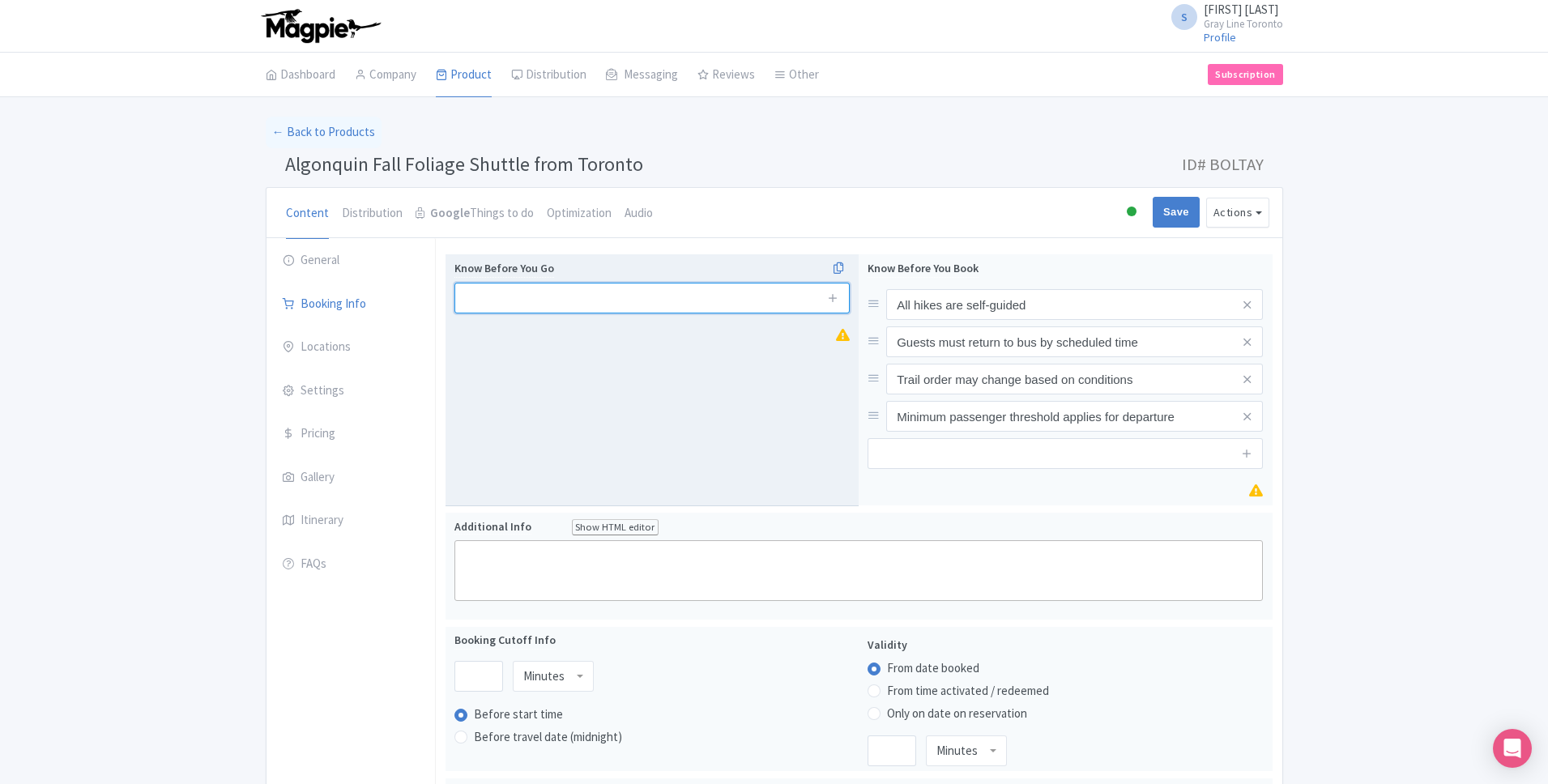 click at bounding box center [652, 298] 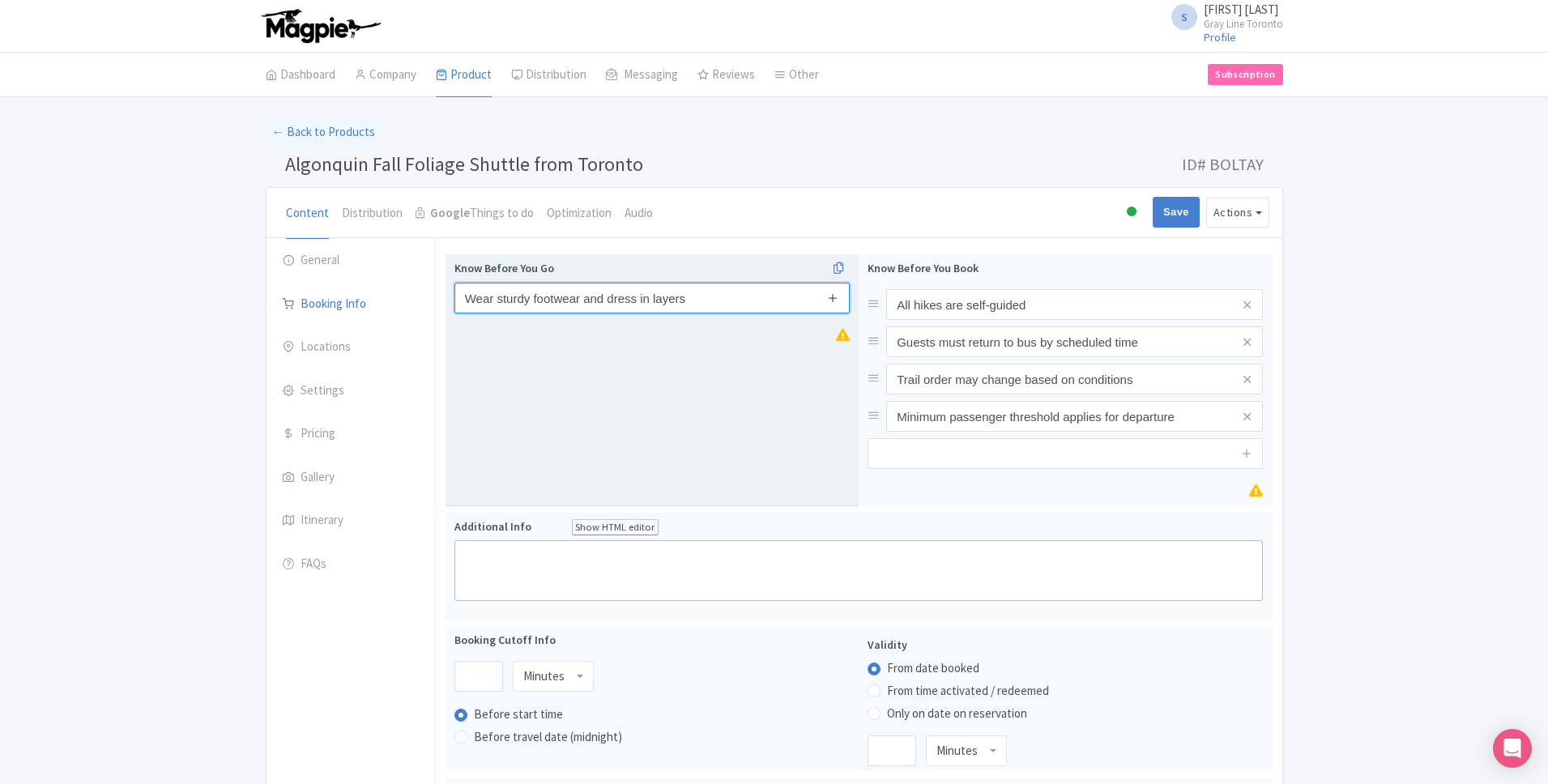 type on "Wear sturdy footwear and dress in layers" 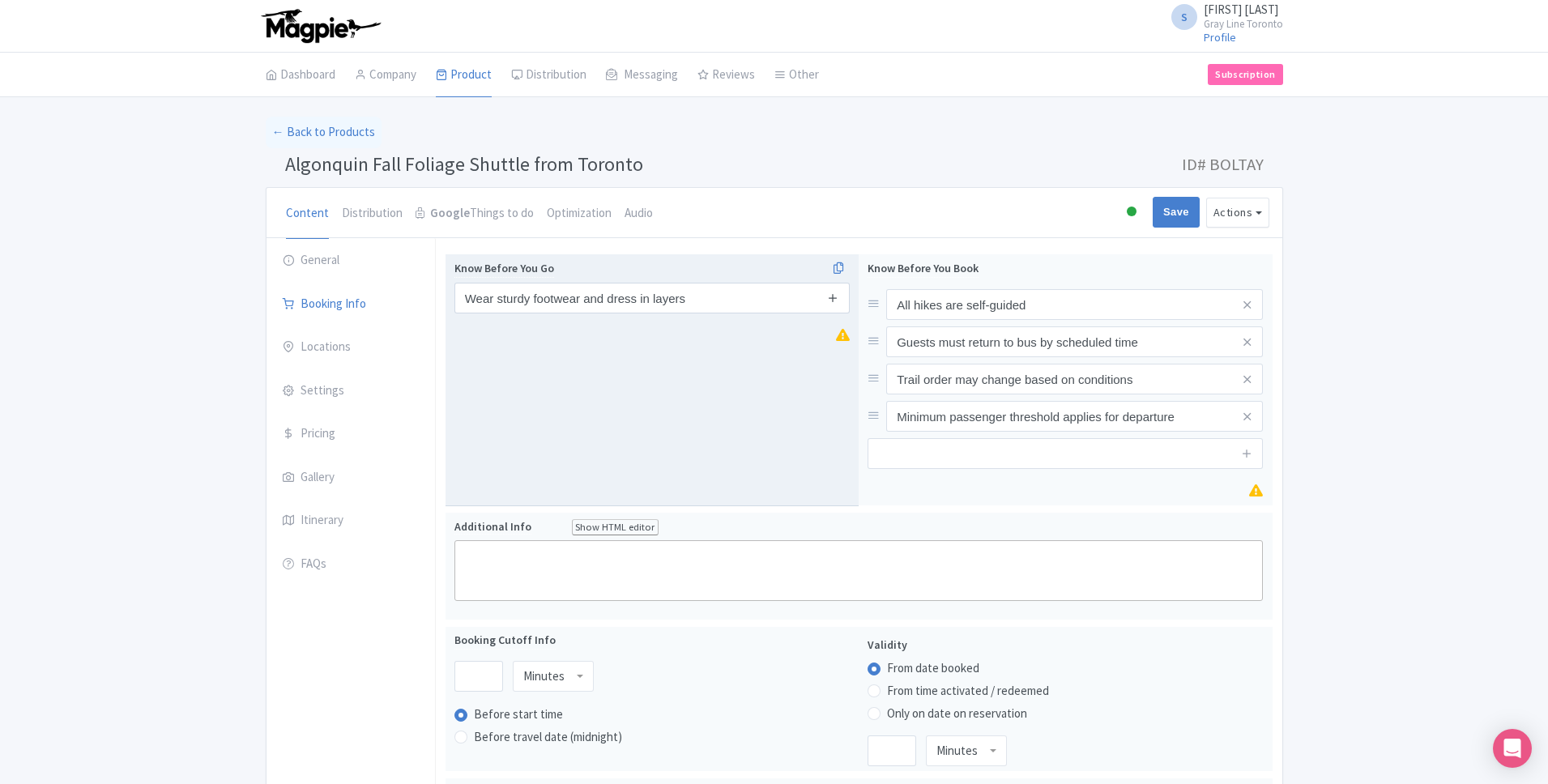 click at bounding box center (833, 297) 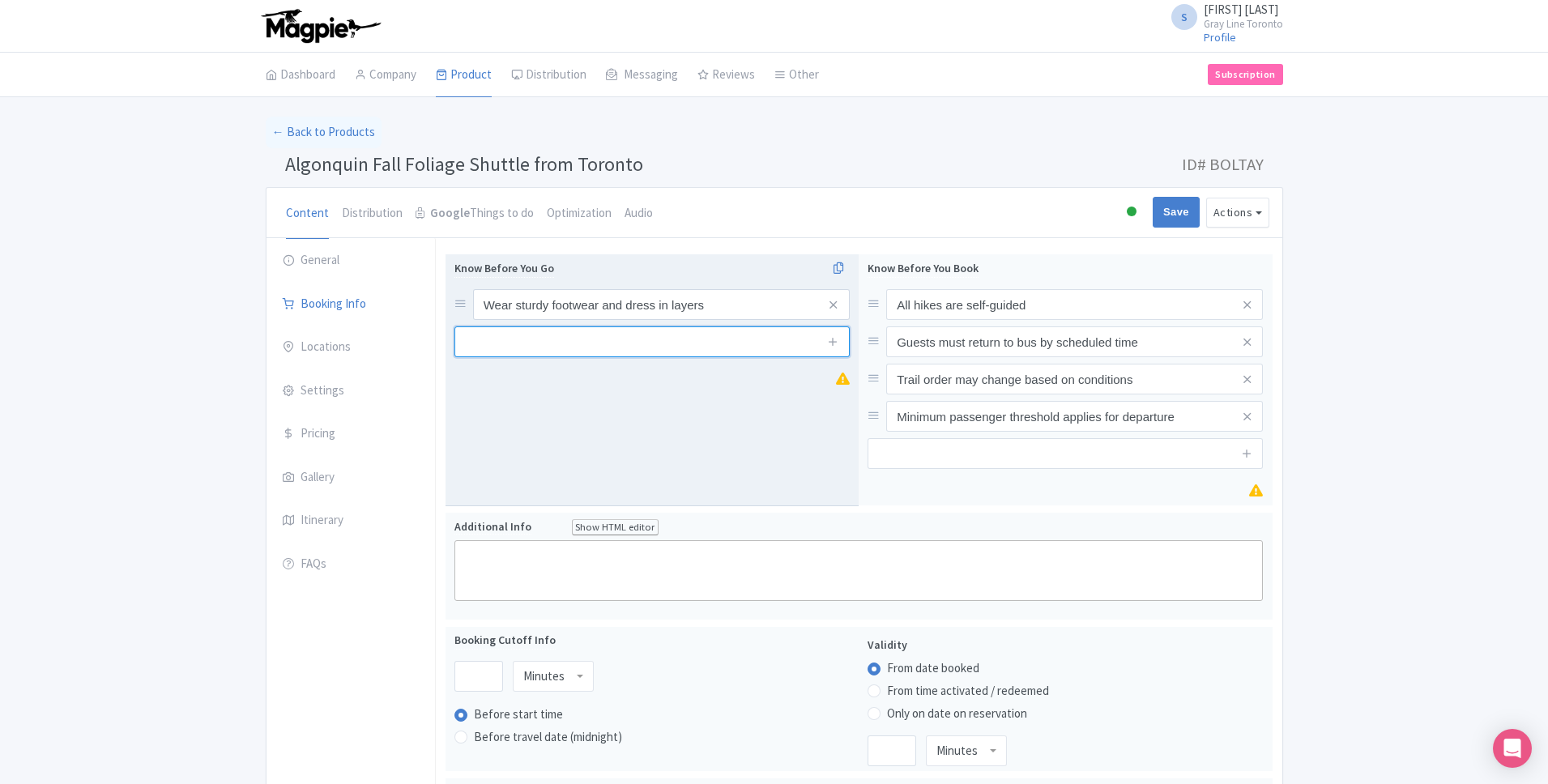 click at bounding box center (652, 342) 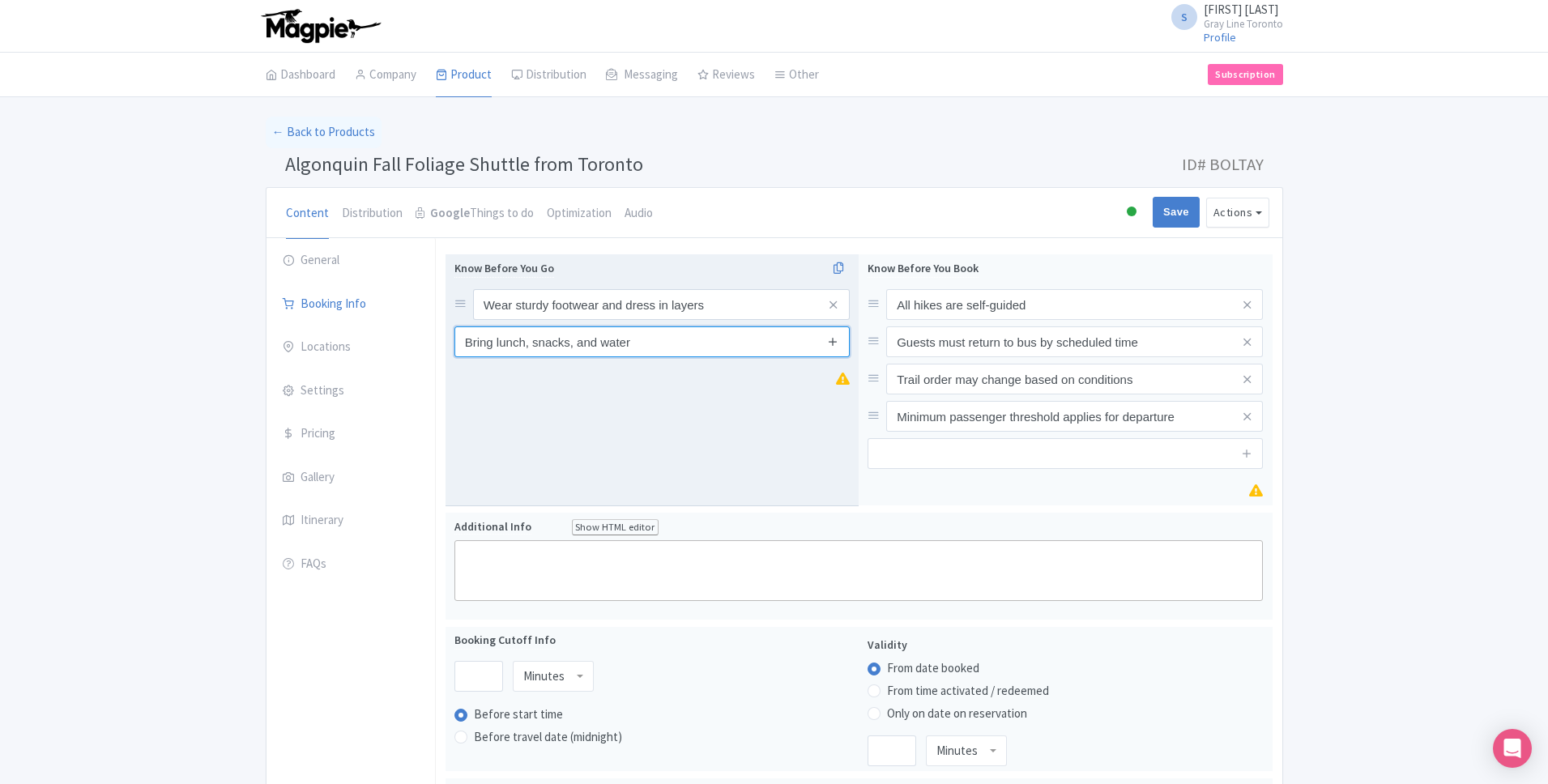 type on "Bring lunch, snacks, and water" 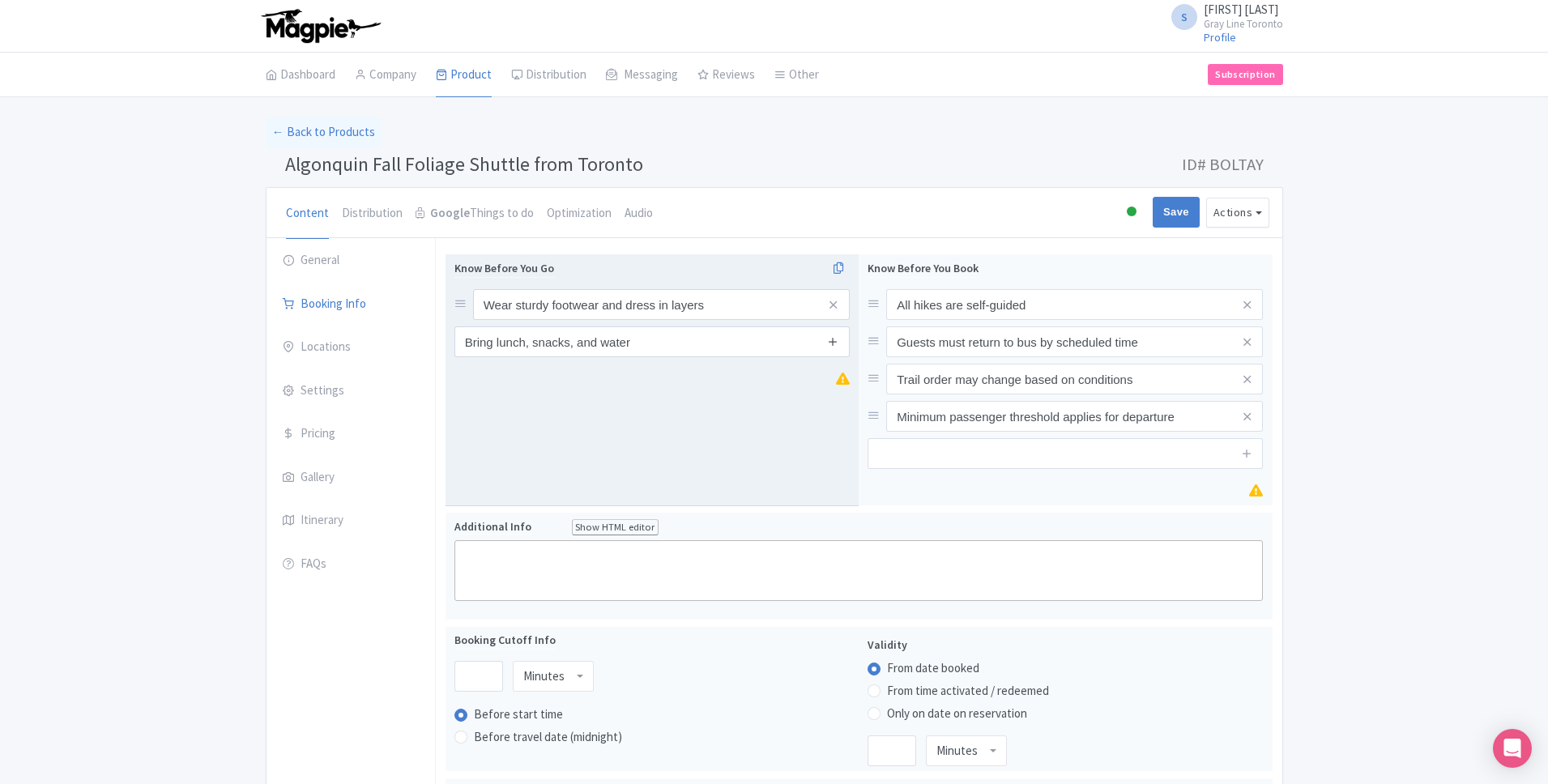 click at bounding box center [833, 341] 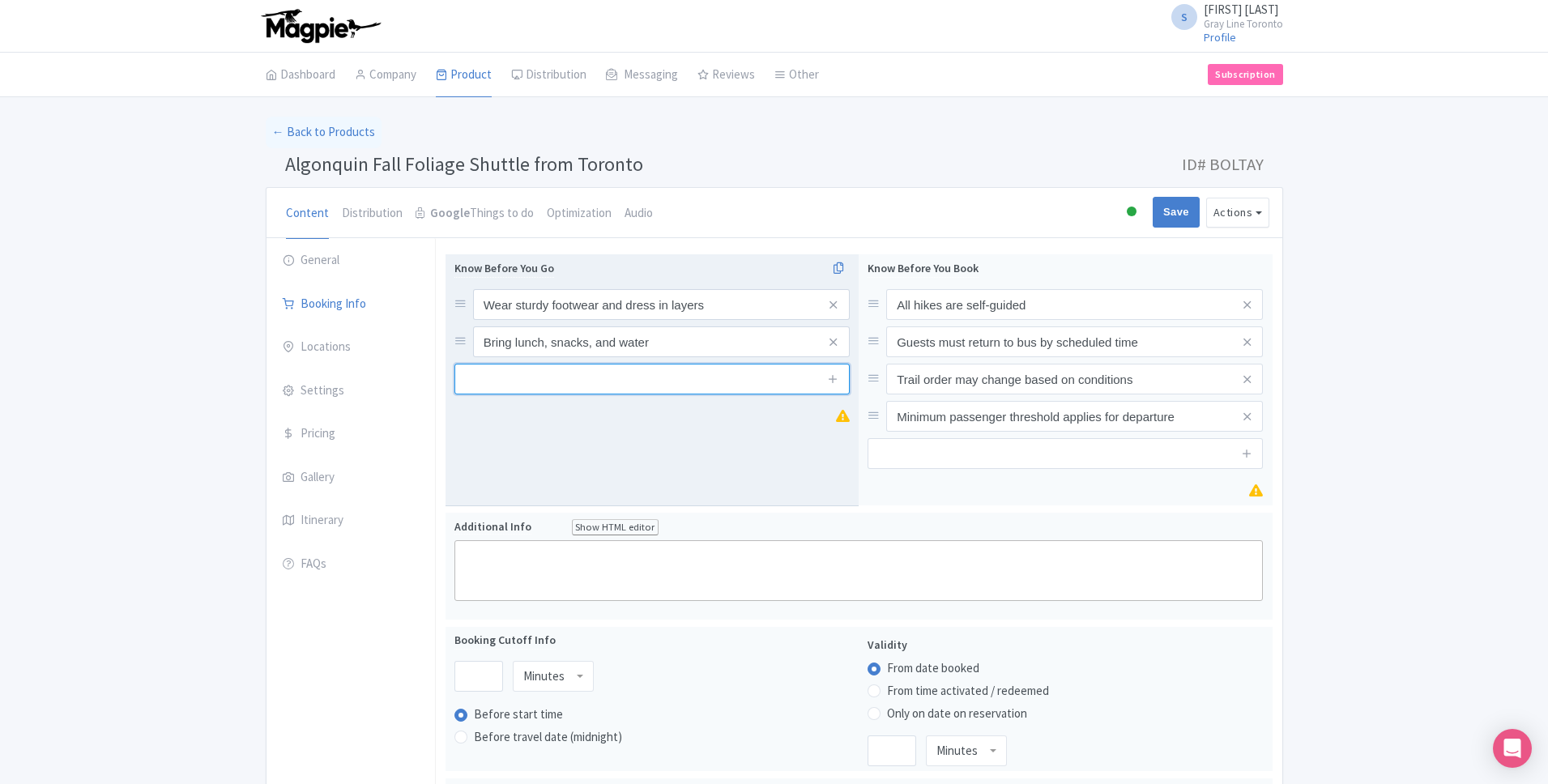 click at bounding box center (652, 379) 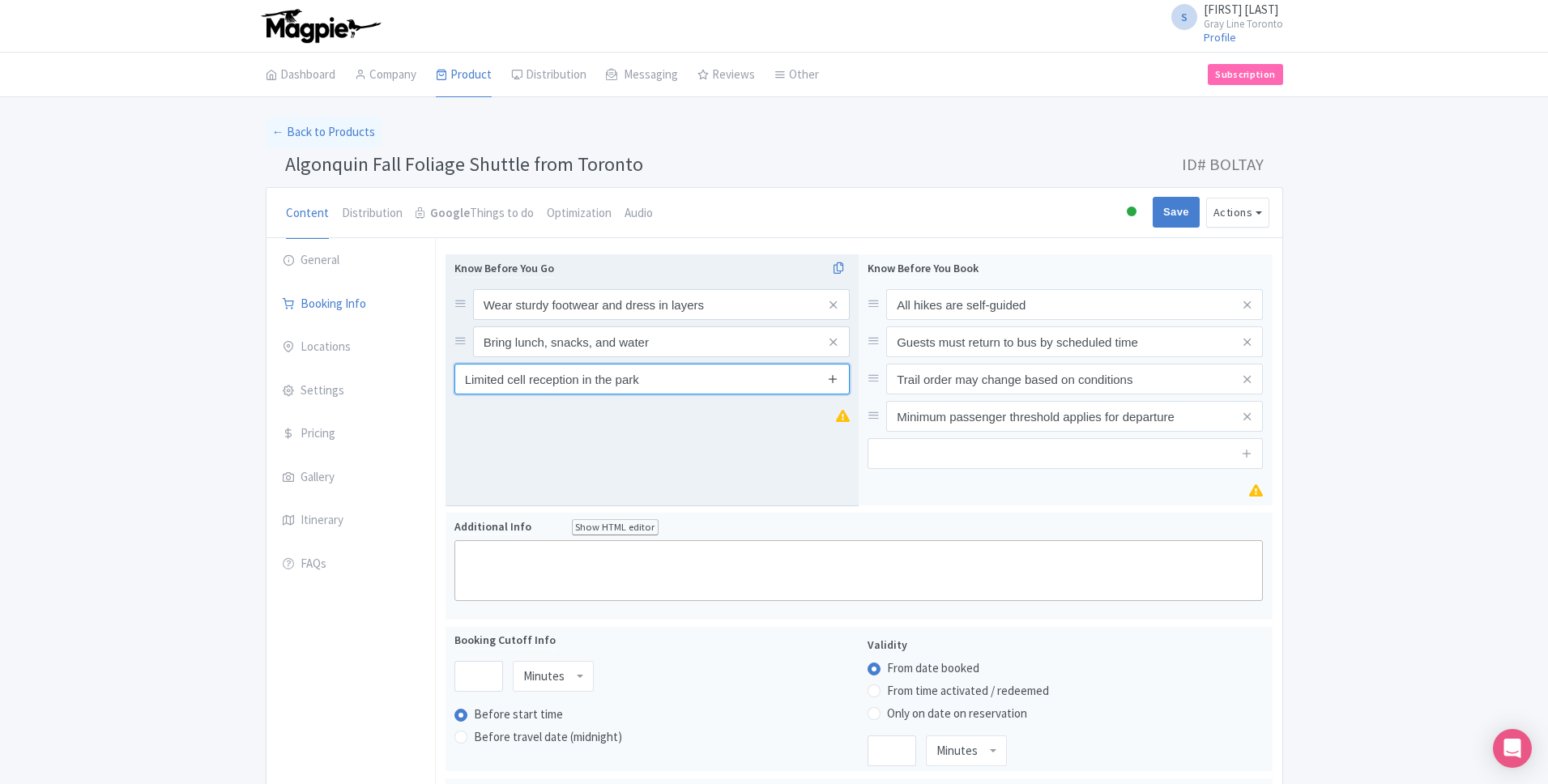 type on "Limited cell reception in the park" 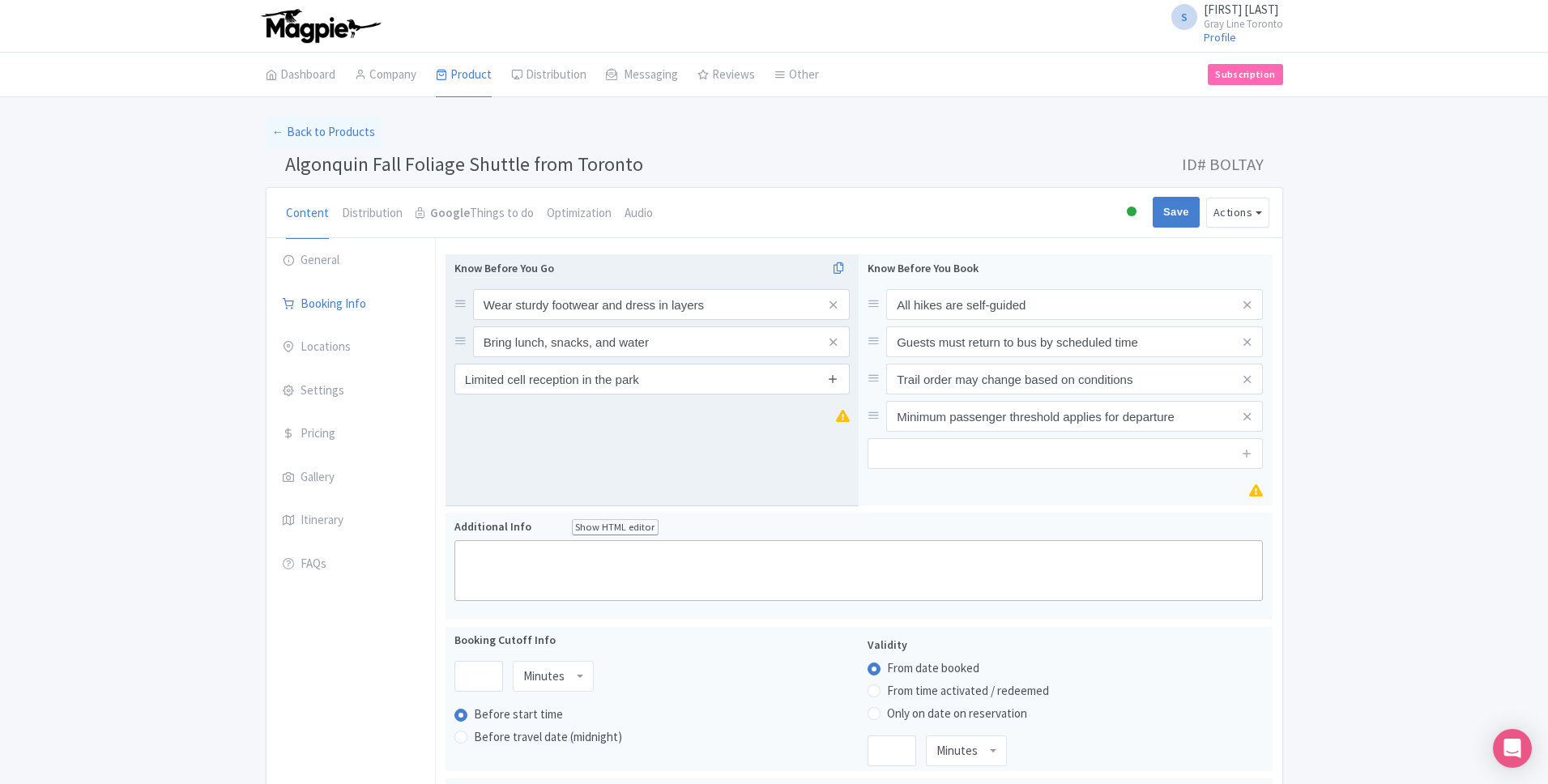 click at bounding box center [833, 378] 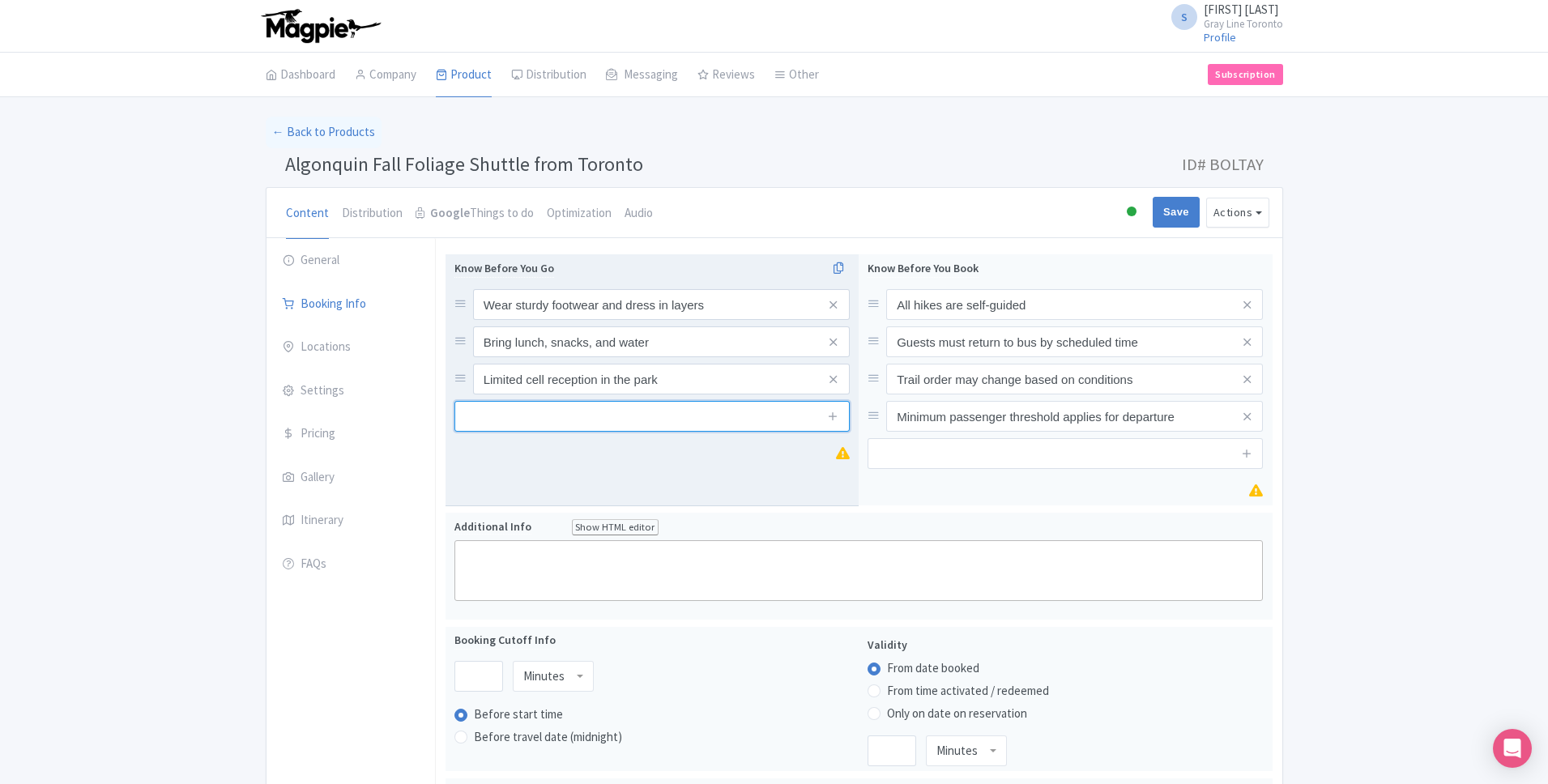 click at bounding box center [652, 416] 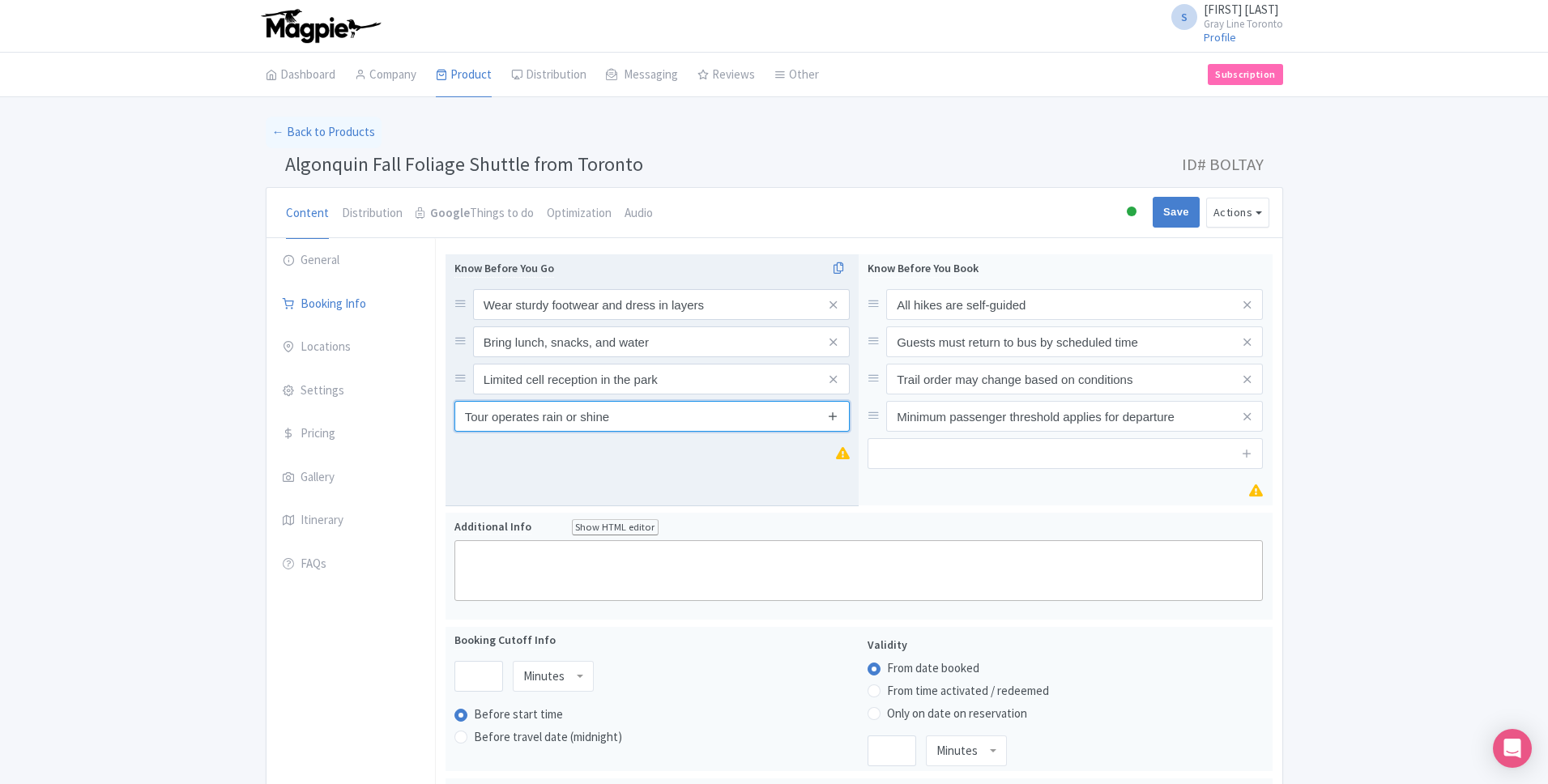 type on "Tour operates rain or shine" 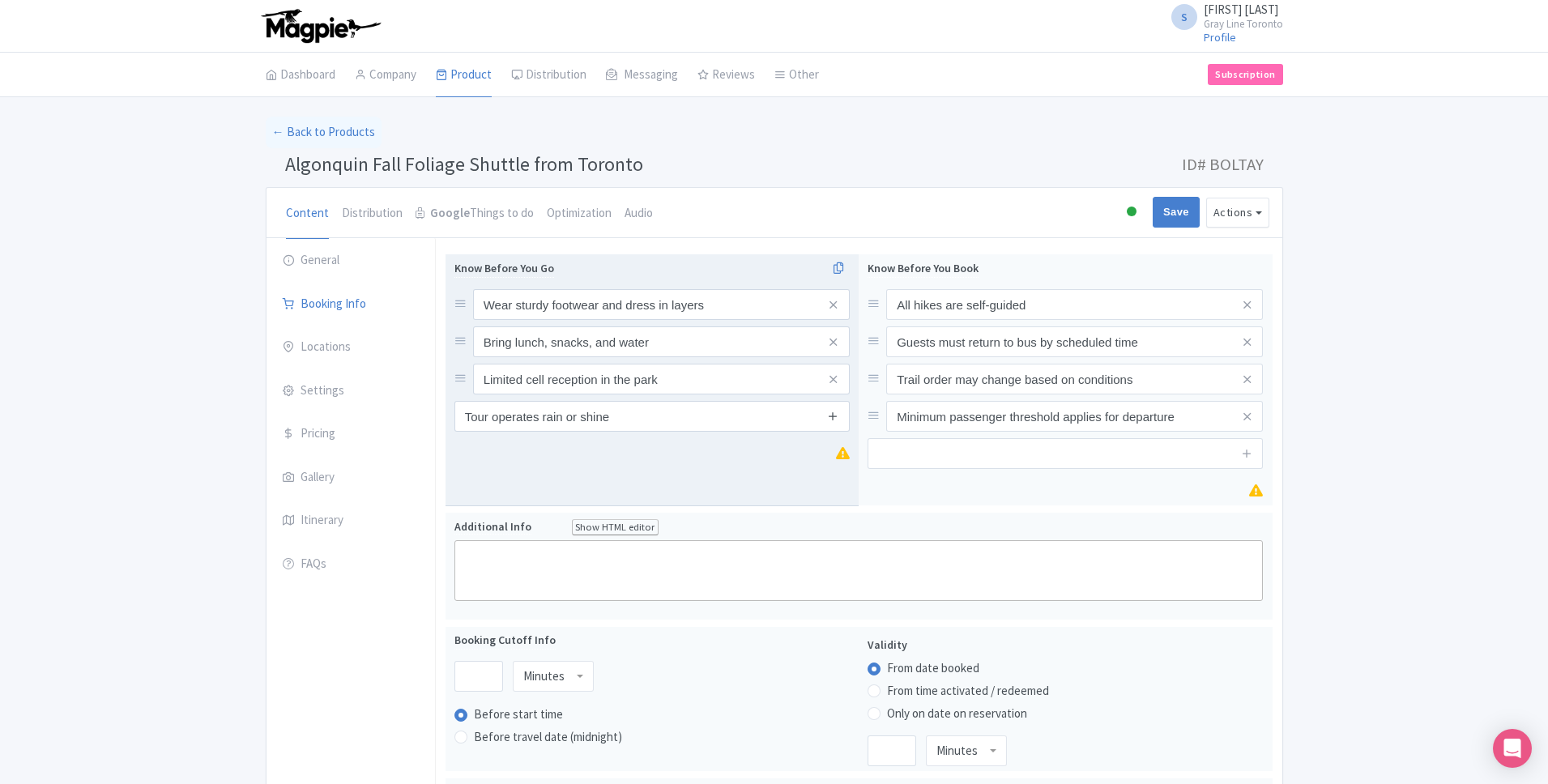 click at bounding box center (833, 415) 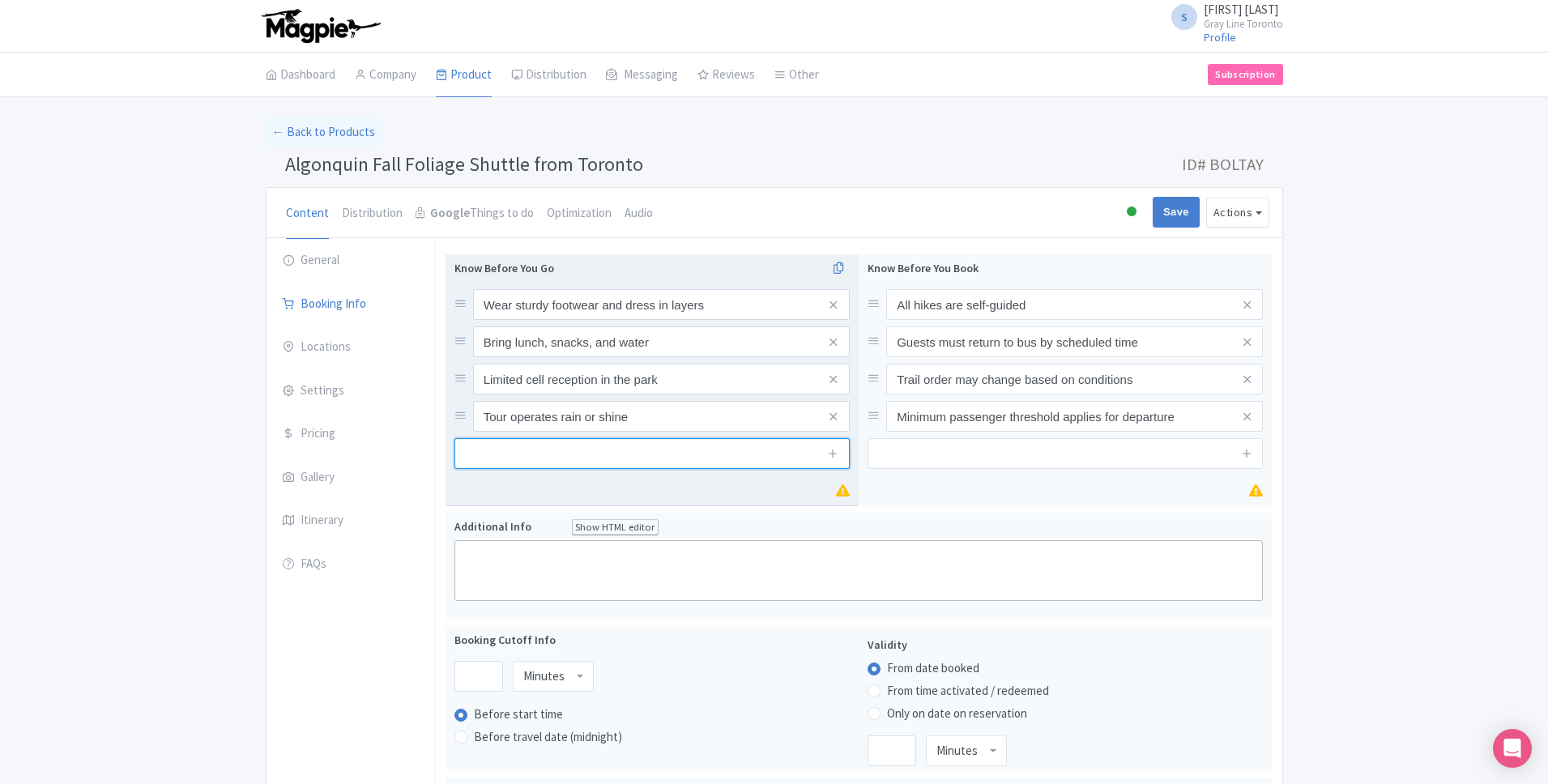 click at bounding box center (652, 454) 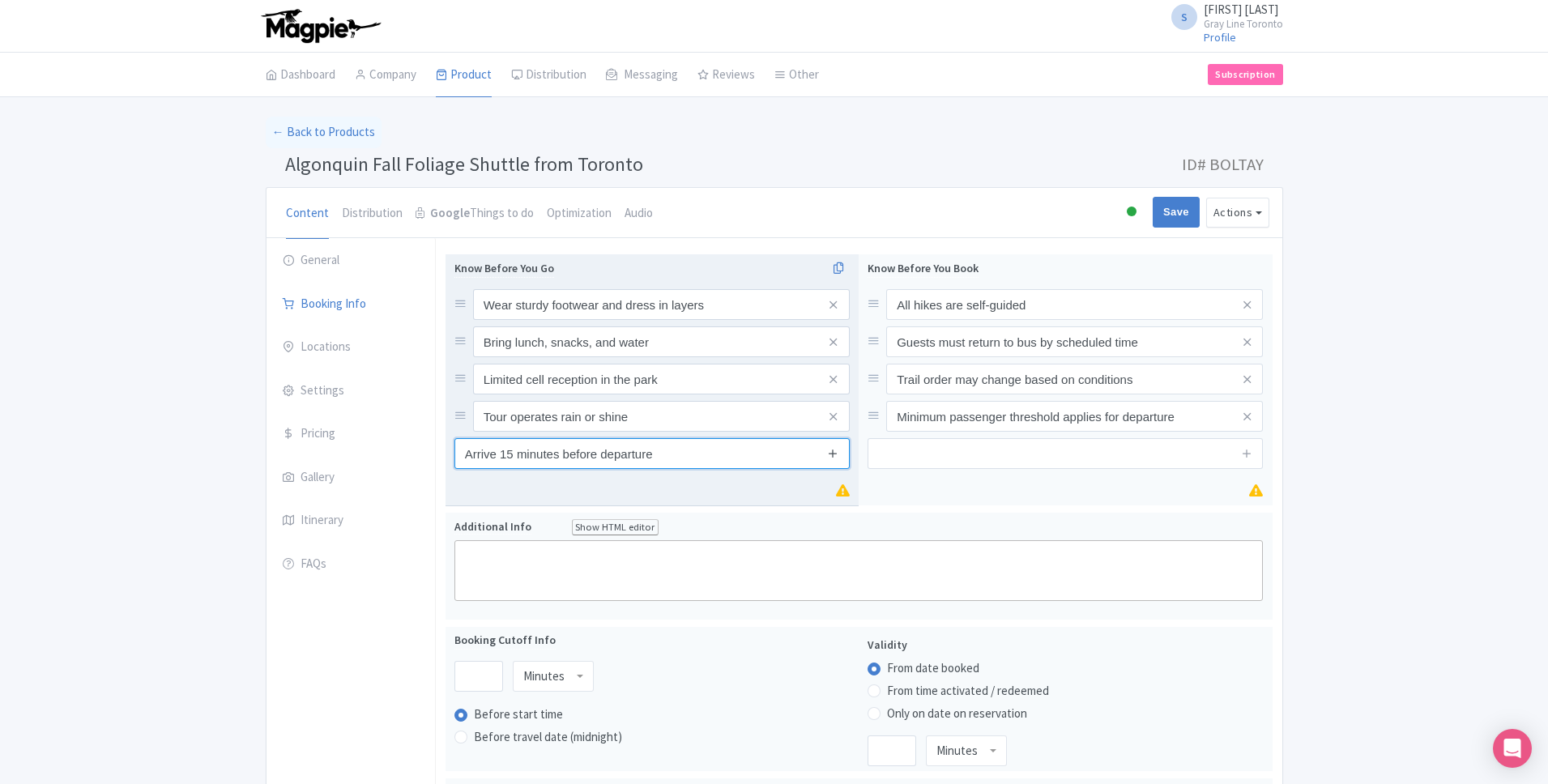 type on "Arrive 15 minutes before departure" 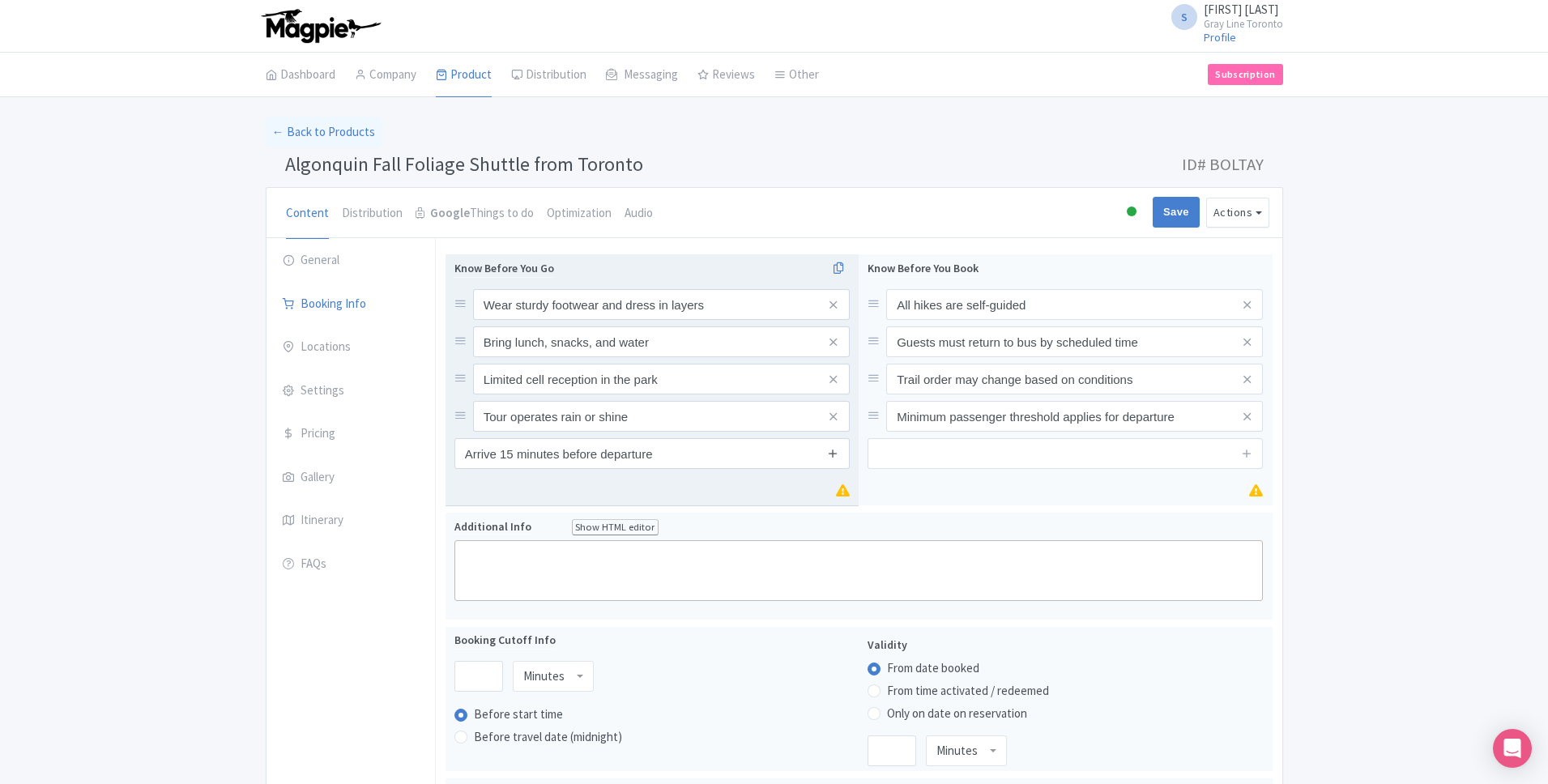 click at bounding box center [833, 453] 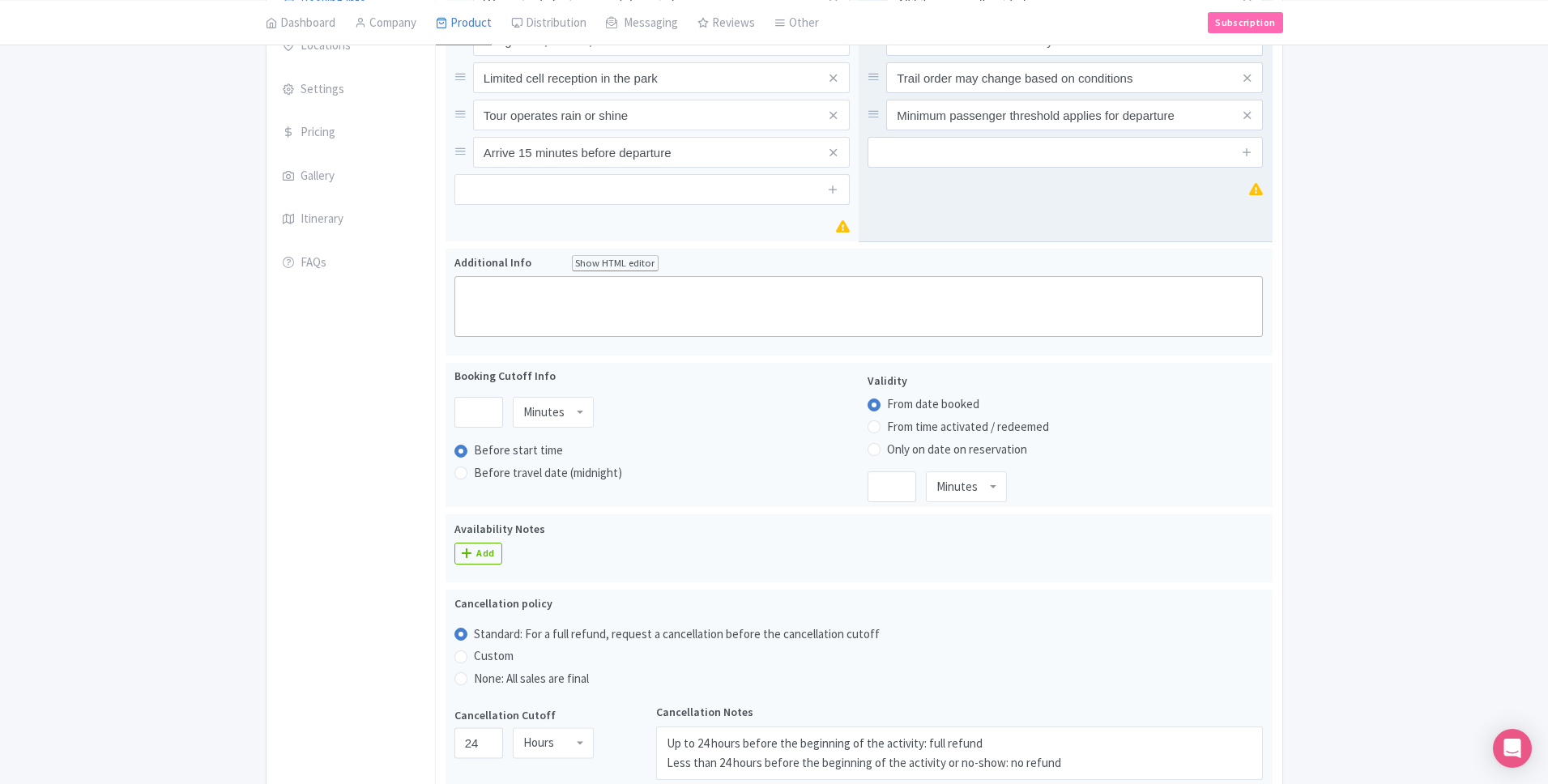 scroll, scrollTop: 314, scrollLeft: 0, axis: vertical 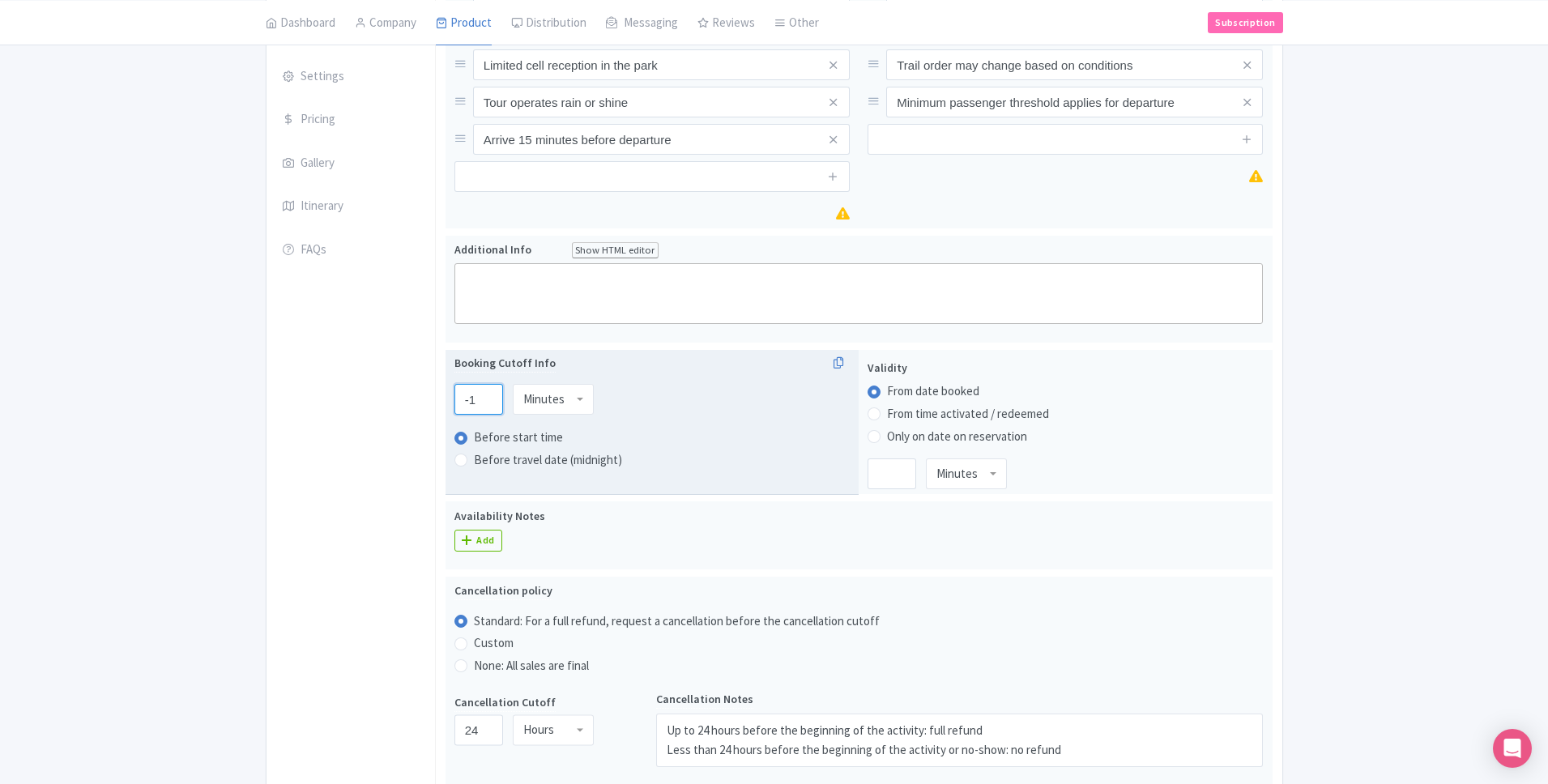 click on "-1" at bounding box center (479, 399) 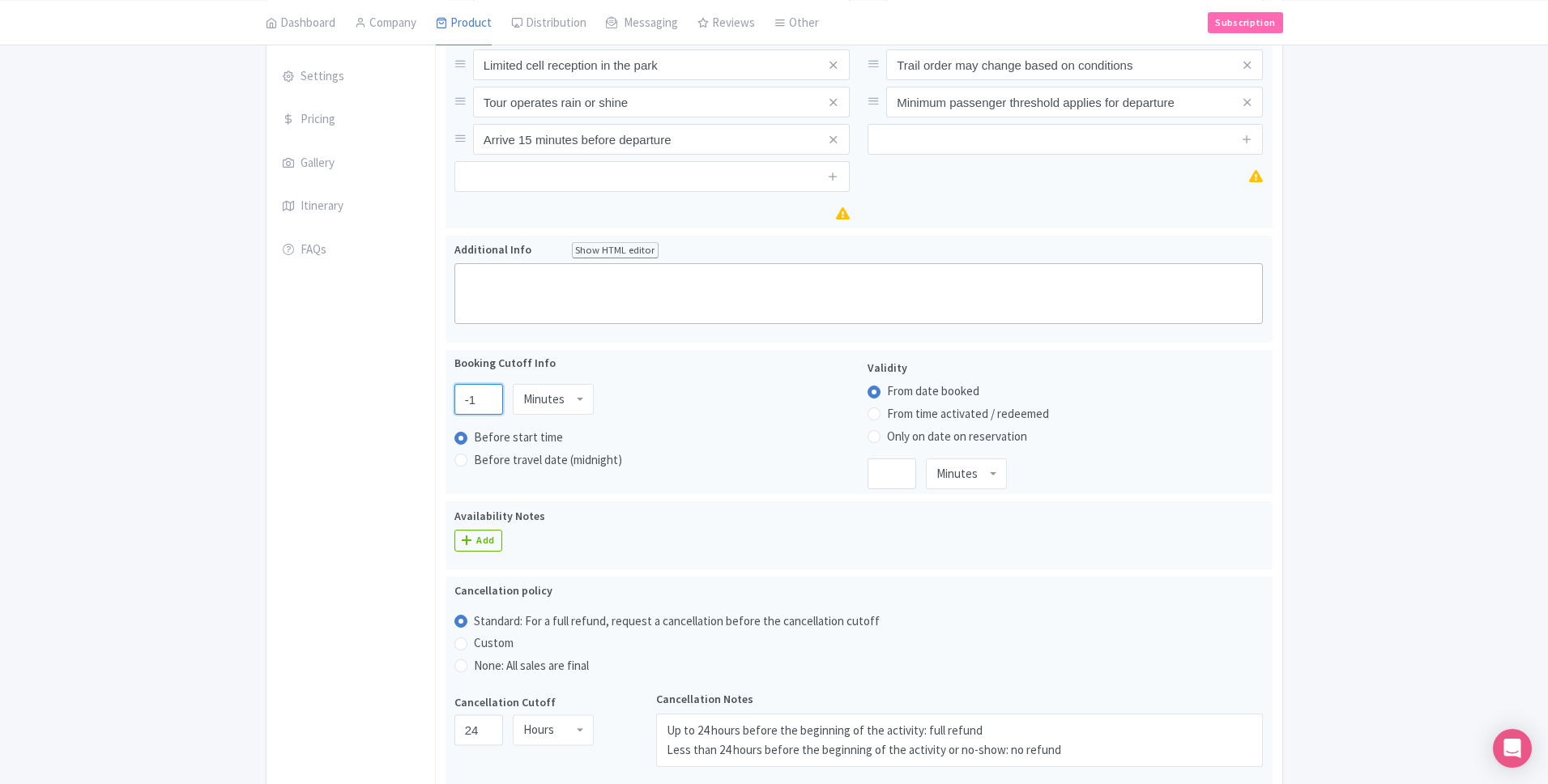 drag, startPoint x: 476, startPoint y: 398, endPoint x: 426, endPoint y: 398, distance: 50 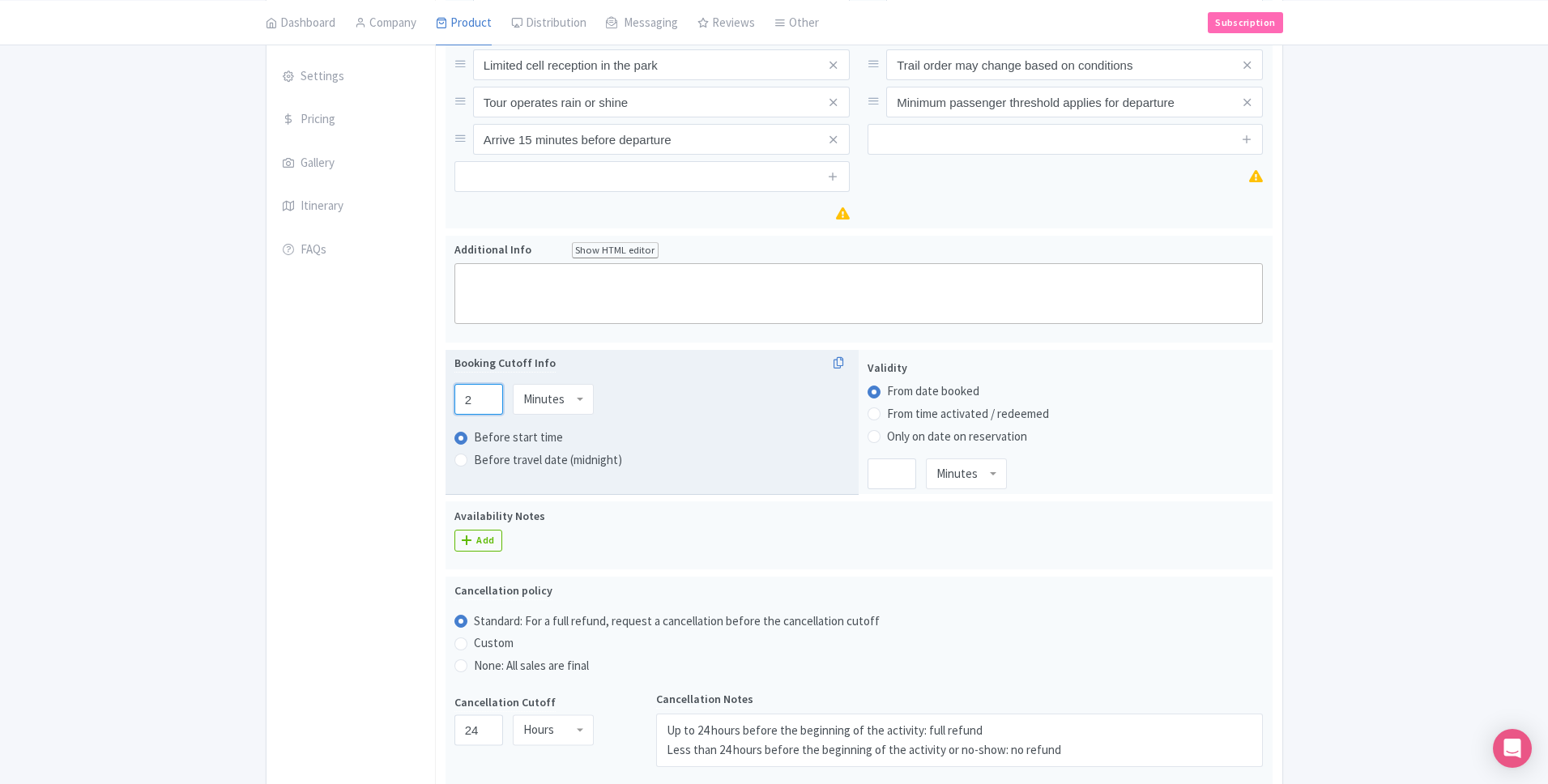 type on "2" 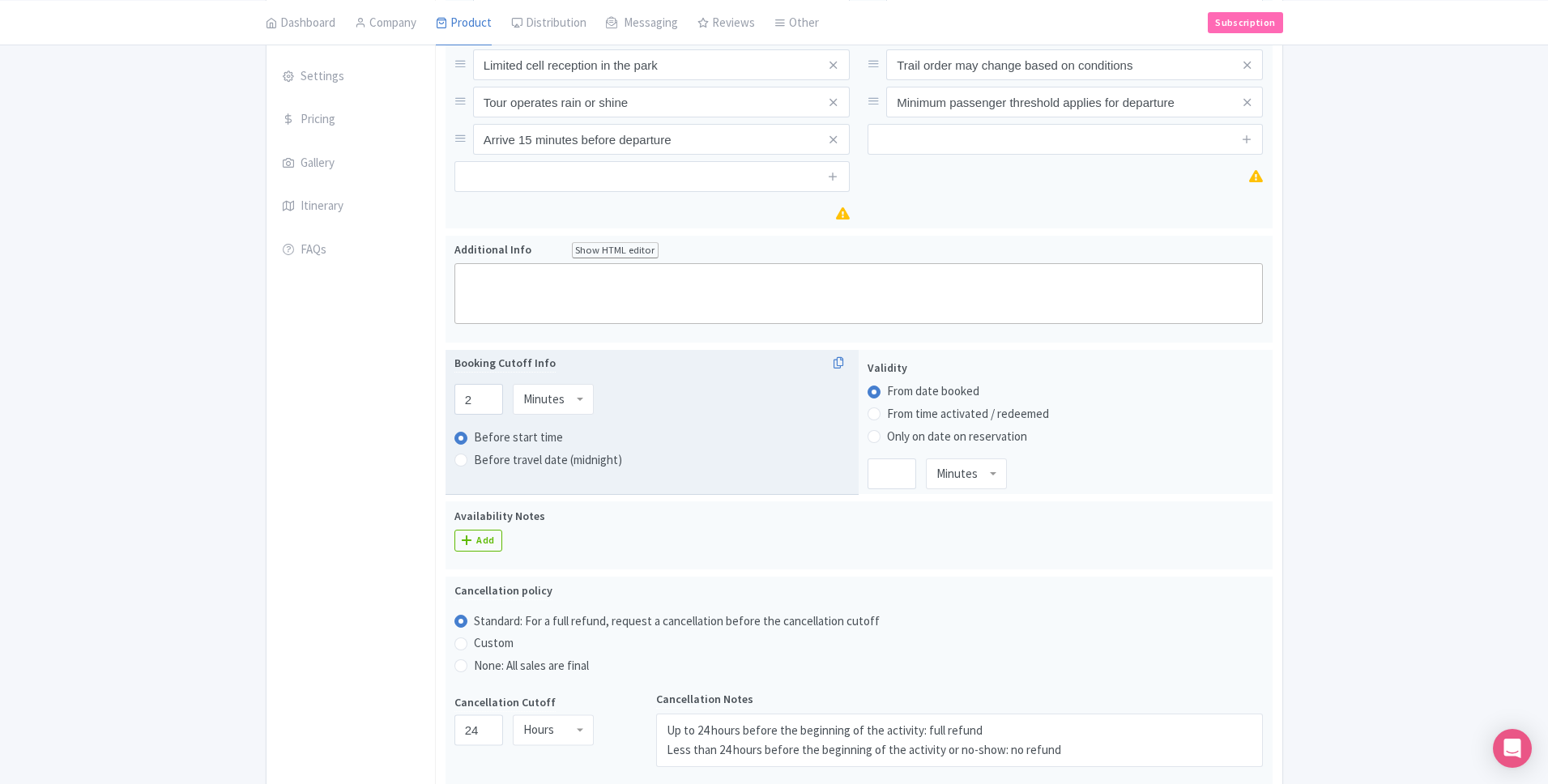 click on "Minutes" at bounding box center [544, 399] 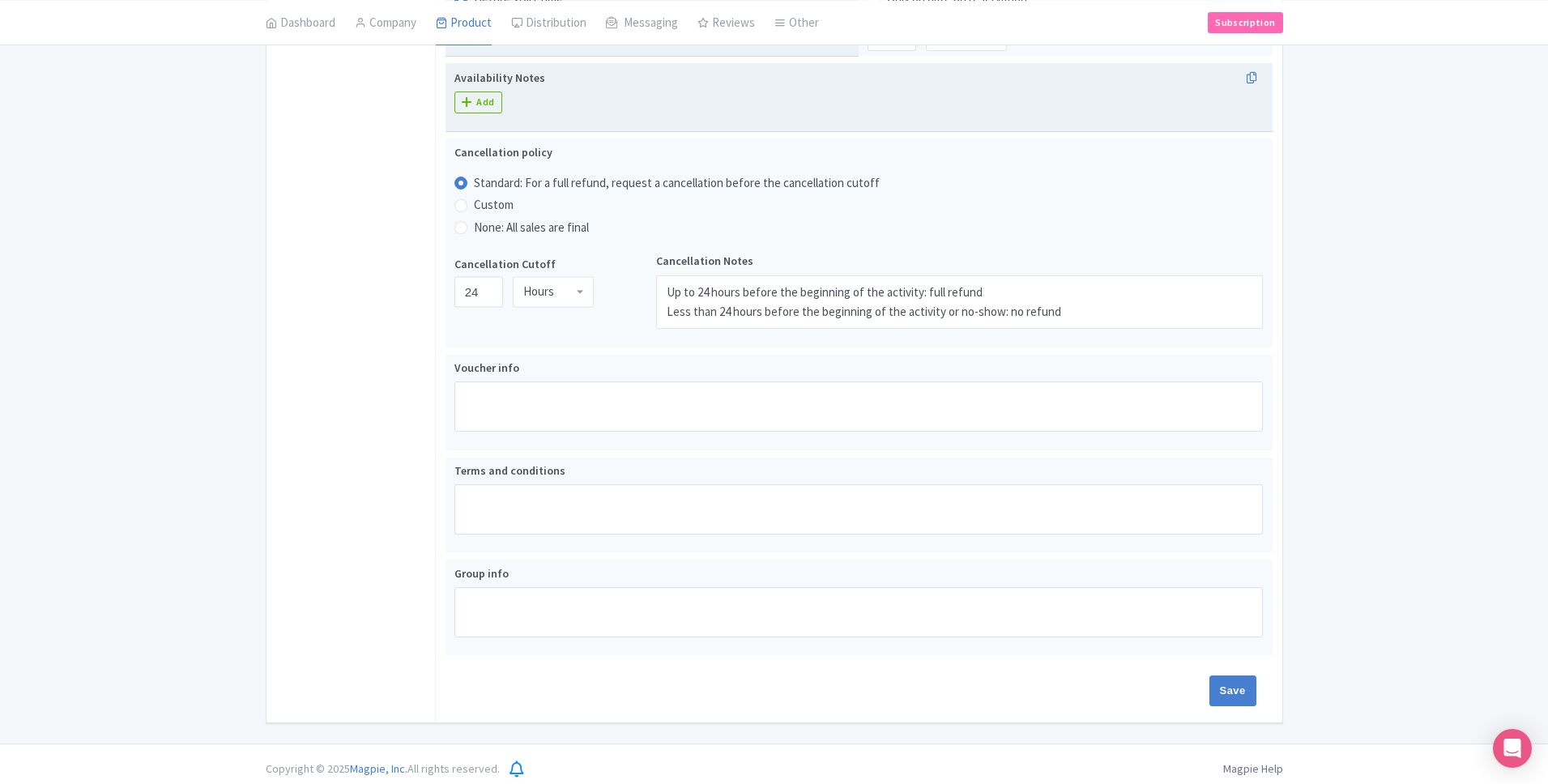 scroll, scrollTop: 762, scrollLeft: 0, axis: vertical 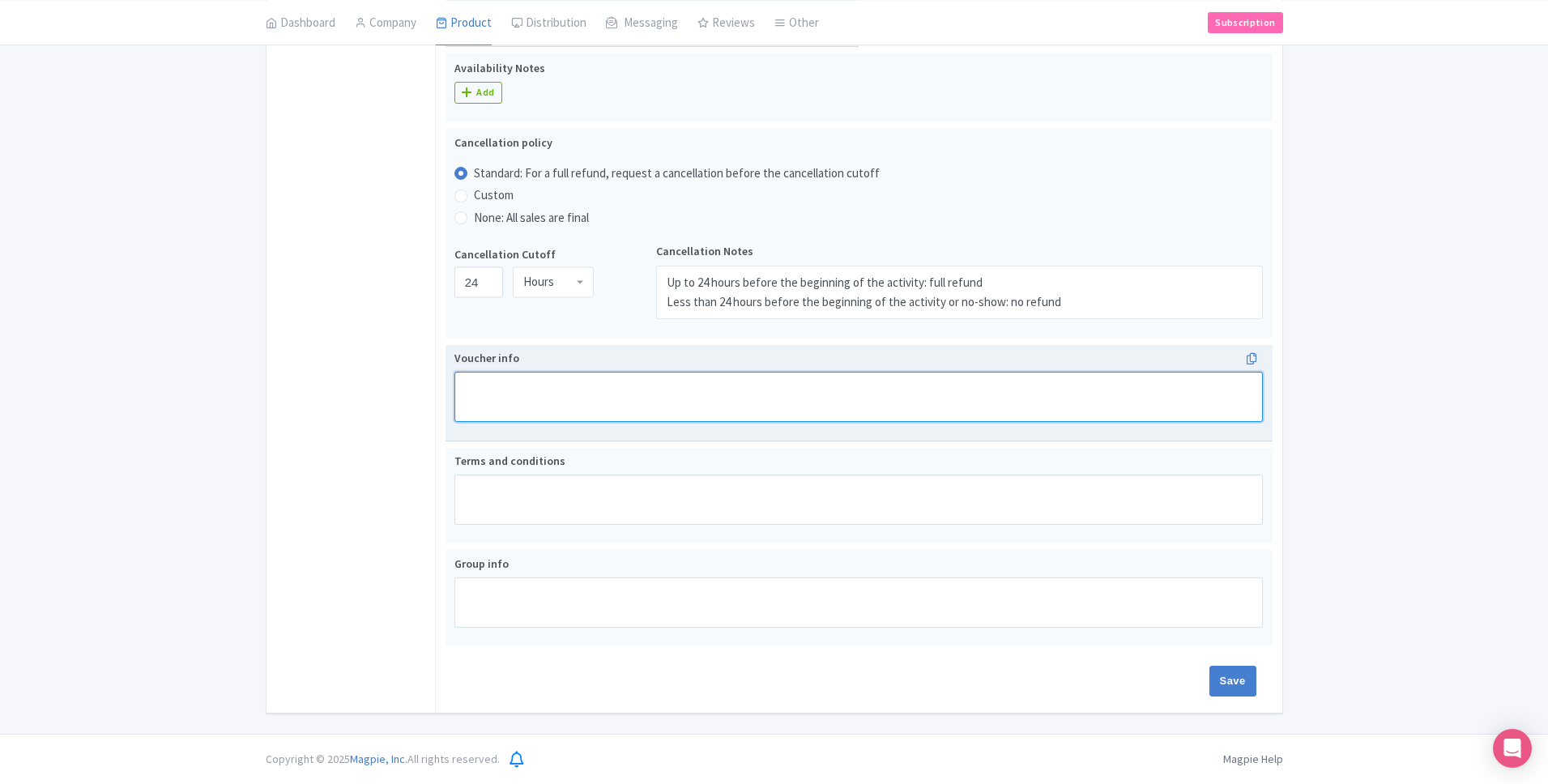 click on "Voucher info" at bounding box center (859, 397) 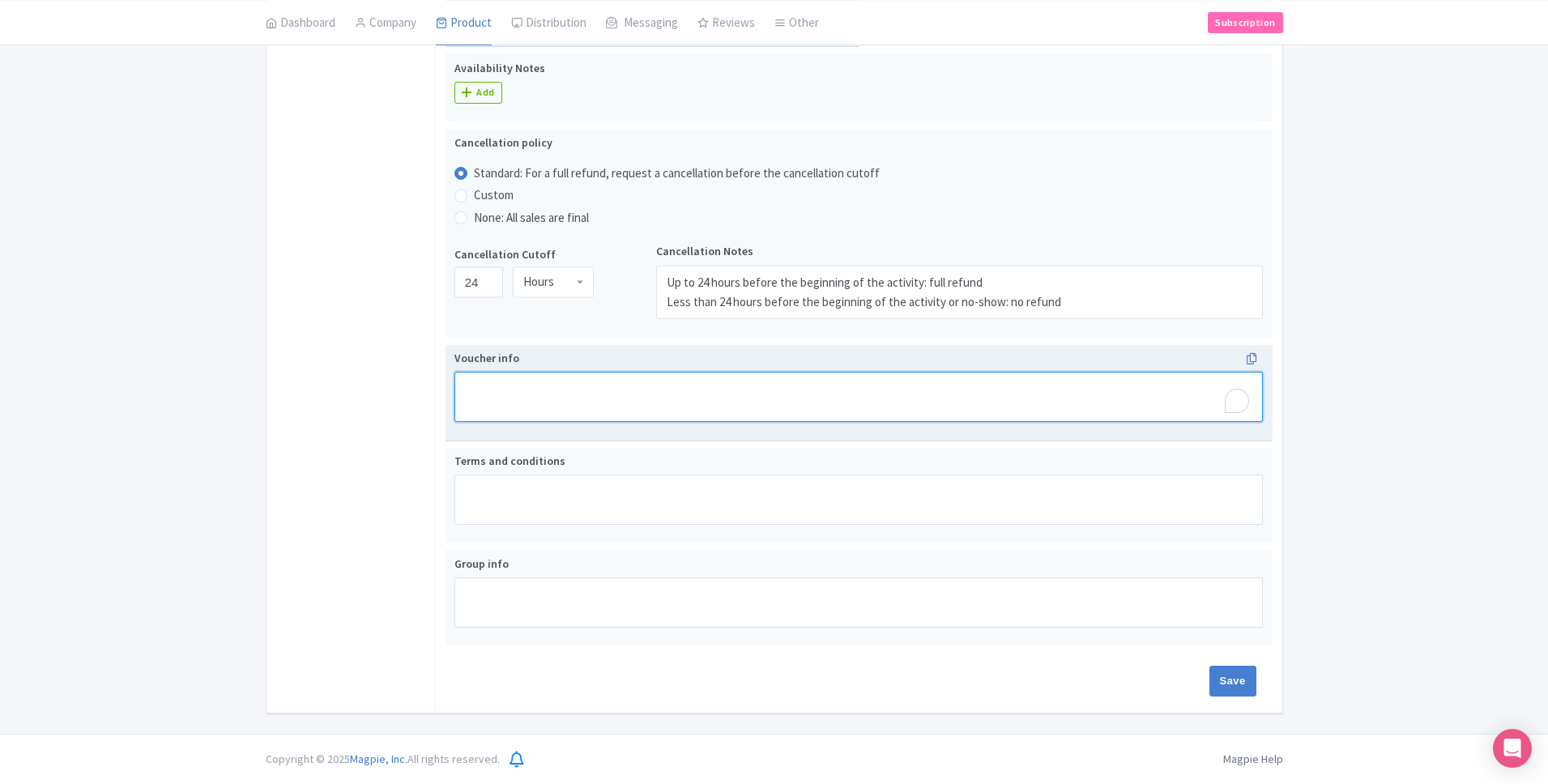 paste on "Departure Locations & Return Times
Departure: 7:00 AM sharp from Scarborough Town Centre (STC) - [NUMBER] [STREET], [CITY], [PROVINCE] [POSTAL_CODE]" 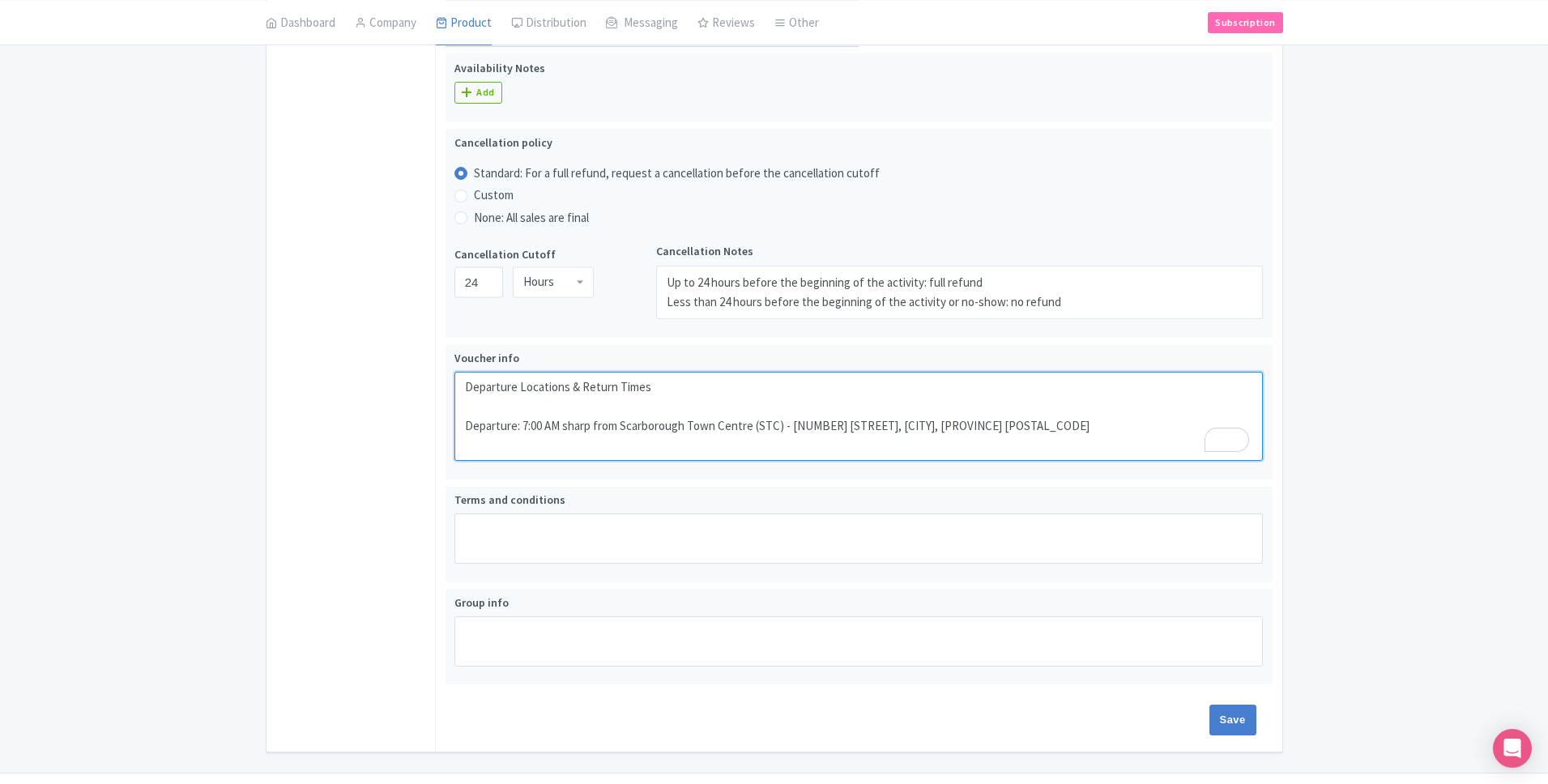 paste on "Departure: 7:00 AM sharp from Yorkdale Mall (RH Toronto Entrance) – [NUMBER] [STREET], [CITY], [PROVINCE] [POSTAL_CODE]" 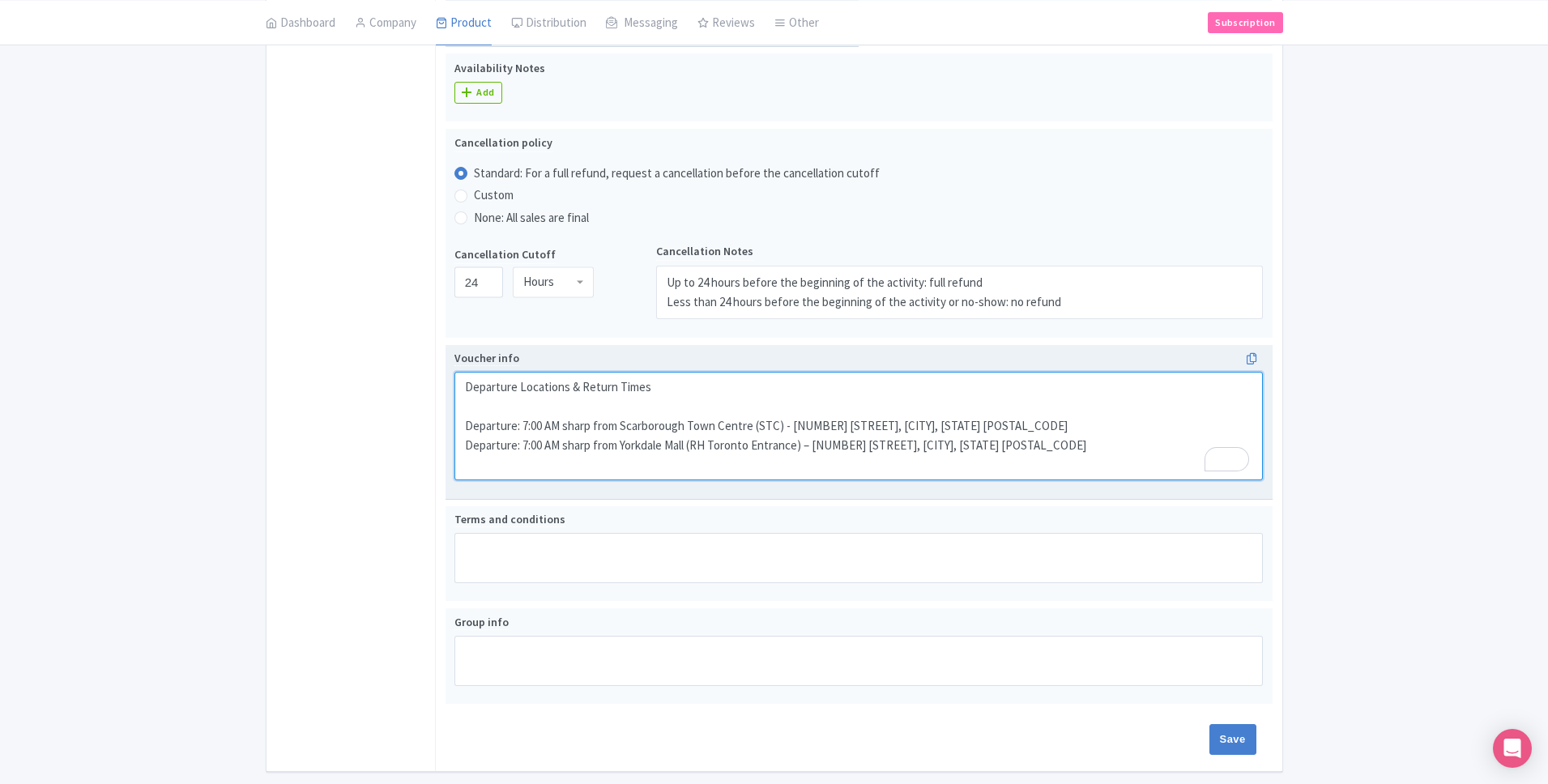 paste on "Departure: 7:00 AM sharp from Square One GO Terminal (Mississauga) - [NUMBER] [STREET], [CITY], [STATE] [POSTAL_CODE]" 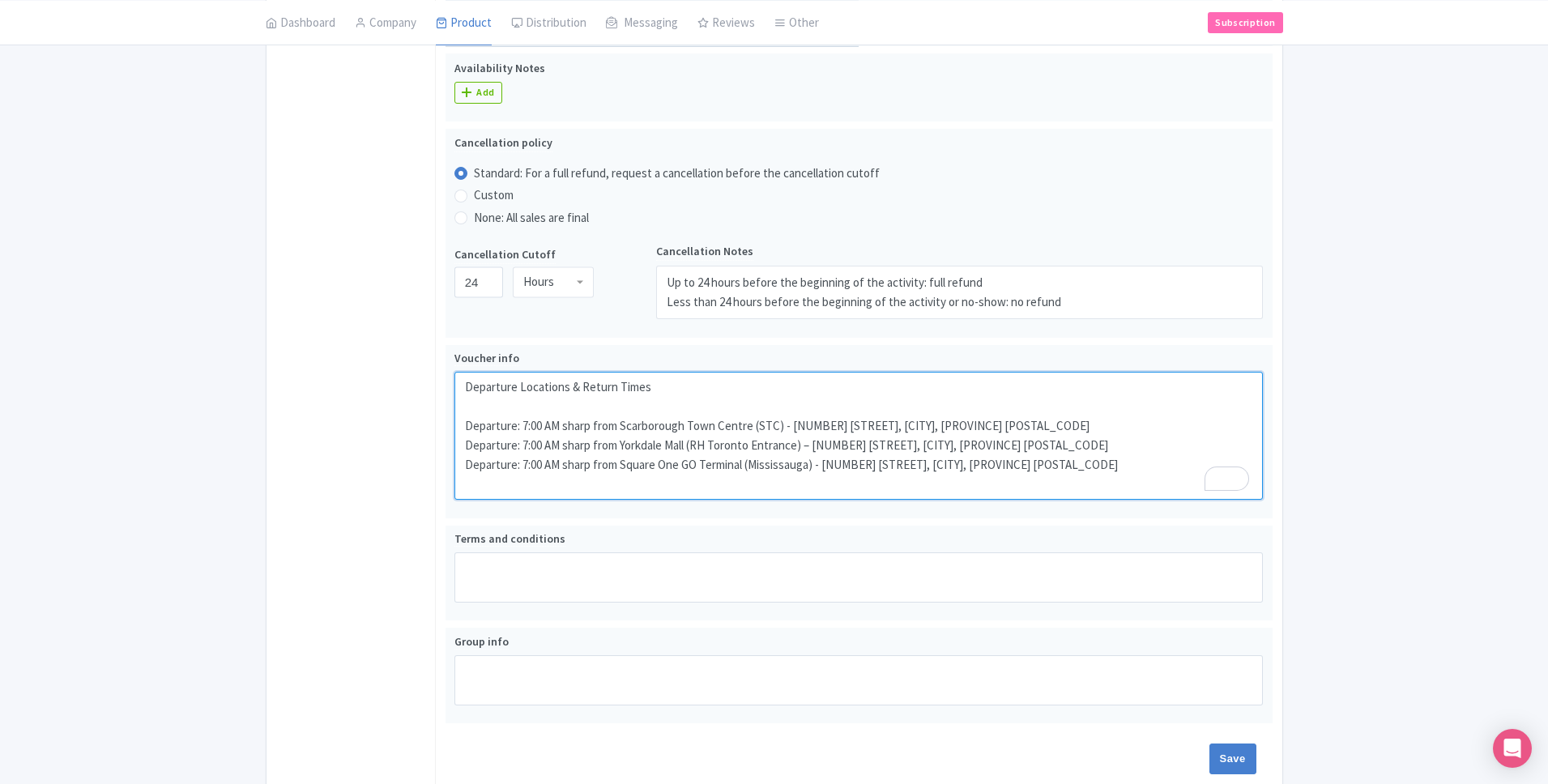 paste on "Departure: 7:00 AM sharp from [NUMBER] [STREET] [CITY]" 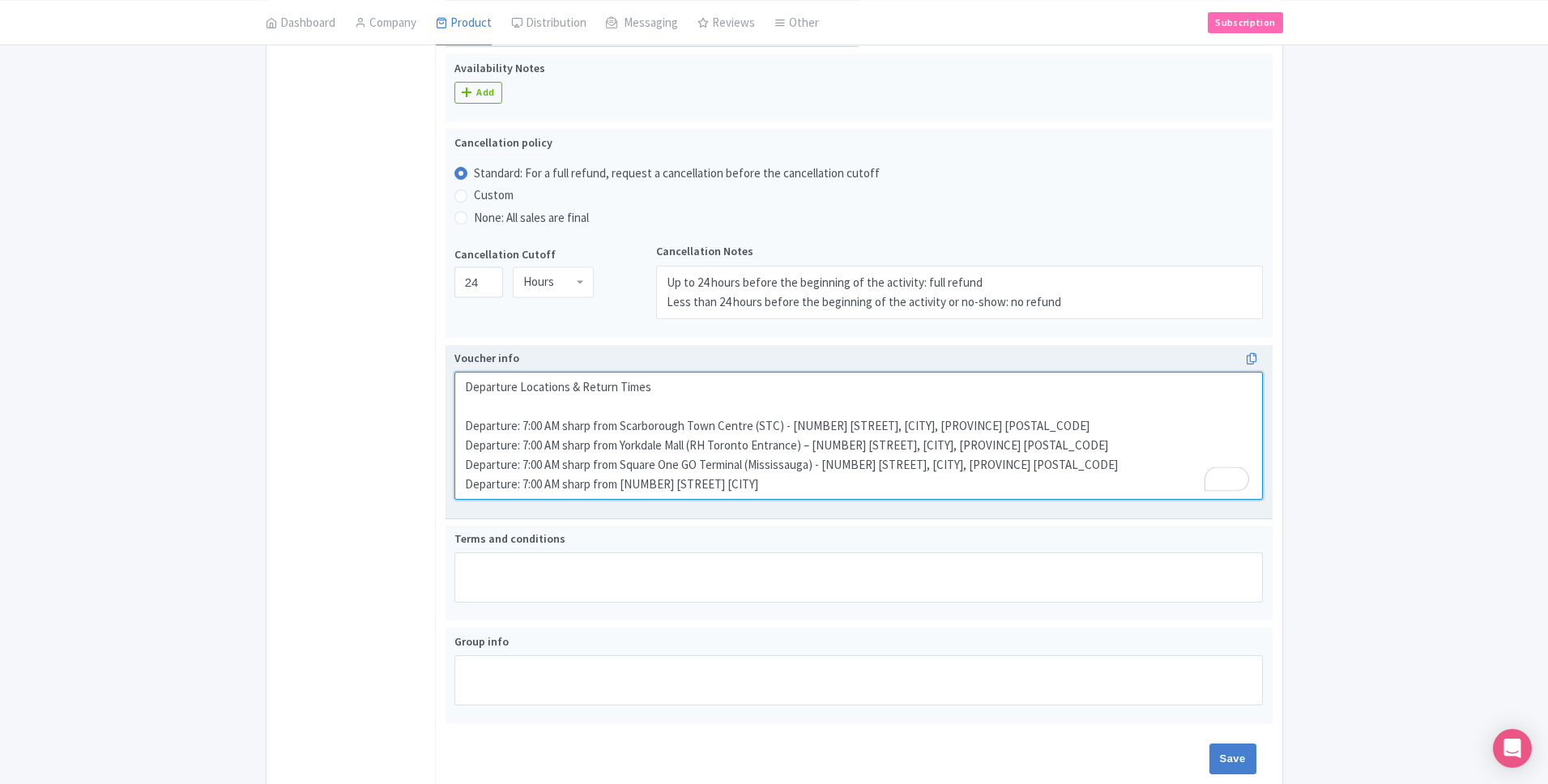 click on "Departure Locations & Return Times
Departure: 7:00 AM sharp from Scarborough Town Centre (STC) - [NUMBER] [STREET], [CITY], [PROVINCE] [POSTAL_CODE]
Departure: 7:00 AM sharp from Yorkdale Mall (RH Toronto Entrance) – [NUMBER] [STREET], [CITY], [PROVINCE] [POSTAL_CODE]
Departure: 7:00 AM sharp from Square One GO Terminal (Mississauga) - [NUMBER] [STREET], [CITY], [PROVINCE] [POSTAL_CODE]
Departure: 7:00 AM sharp from [NUMBER] [STREET] [CITY]" at bounding box center [859, 436] 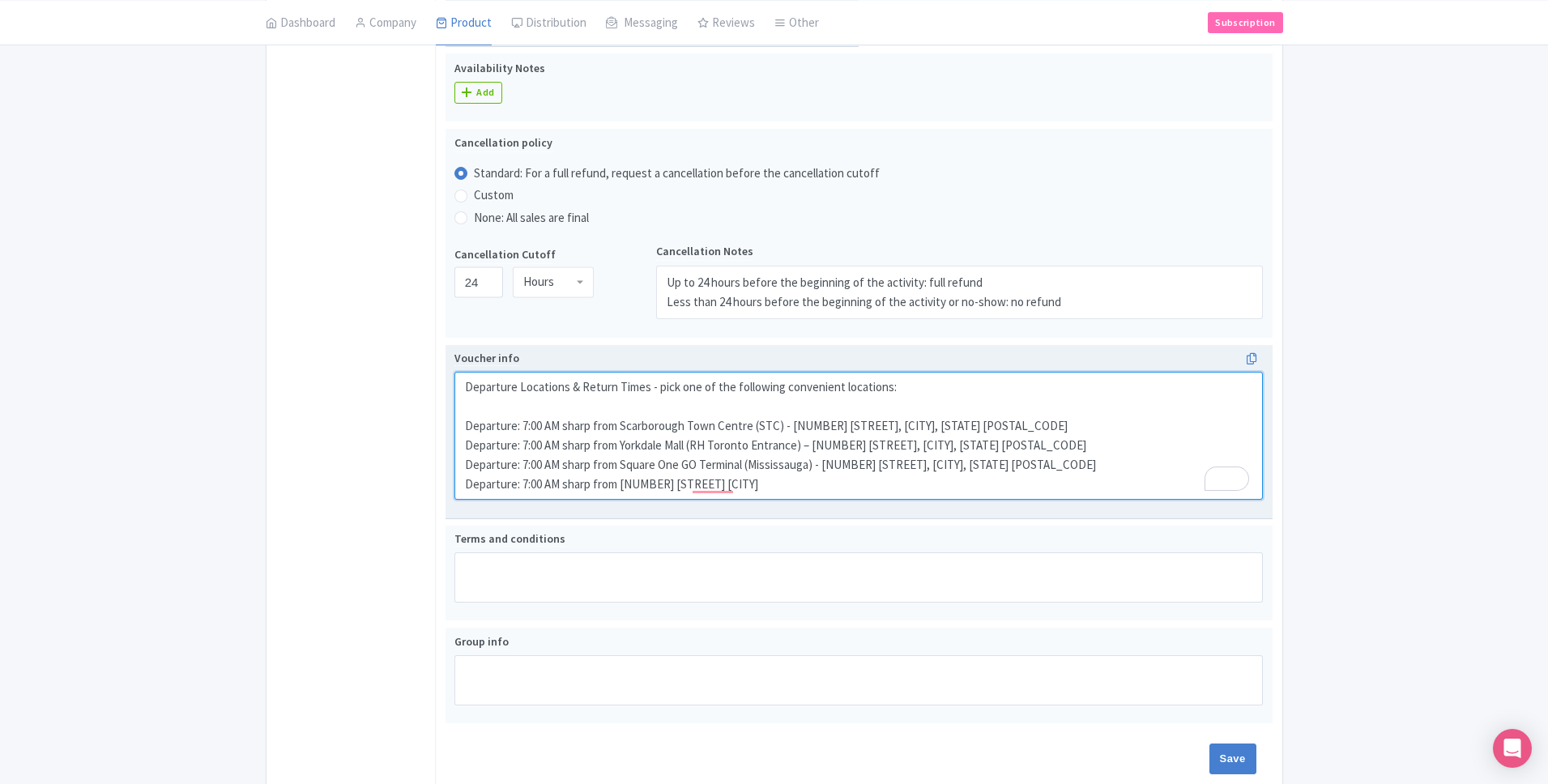 click on "Departure Locations & Return Times - pick one of the following convenient locations:
Departure: 7:00 AM sharp from Scarborough Town Centre (STC) - [NUMBER] [STREET], [CITY], [STATE] [POSTAL_CODE]
Departure: 7:00 AM sharp from Yorkdale Mall (RH Toronto Entrance) – [NUMBER] [STREET], [CITY], [STATE] [POSTAL_CODE]
Departure: 7:00 AM sharp from Square One GO Terminal (Mississauga) - [NUMBER] [STREET], [CITY], [STATE] [POSTAL_CODE]
Departure: 7:00 AM sharp from [NUMBER] [STREET] [CITY]" at bounding box center (859, 436) 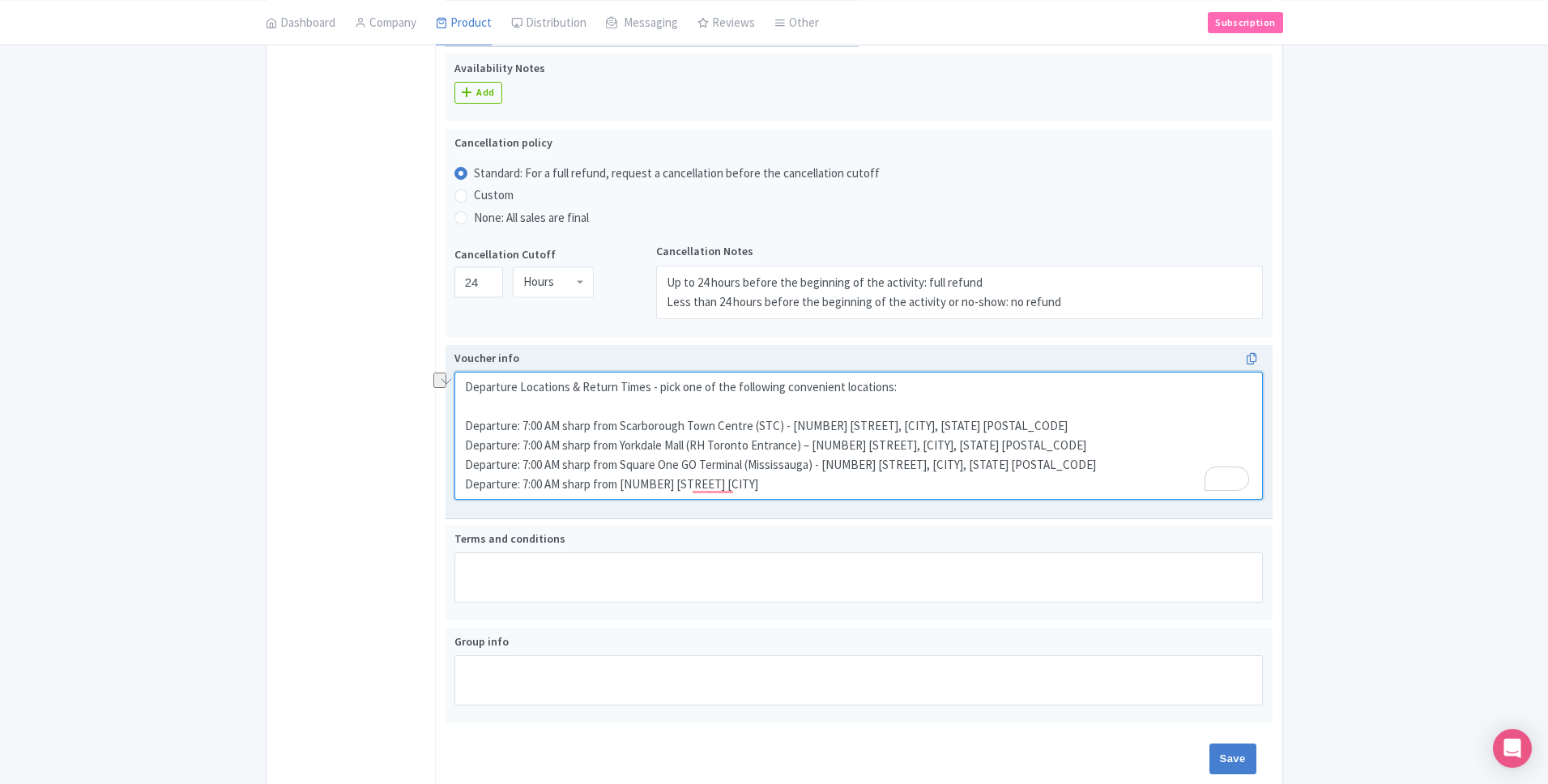 drag, startPoint x: 765, startPoint y: 486, endPoint x: 621, endPoint y: 489, distance: 144.03125 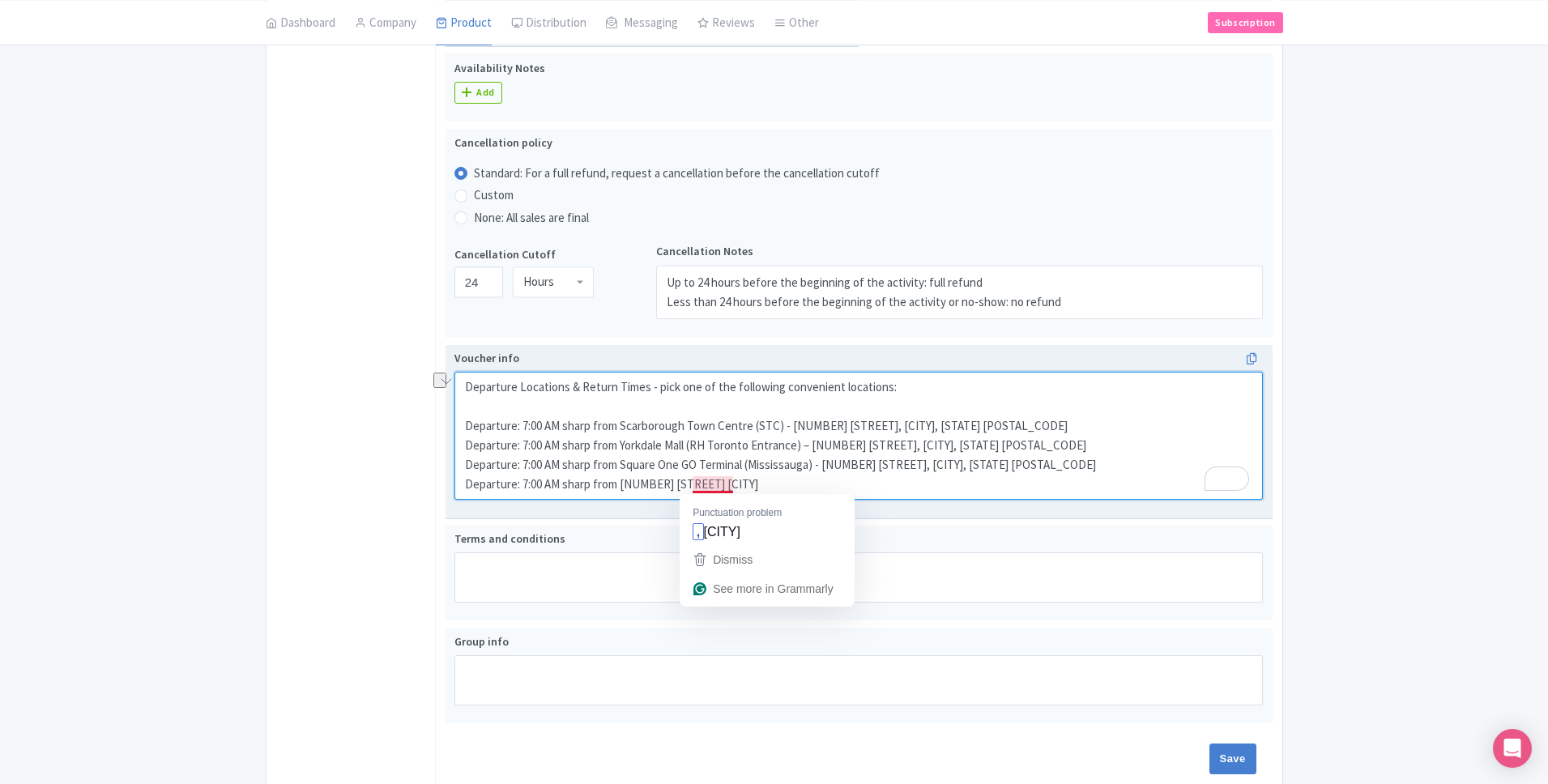 click on "Departure Locations & Return Times - pick one of the following convenient locations:
Departure: 7:00 AM sharp from Scarborough Town Centre (STC) - [NUMBER] [STREET], [CITY], [STATE] [POSTAL_CODE]
Departure: 7:00 AM sharp from Yorkdale Mall (RH Toronto Entrance) – [NUMBER] [STREET], [CITY], [STATE] [POSTAL_CODE]
Departure: 7:00 AM sharp from Square One GO Terminal (Mississauga) - [NUMBER] [STREET], [CITY], [STATE] [POSTAL_CODE]
Departure: 7:00 AM sharp from [NUMBER] [STREET] [CITY]" at bounding box center [859, 436] 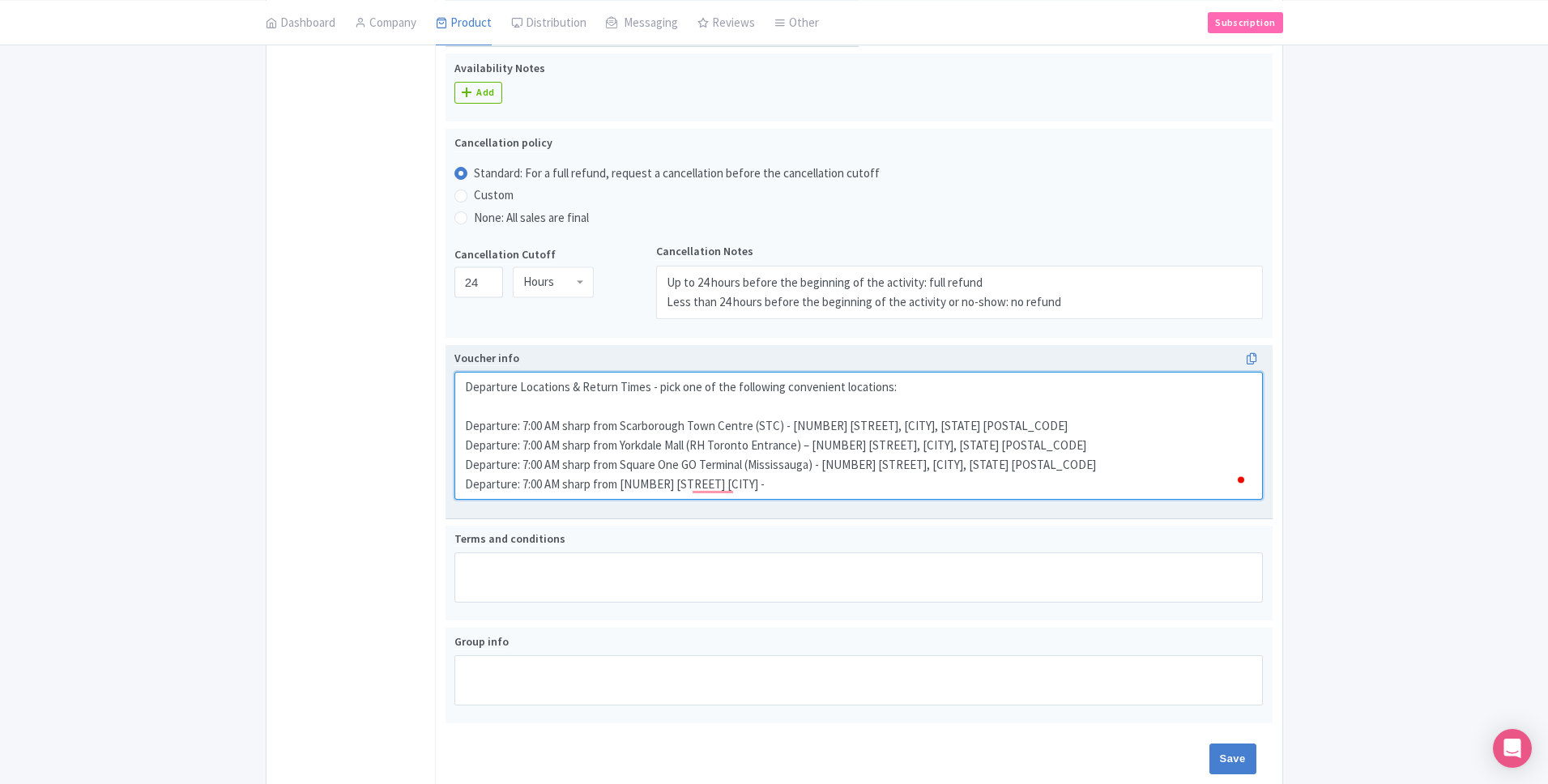 paste on "[NUMBER] [STREET] [CITY], [PROVINCE] [POSTAL_CODE]" 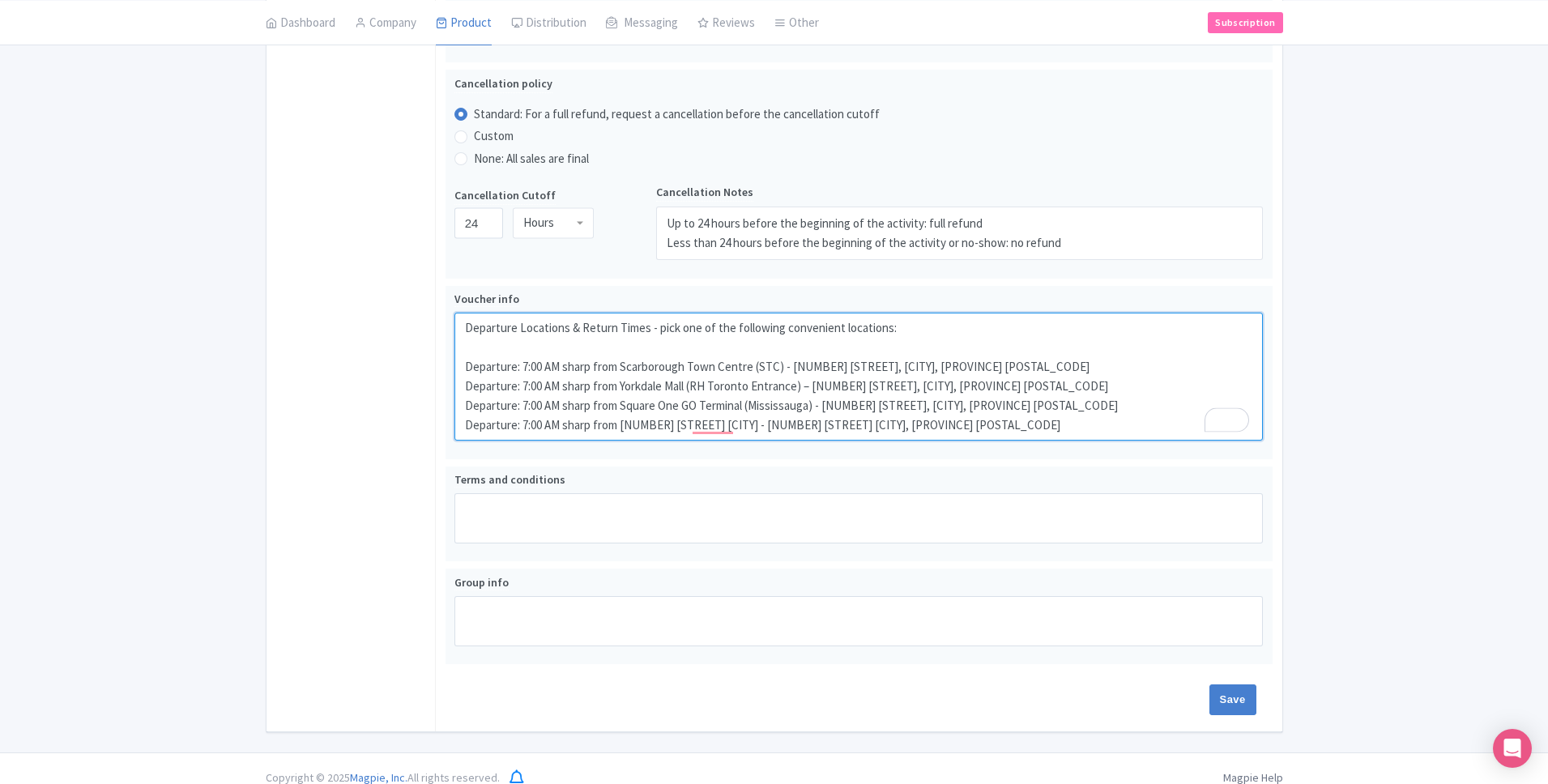 scroll, scrollTop: 840, scrollLeft: 0, axis: vertical 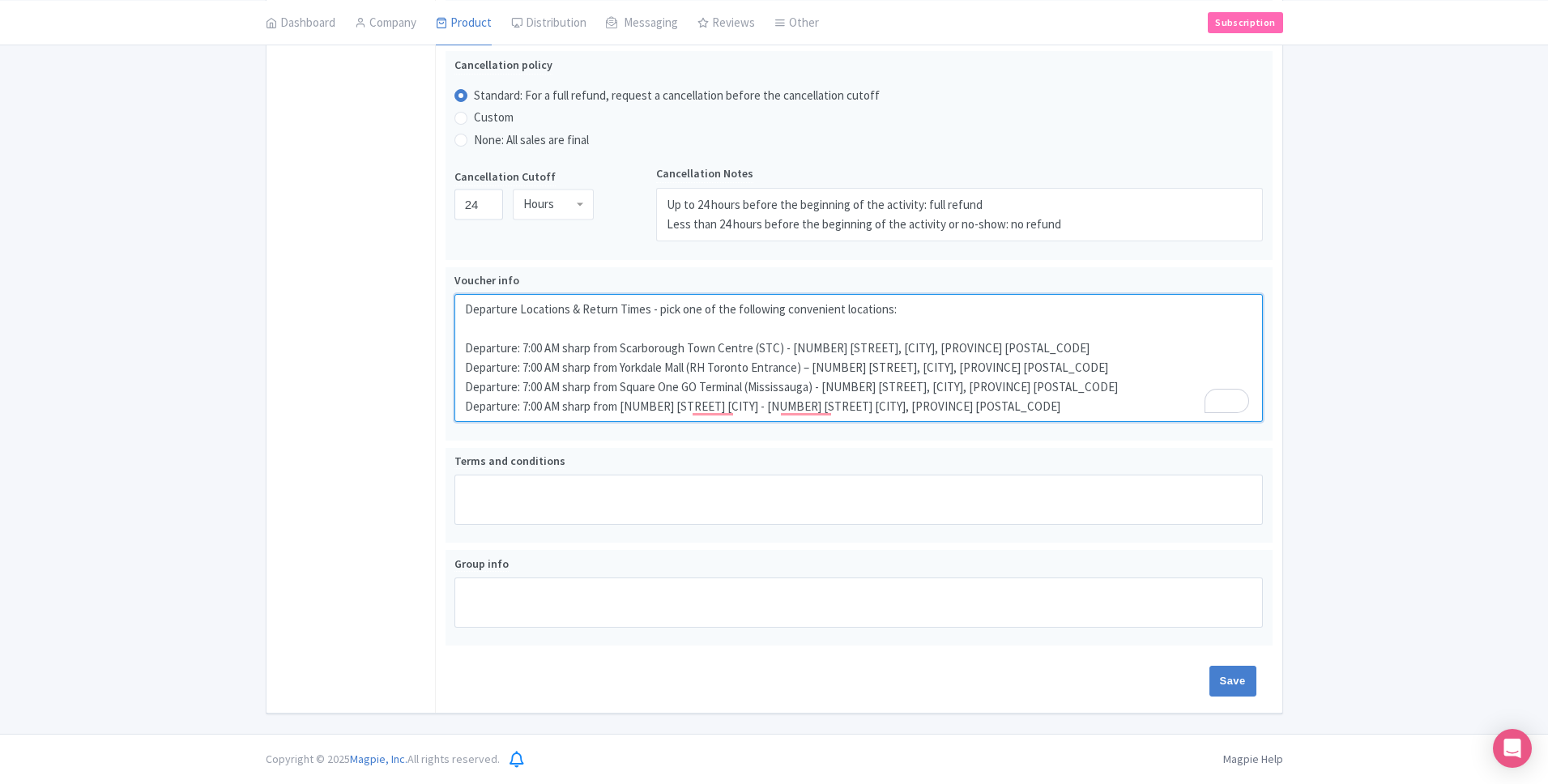 type on "Departure Locations & Return Times - pick one of the following convenient locations:
Departure: 7:00 AM sharp from Scarborough Town Centre (STC) - [NUMBER] [STREET], [CITY], [PROVINCE] [POSTAL_CODE]
Departure: 7:00 AM sharp from Yorkdale Mall (RH Toronto Entrance) – [NUMBER] [STREET], [CITY], [PROVINCE] [POSTAL_CODE]
Departure: 7:00 AM sharp from Square One GO Terminal (Mississauga) - [NUMBER] [STREET], [CITY], [PROVINCE] [POSTAL_CODE]
Departure: 7:00 AM sharp from [NUMBER] [STREET] [CITY] - [NUMBER] [STREET] [CITY], [PROVINCE] [POSTAL_CODE]" 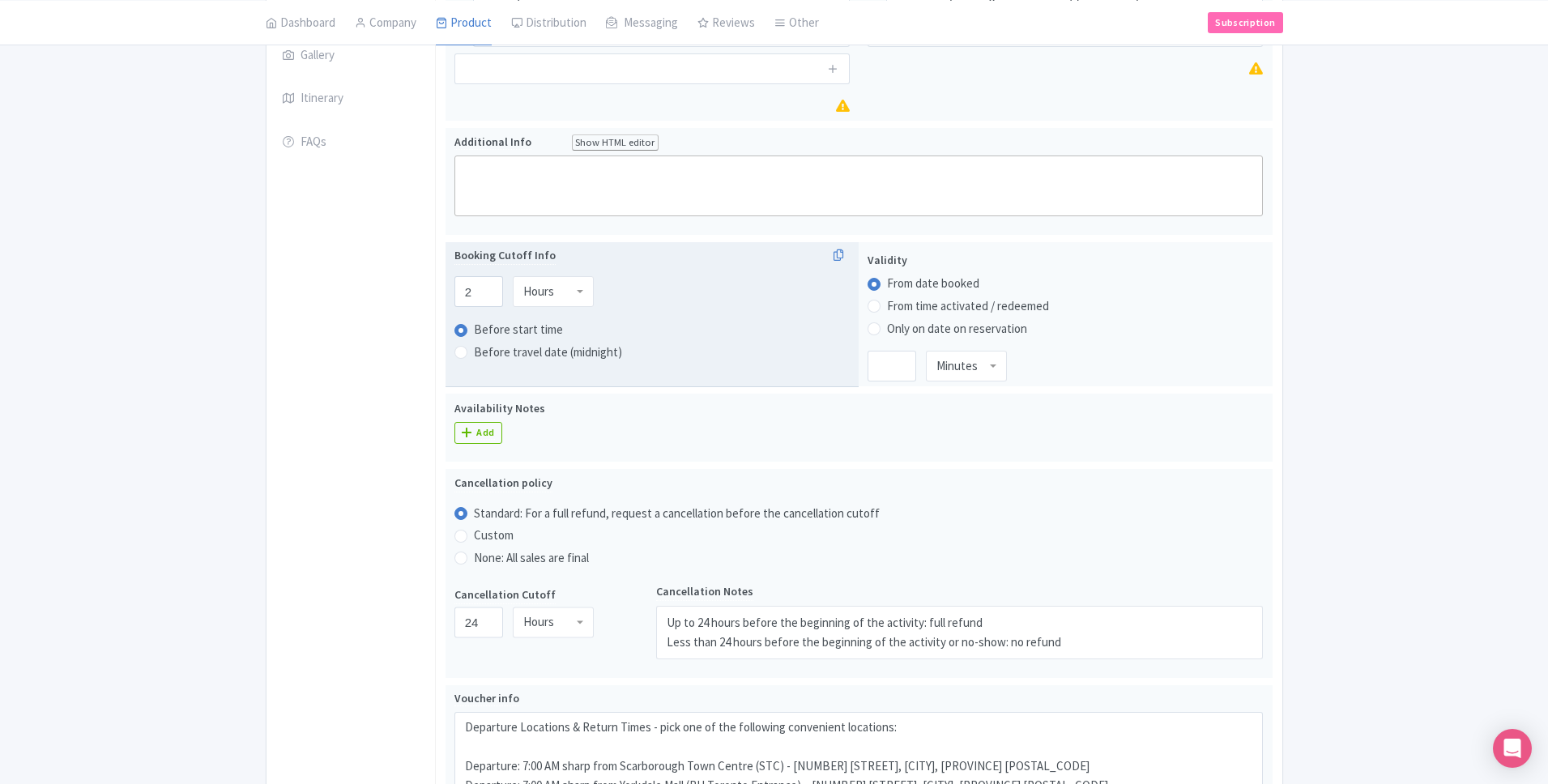 scroll, scrollTop: 406, scrollLeft: 0, axis: vertical 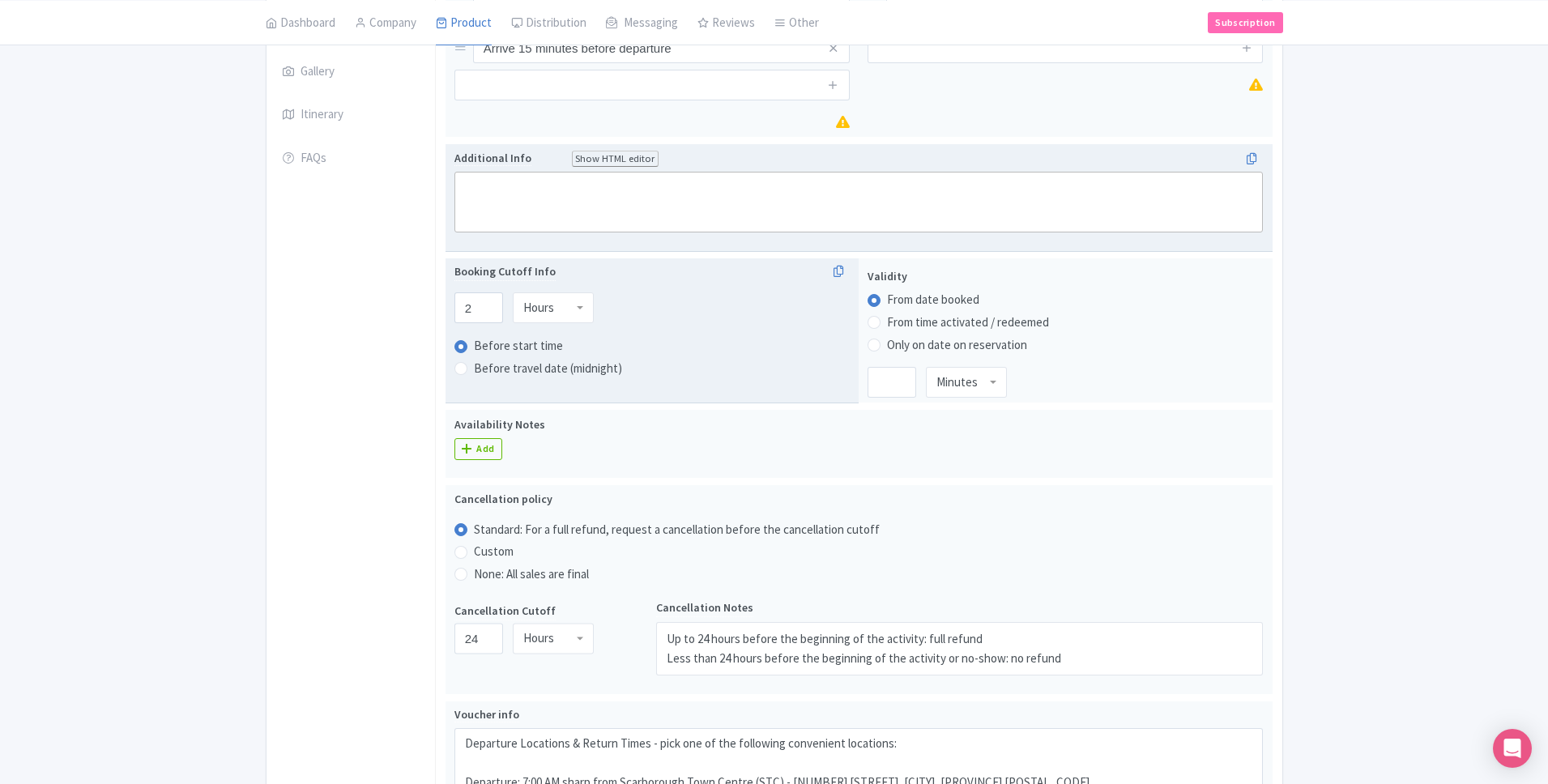 click 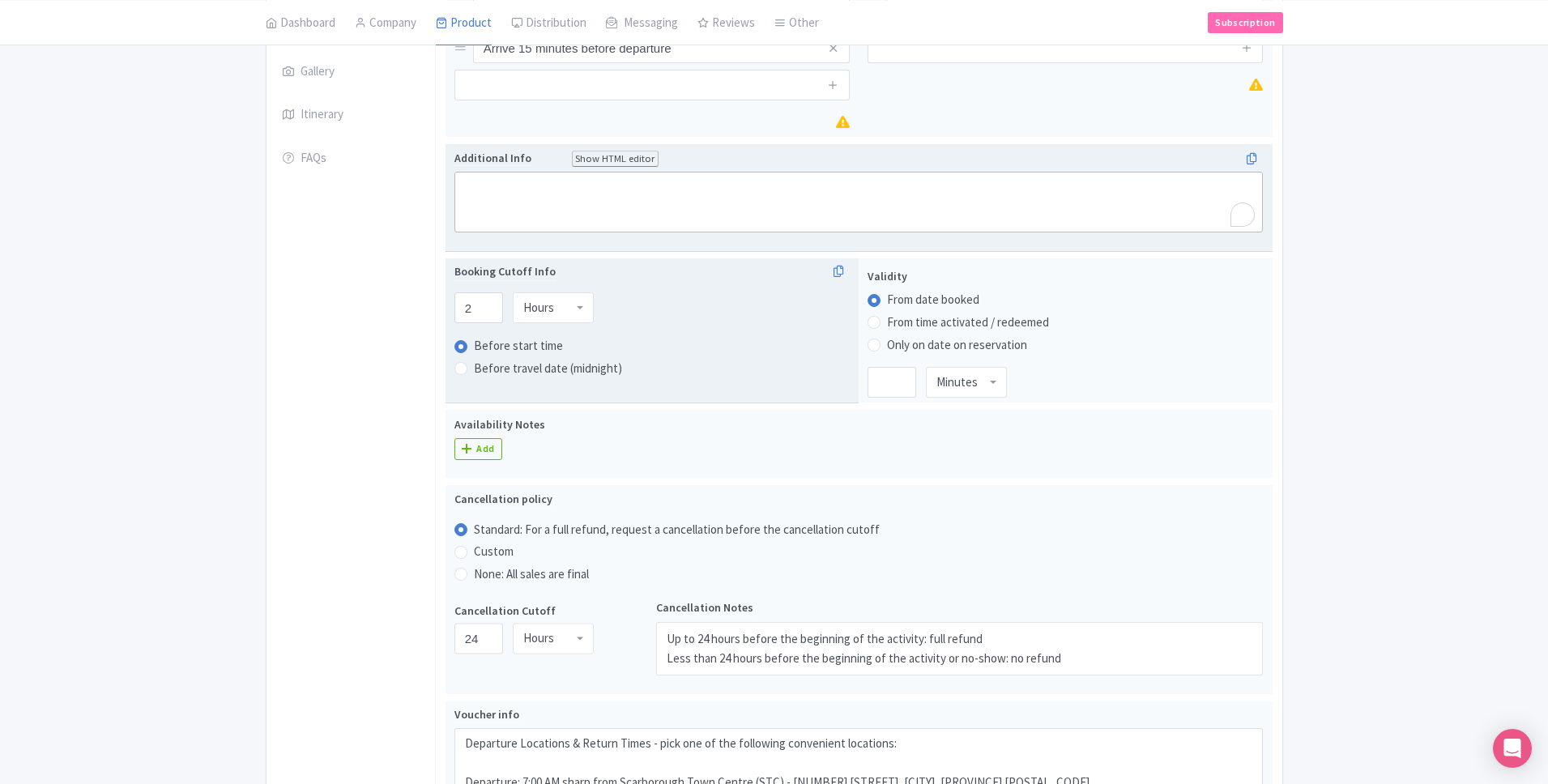 paste on "<h1>Seasonal Notes</h1><div>Operates during fall foliage season only. Peak colours typically occur between Sept 25 – Oct 10 depending on weather conditions.<br><br></div><div><br></div>" 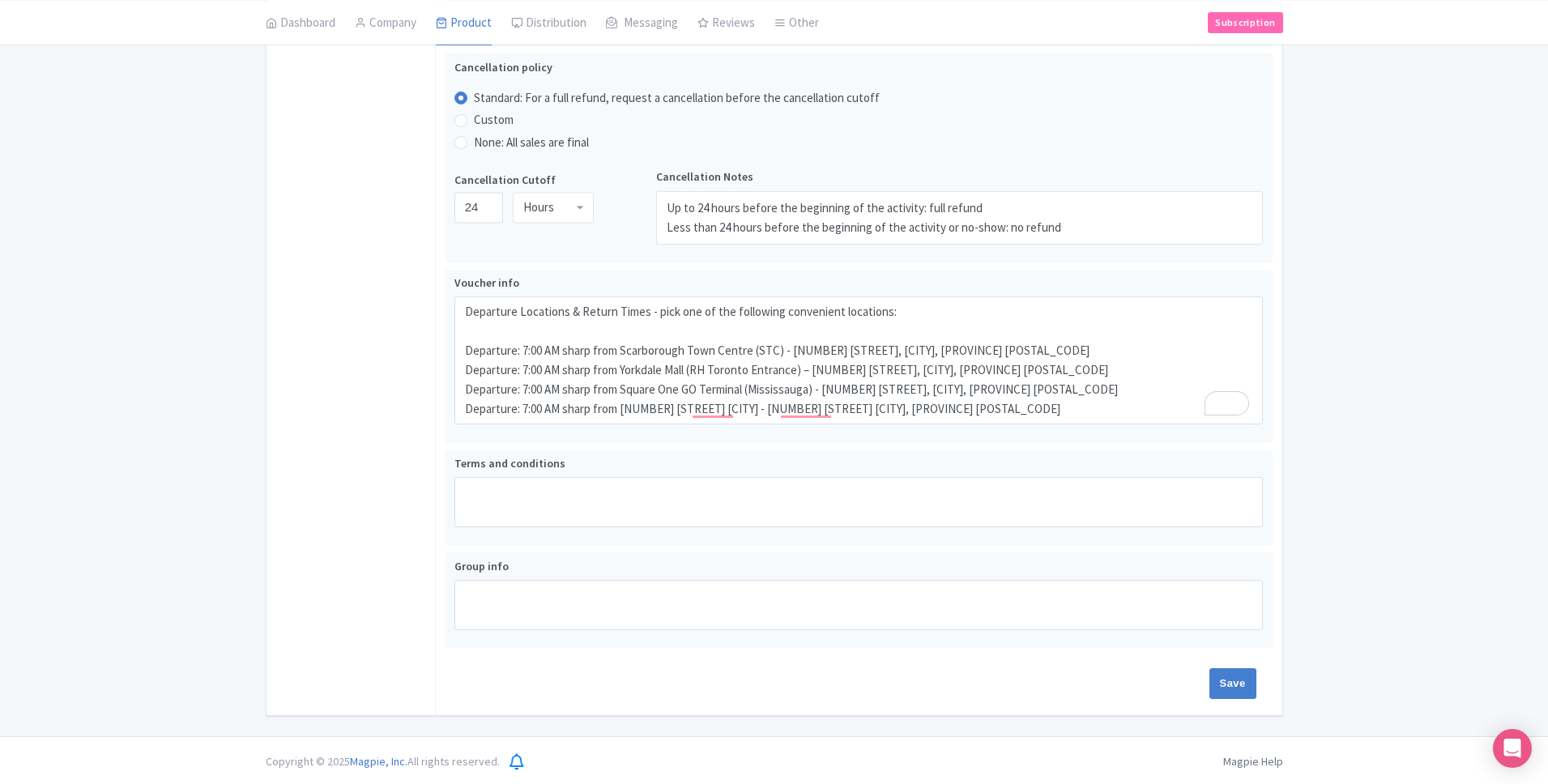 scroll, scrollTop: 863, scrollLeft: 0, axis: vertical 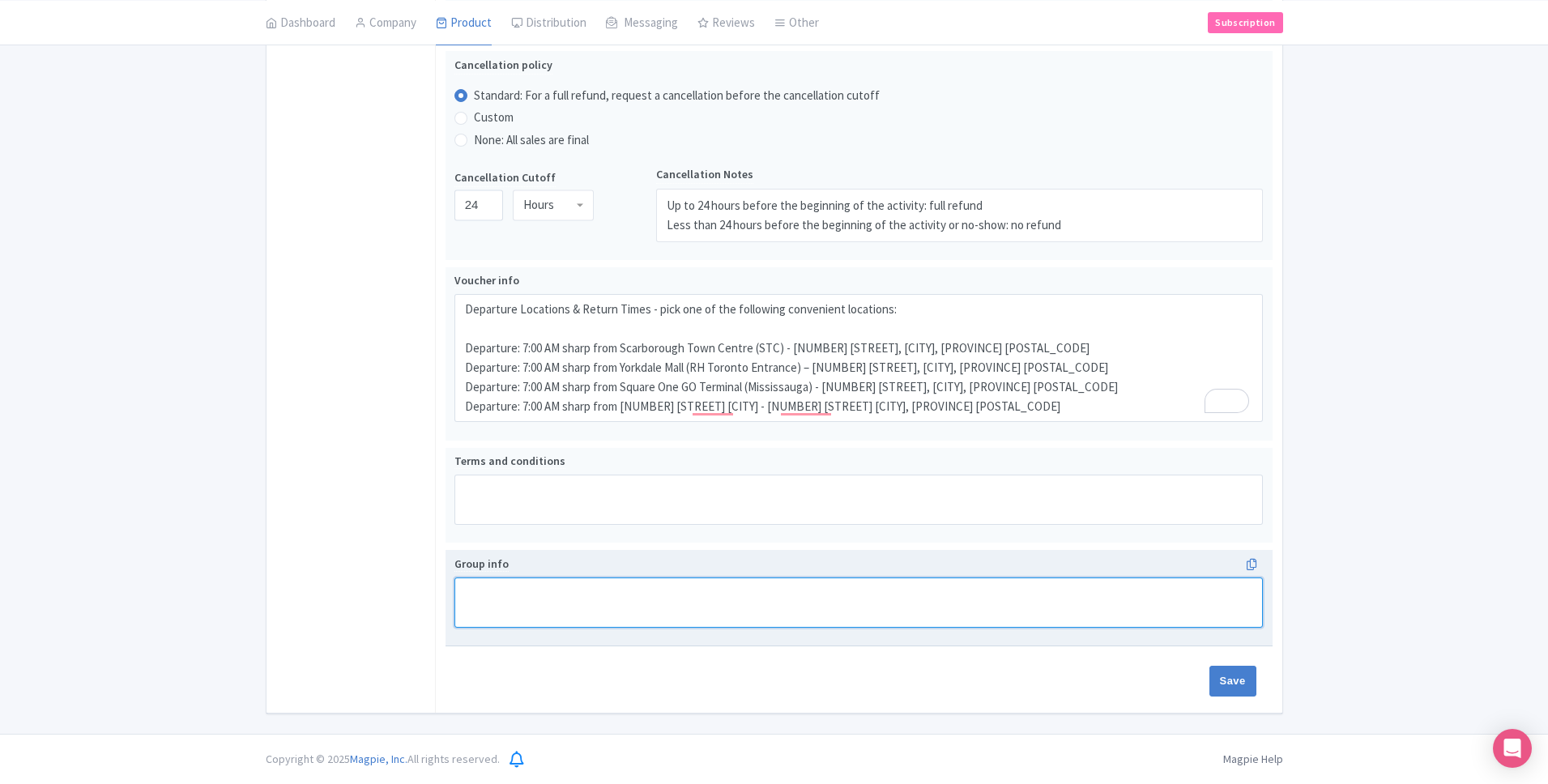 click on "Group info" at bounding box center (859, 603) 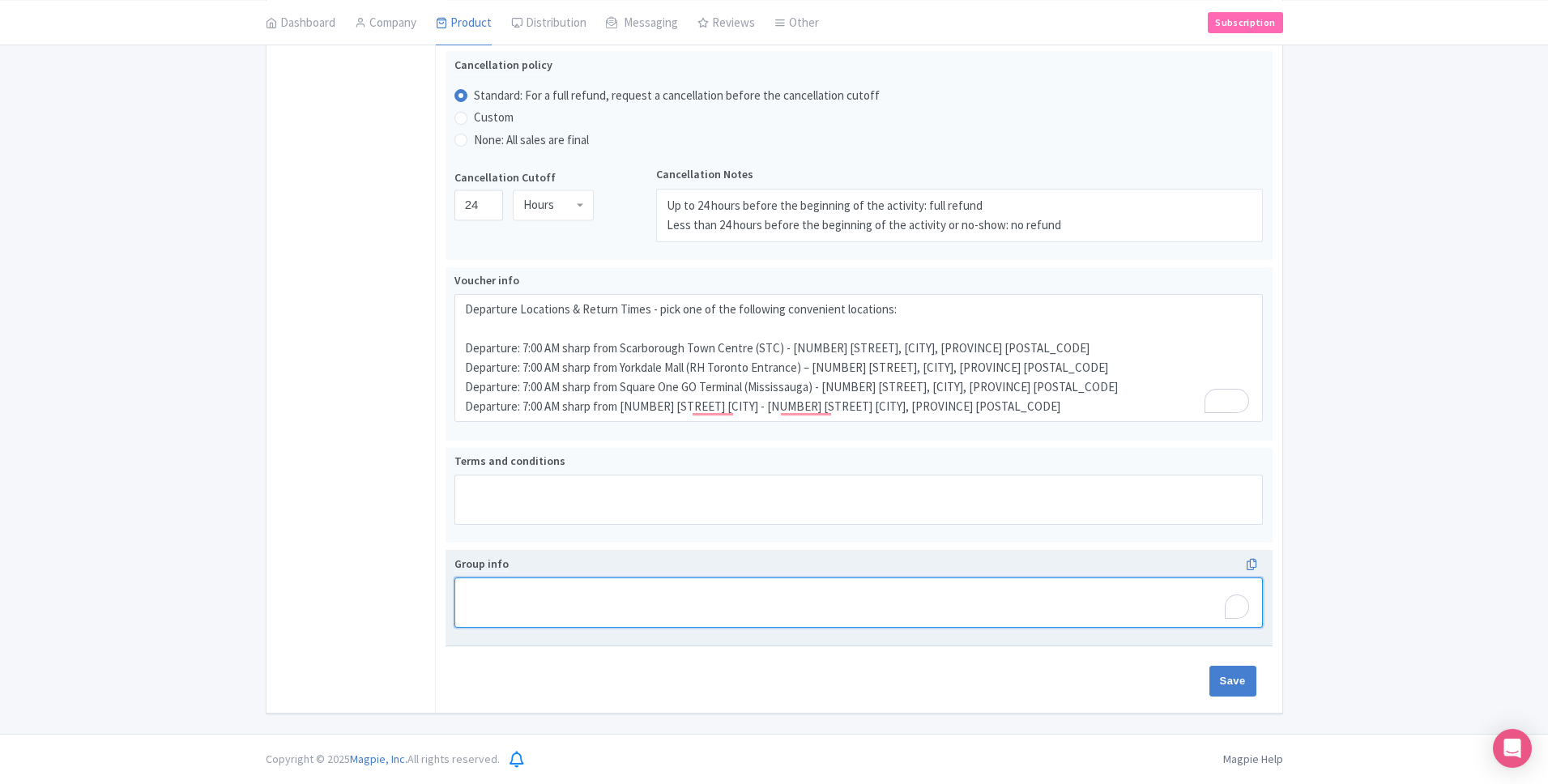 paste on "Great for individuals, small groups, and outdoor clubs. Not suitable for those with limited mobility due to trail terrain." 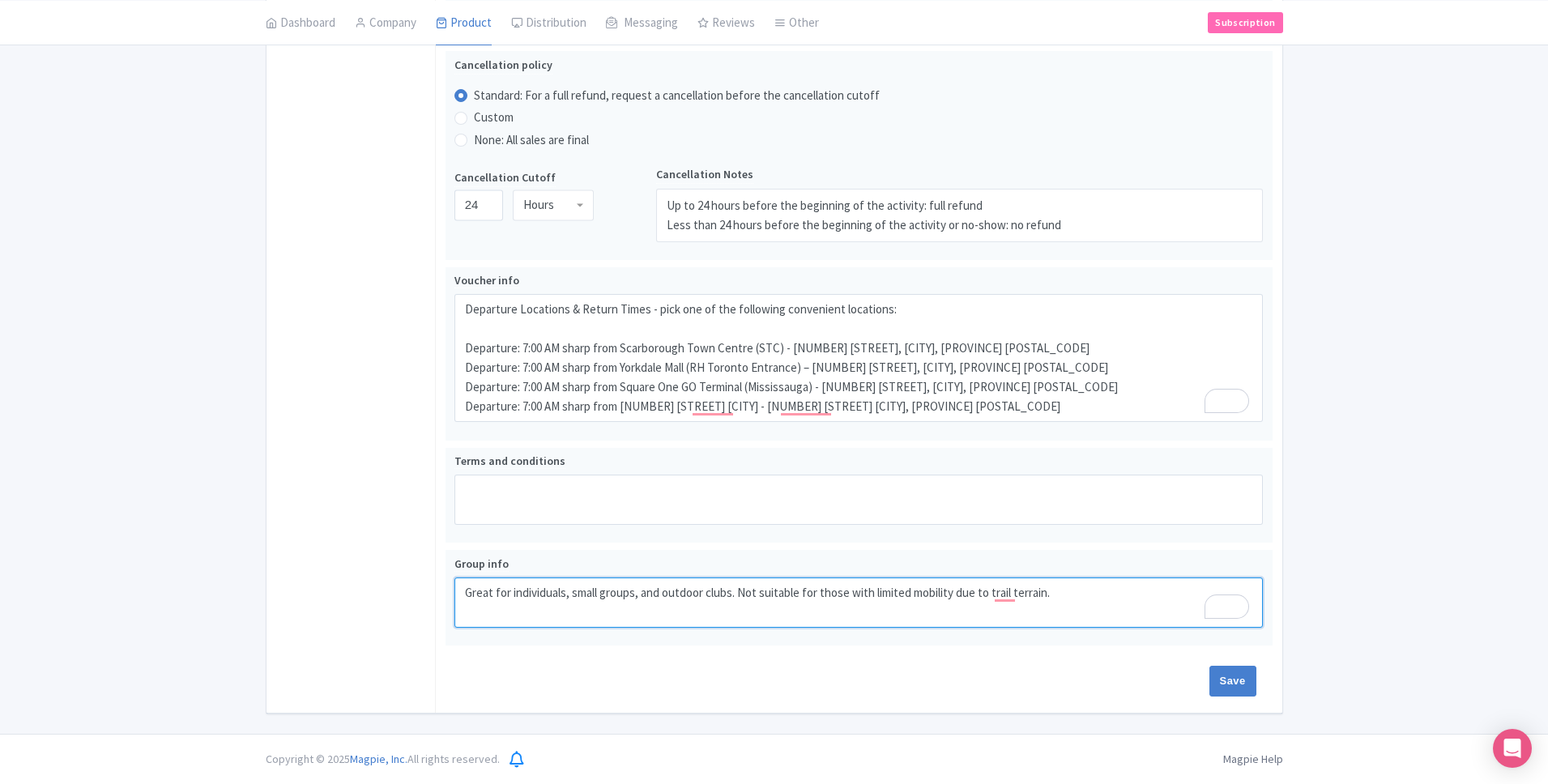 type on "Great for individuals, small groups, and outdoor clubs. Not suitable for those with limited mobility due to trail terrain." 